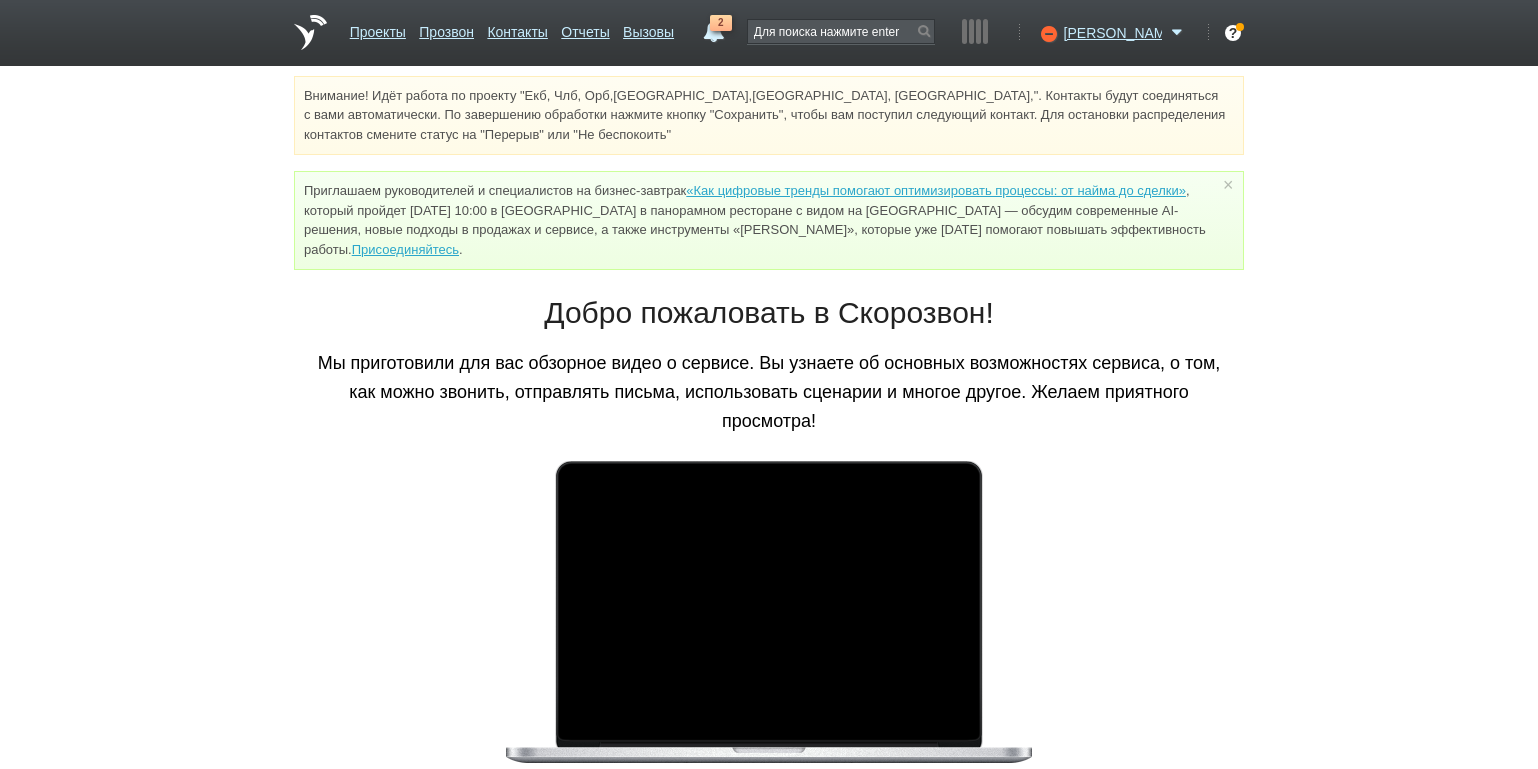 scroll, scrollTop: 0, scrollLeft: 0, axis: both 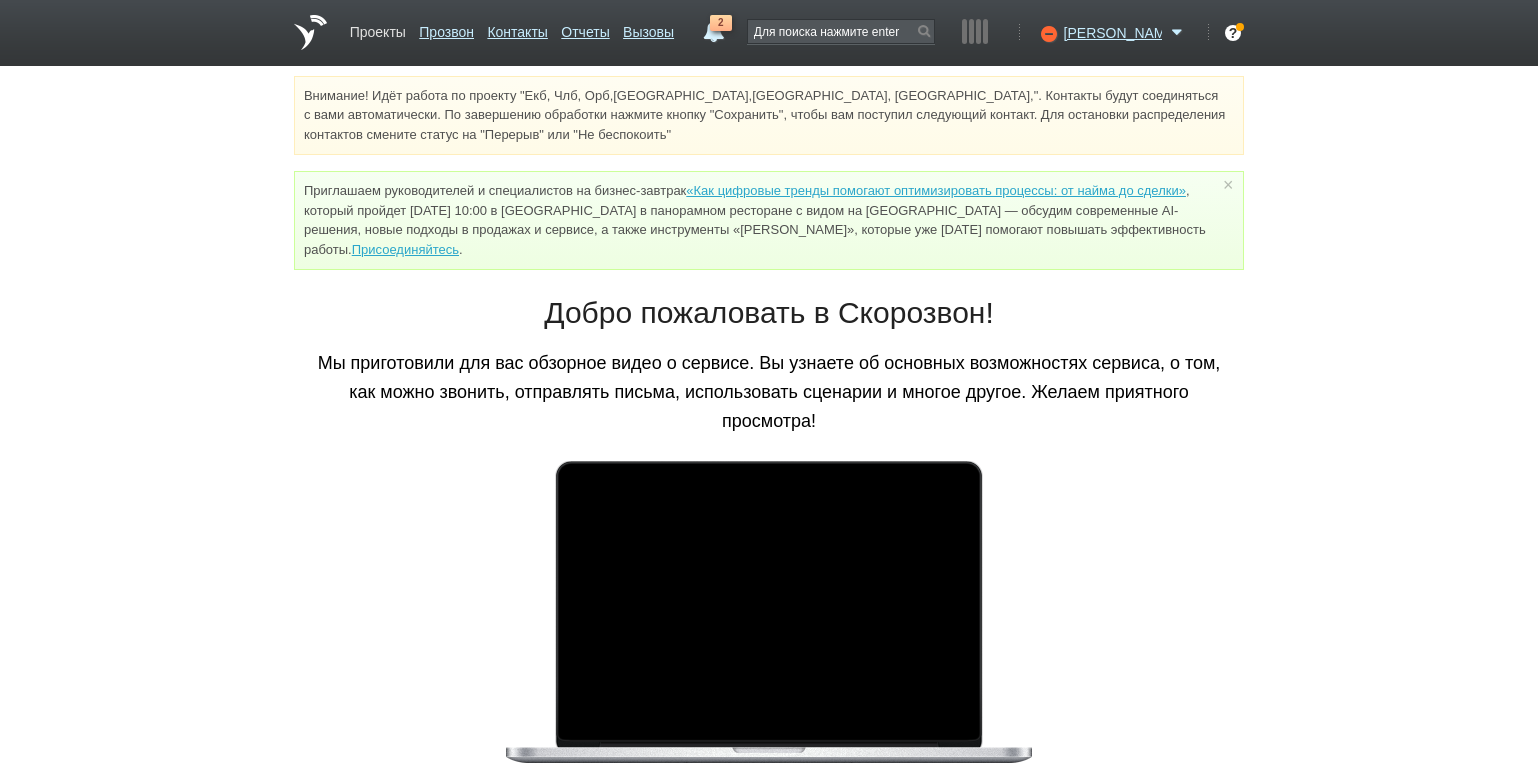 click on "Проекты" at bounding box center [378, 28] 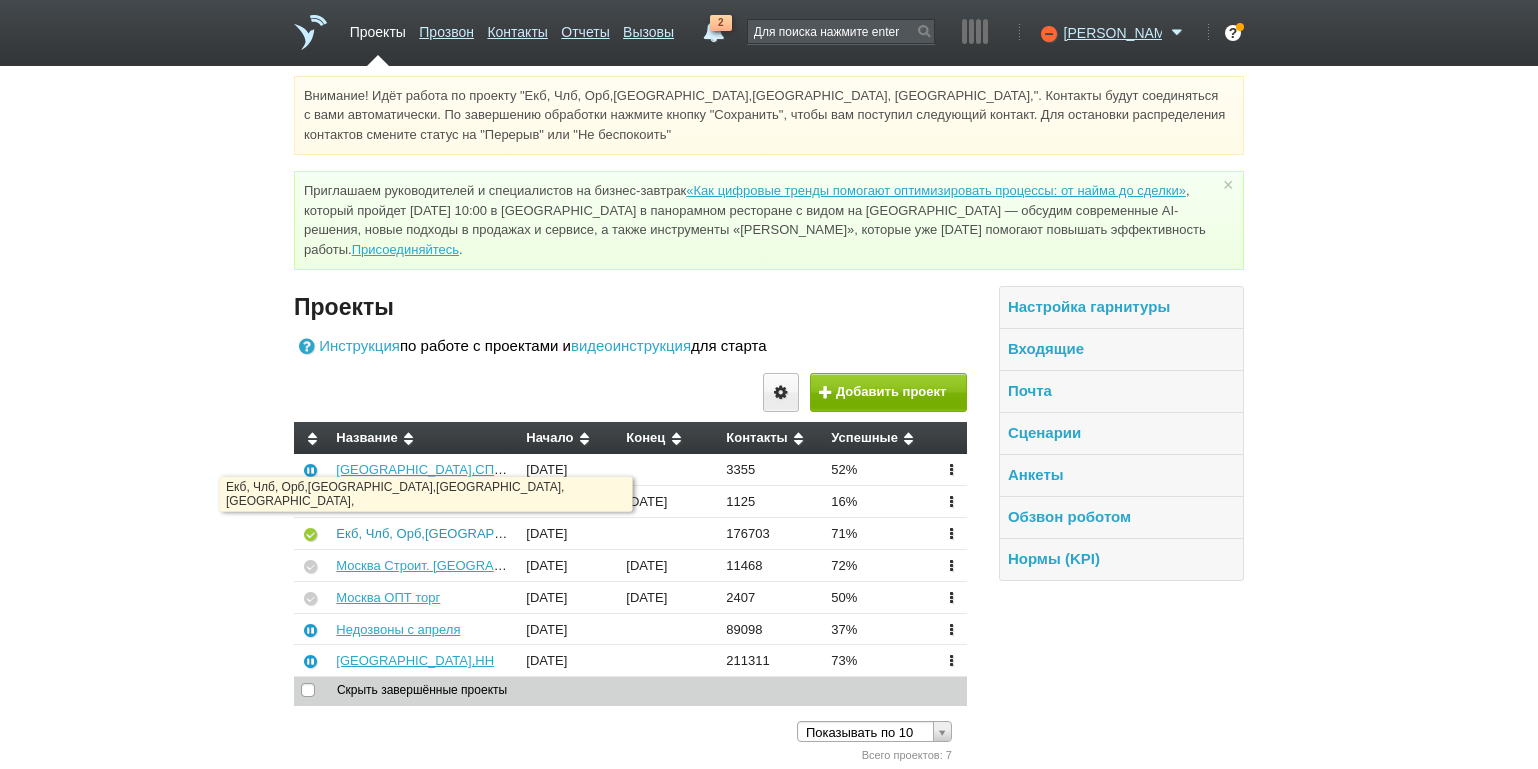 click on "Екб, Члб, Орб,[GEOGRAPHIC_DATA],[GEOGRAPHIC_DATA], [GEOGRAPHIC_DATA]," at bounding box center [590, 533] 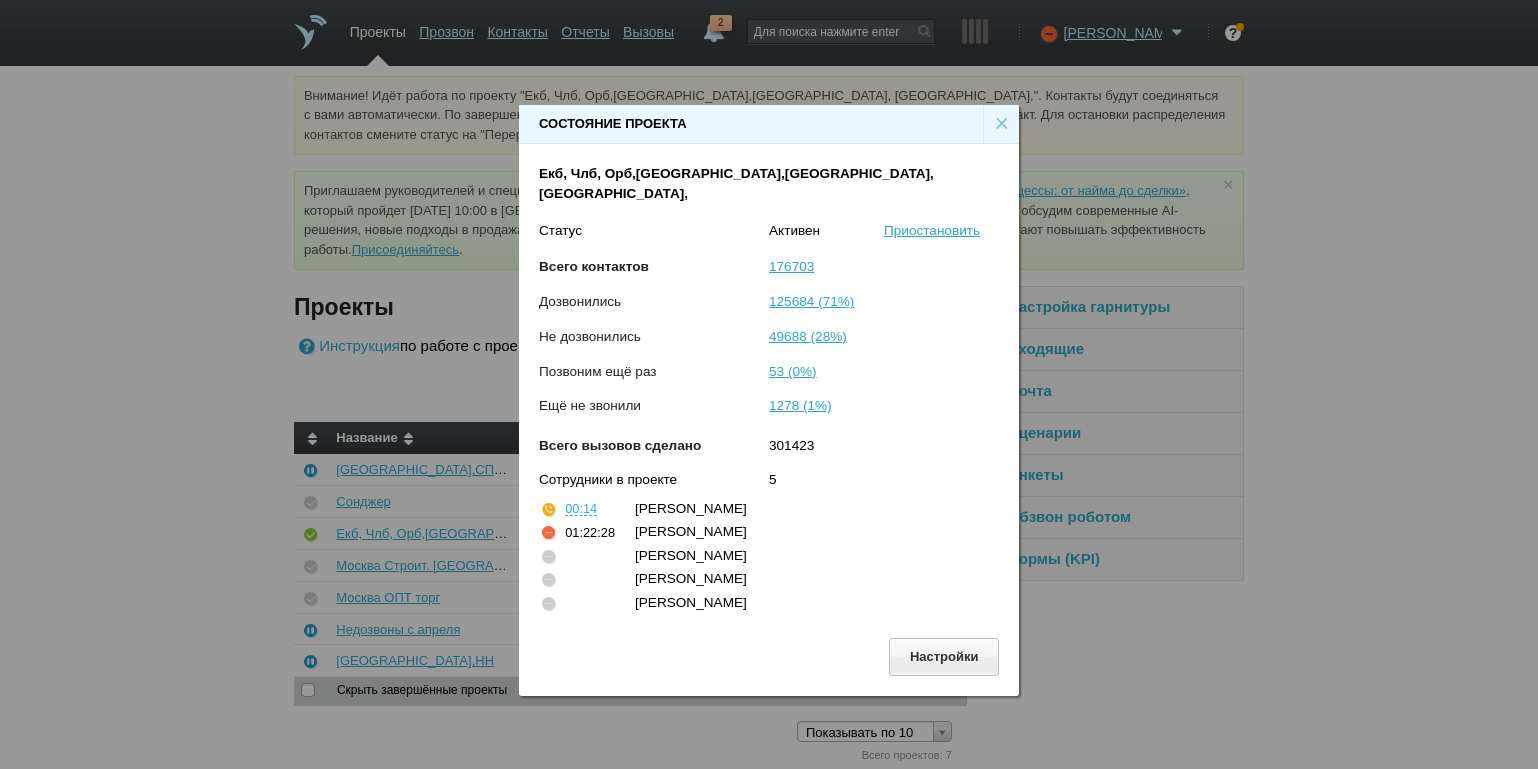 click on "×" at bounding box center (1001, 124) 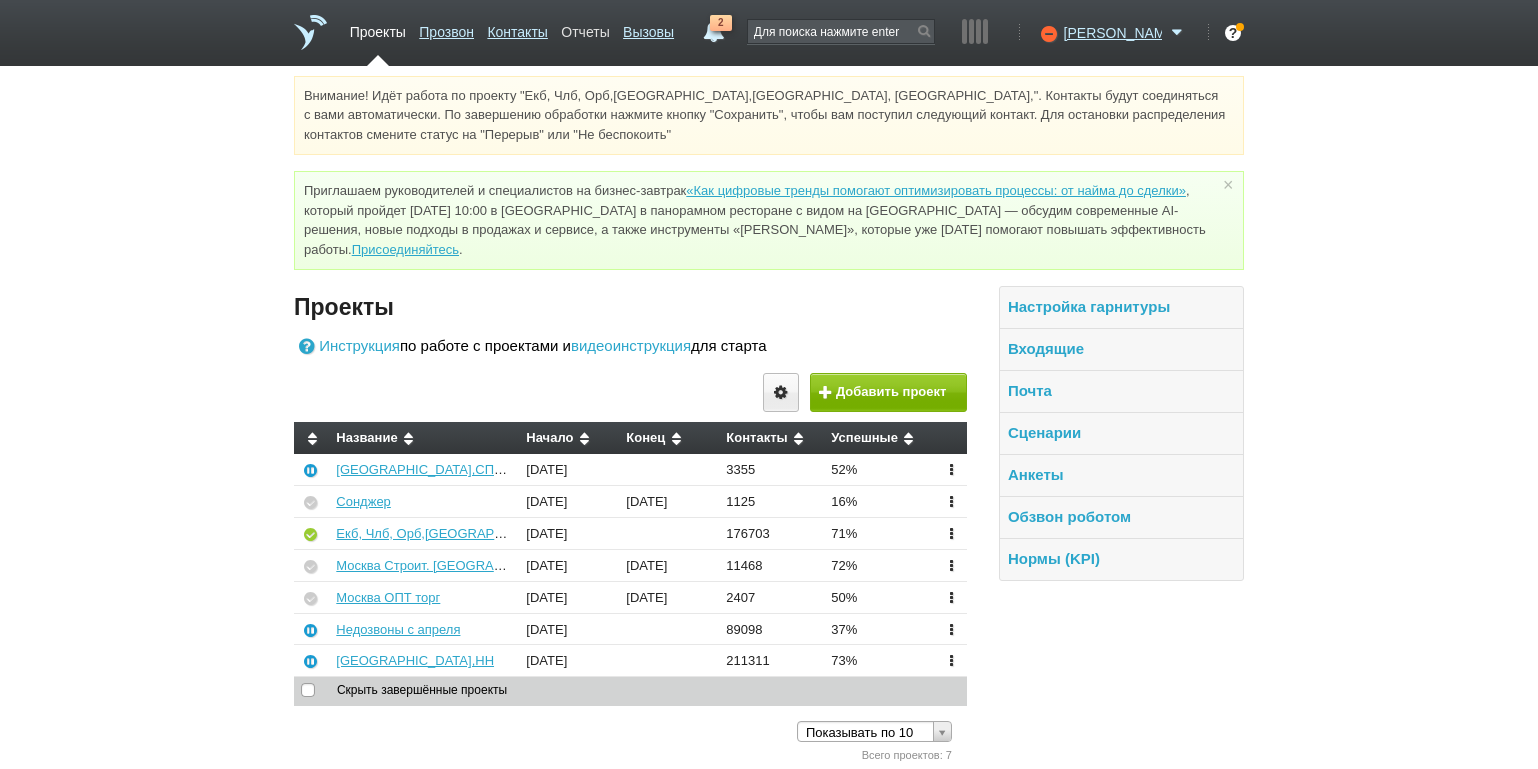 click on "Отчеты" at bounding box center [585, 28] 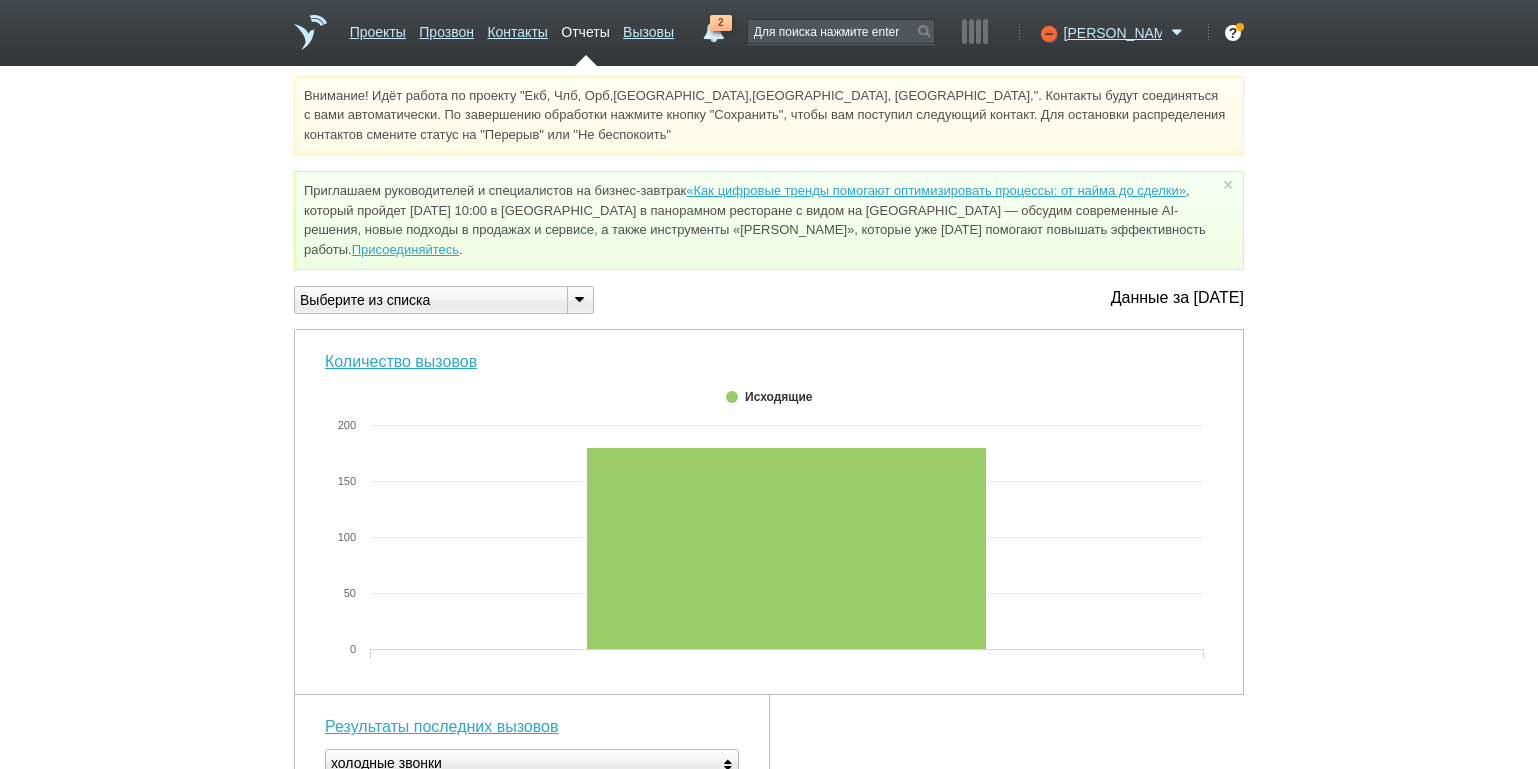 click at bounding box center [579, 298] 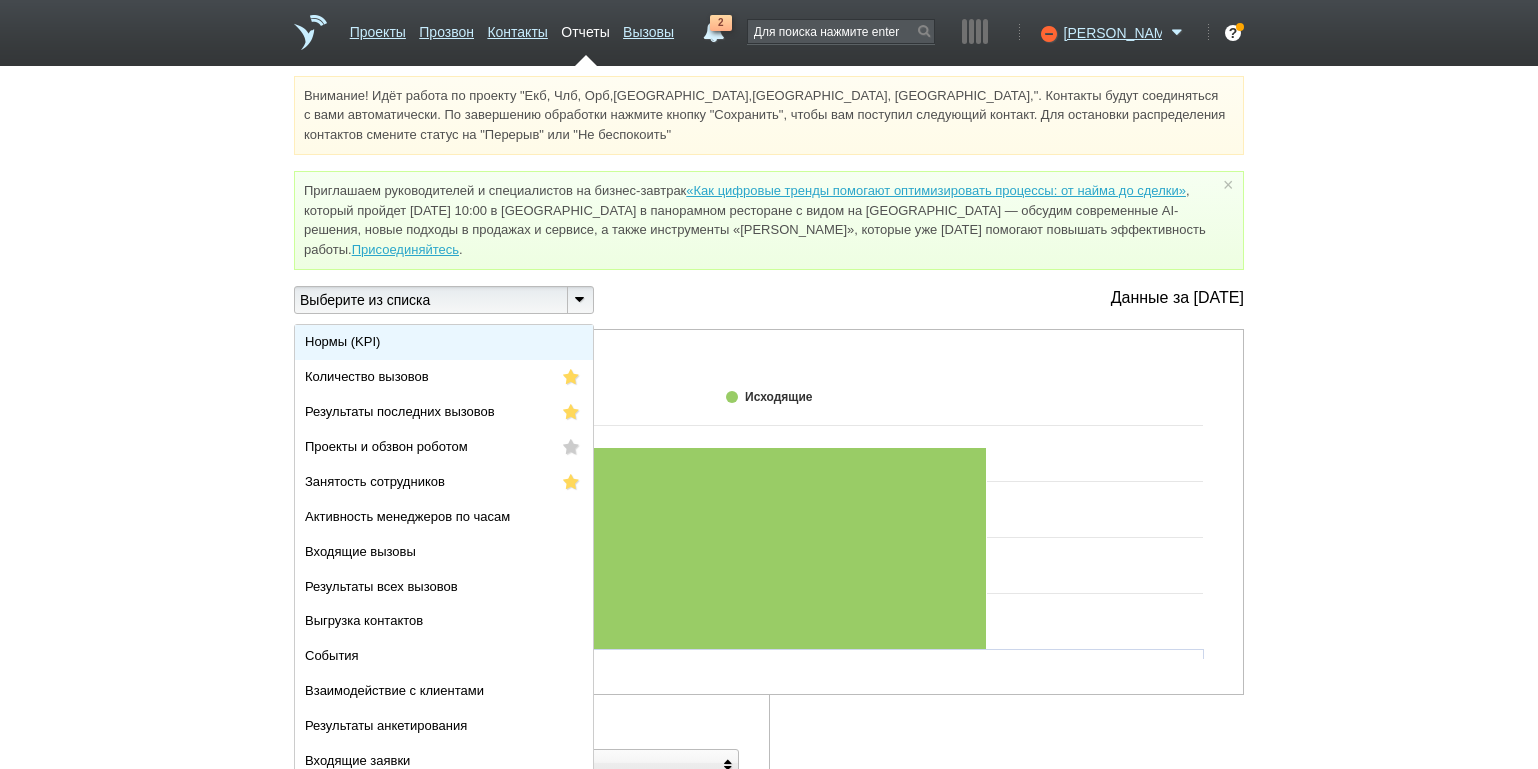 click on "Нормы (KPI)" at bounding box center (444, 342) 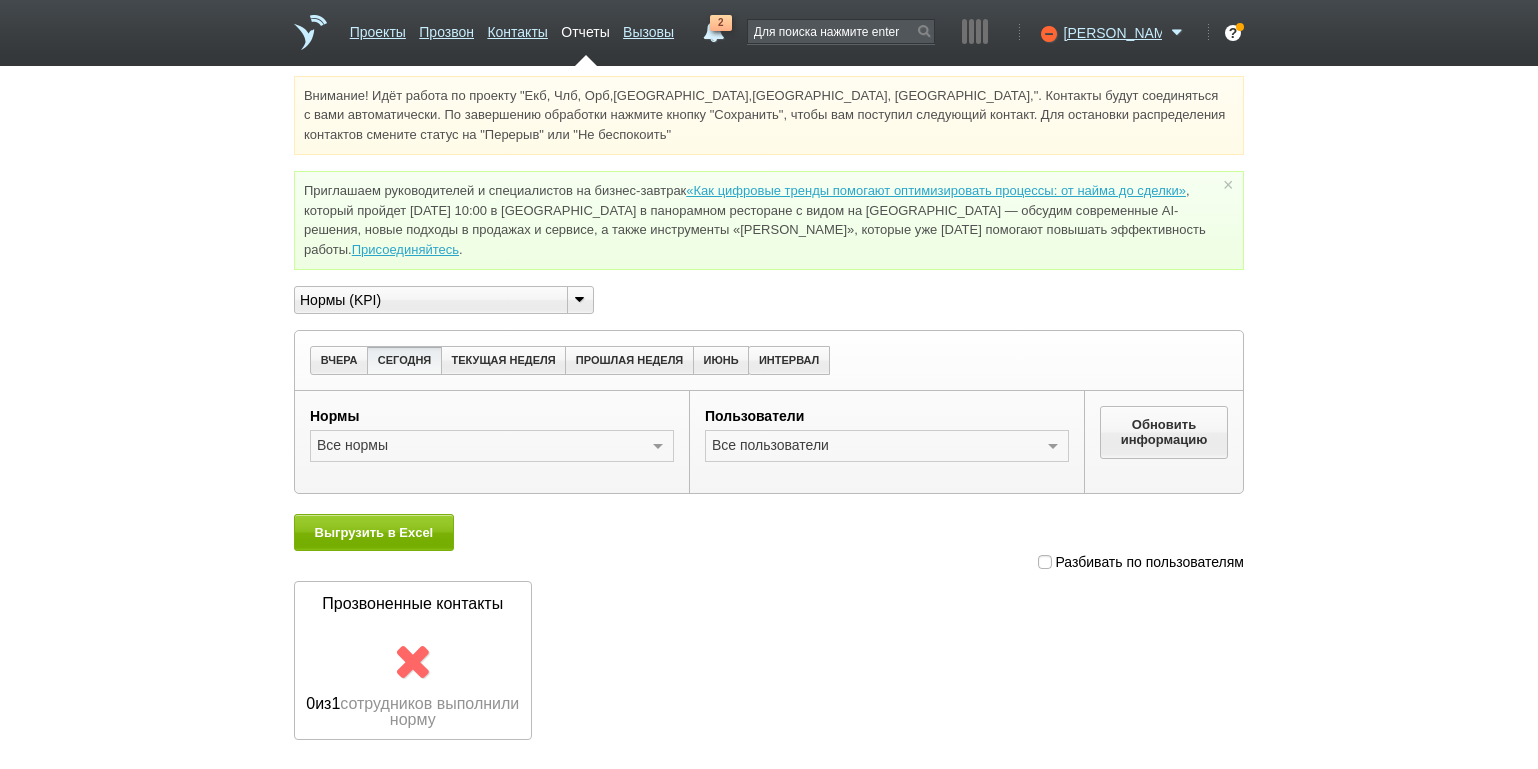 click at bounding box center (1045, 562) 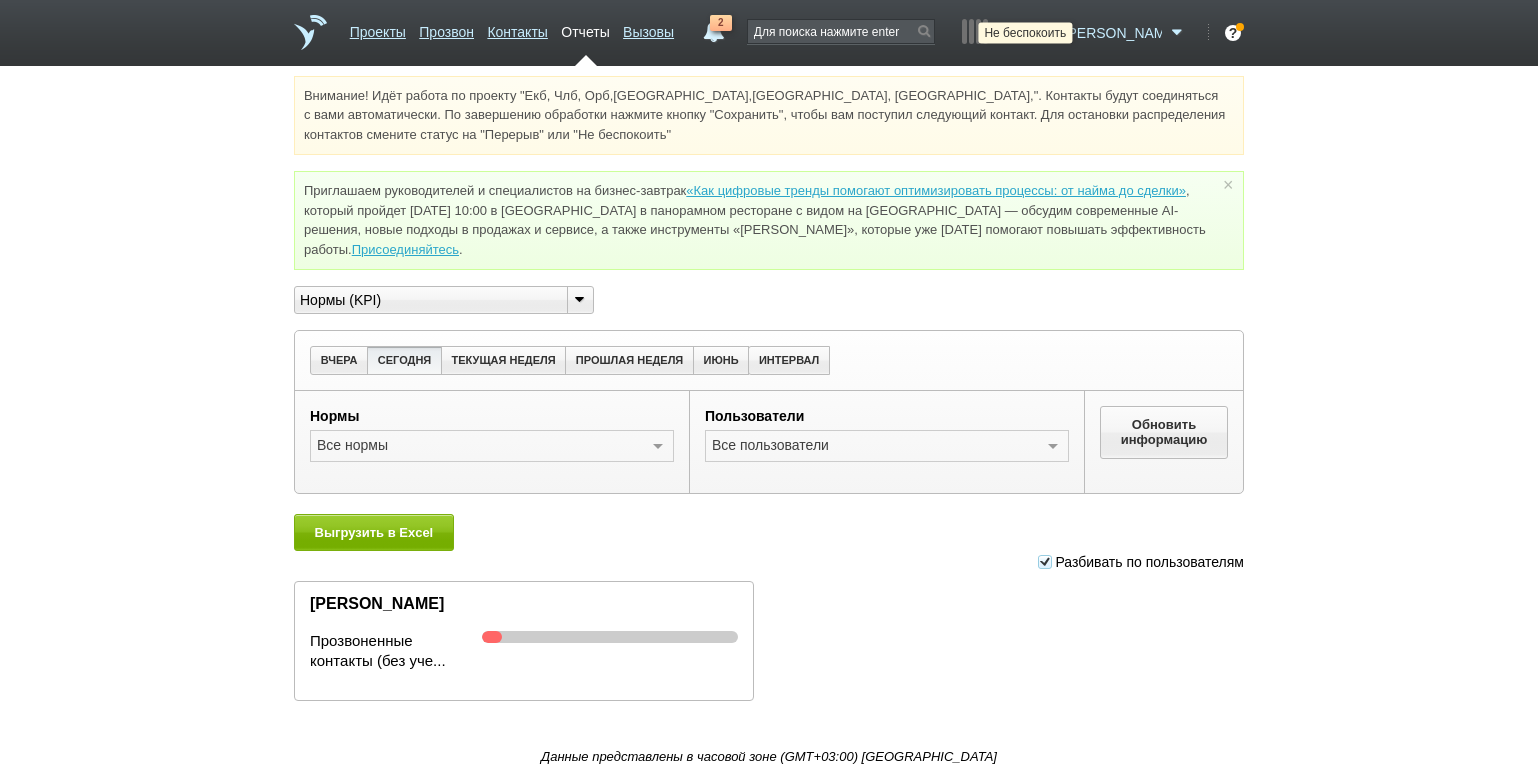 click at bounding box center (1046, 33) 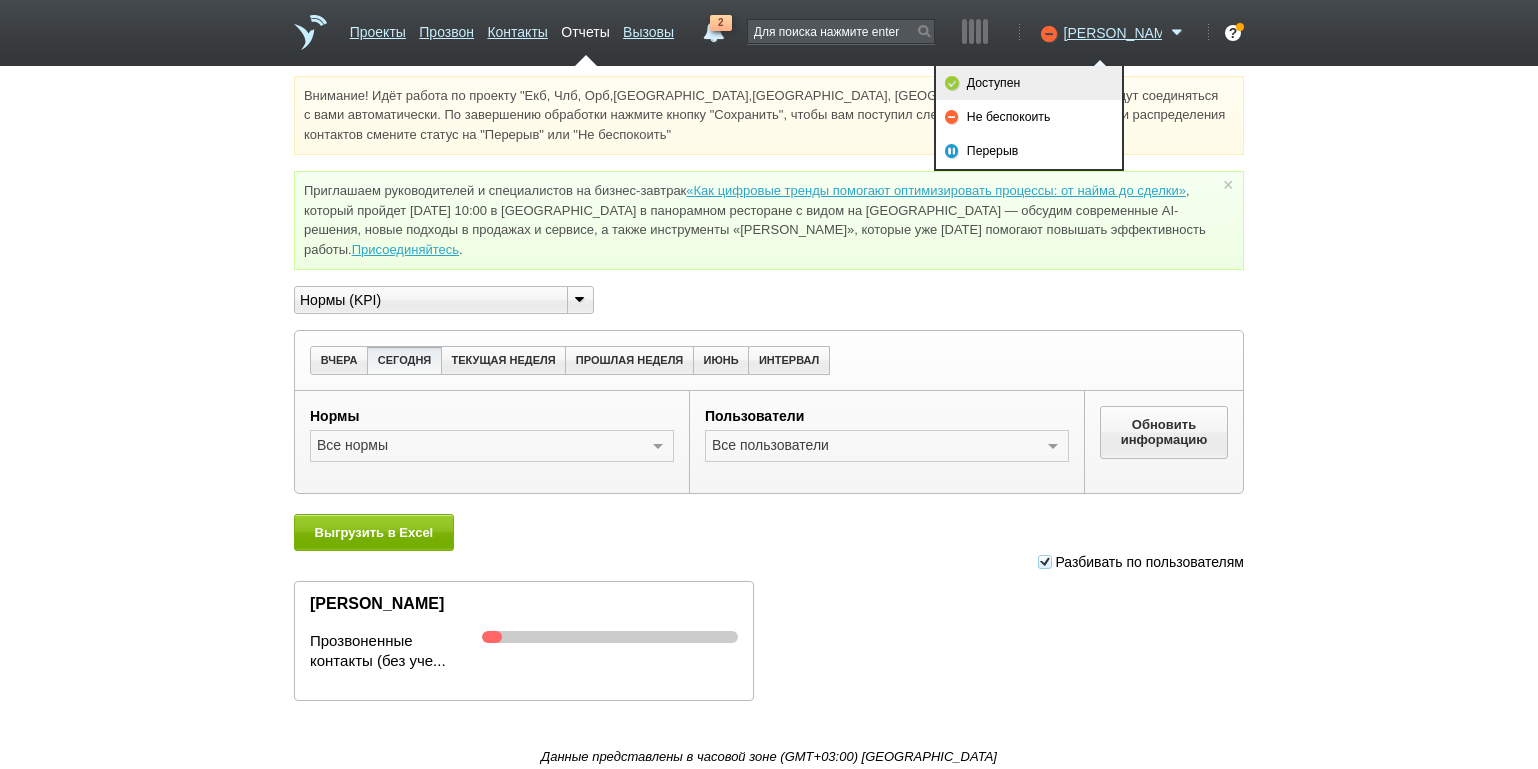 click on "Доступен" at bounding box center [1029, 83] 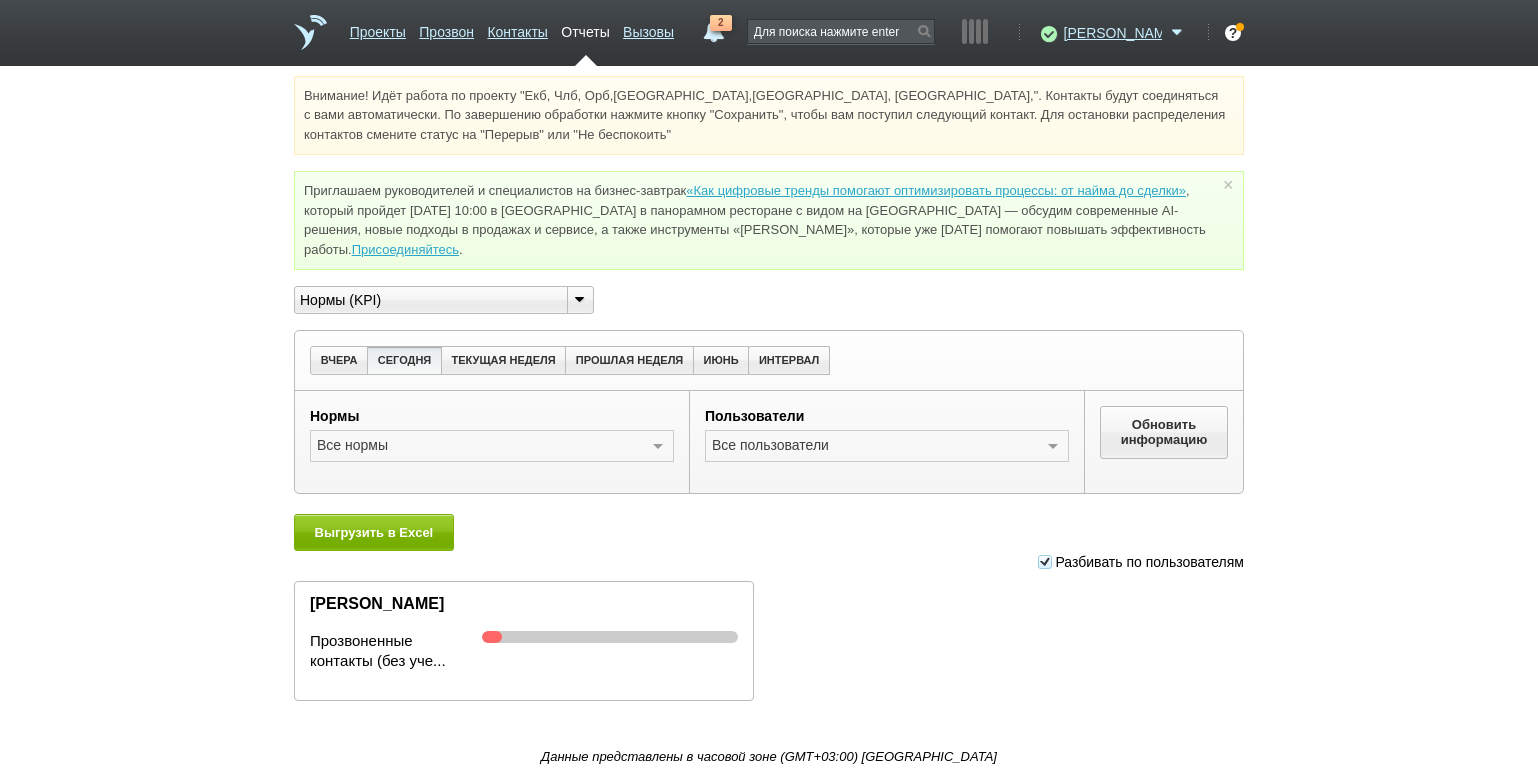 click on "Внимание! Идёт работа по проекту "Екб, Члб, Орб,[GEOGRAPHIC_DATA],[GEOGRAPHIC_DATA], [GEOGRAPHIC_DATA],". Контакты будут соединяться с вами автоматически. По завершению обработки нажмите кнопку "Сохранить", чтобы вам поступил следующий контакт. Для остановки распределения контактов смените статус на "Перерыв" или "Не беспокоить"
Приглашаем руководителей и специалистов на бизнес-завтрак  «Как цифровые тренды помогают оптимизировать процессы: от найма до сделки» Присоединяйтесь .
×
Нормы (KPI)" at bounding box center (769, 481) 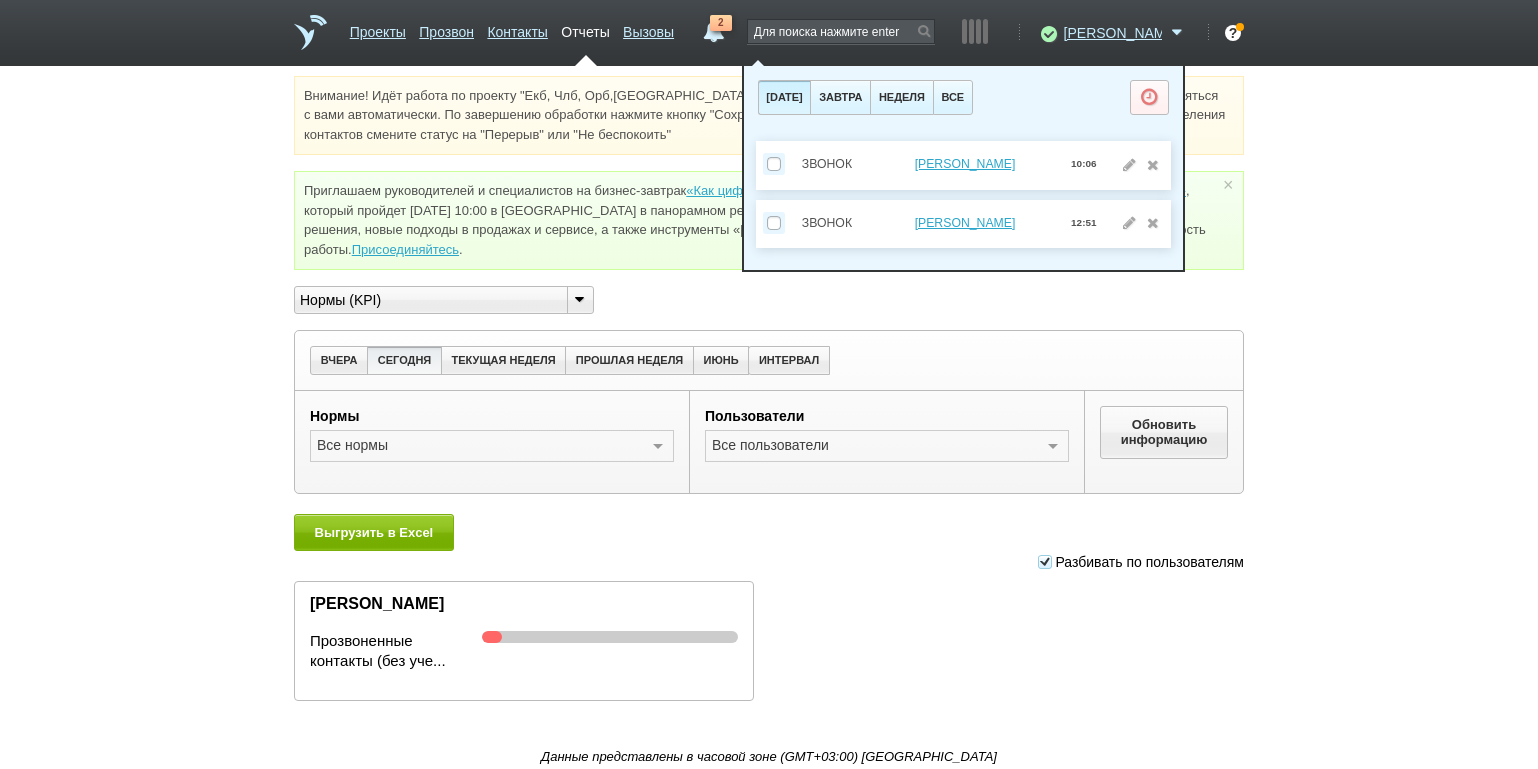 click on "Внимание! Идёт работа по проекту "Екб, Члб, Орб,[GEOGRAPHIC_DATA],[GEOGRAPHIC_DATA], [GEOGRAPHIC_DATA],". Контакты будут соединяться с вами автоматически. По завершению обработки нажмите кнопку "Сохранить", чтобы вам поступил следующий контакт. Для остановки распределения контактов смените статус на "Перерыв" или "Не беспокоить"
Приглашаем руководителей и специалистов на бизнес-завтрак  «Как цифровые тренды помогают оптимизировать процессы: от найма до сделки» Присоединяйтесь .
×
Нормы (KPI)" at bounding box center (769, 481) 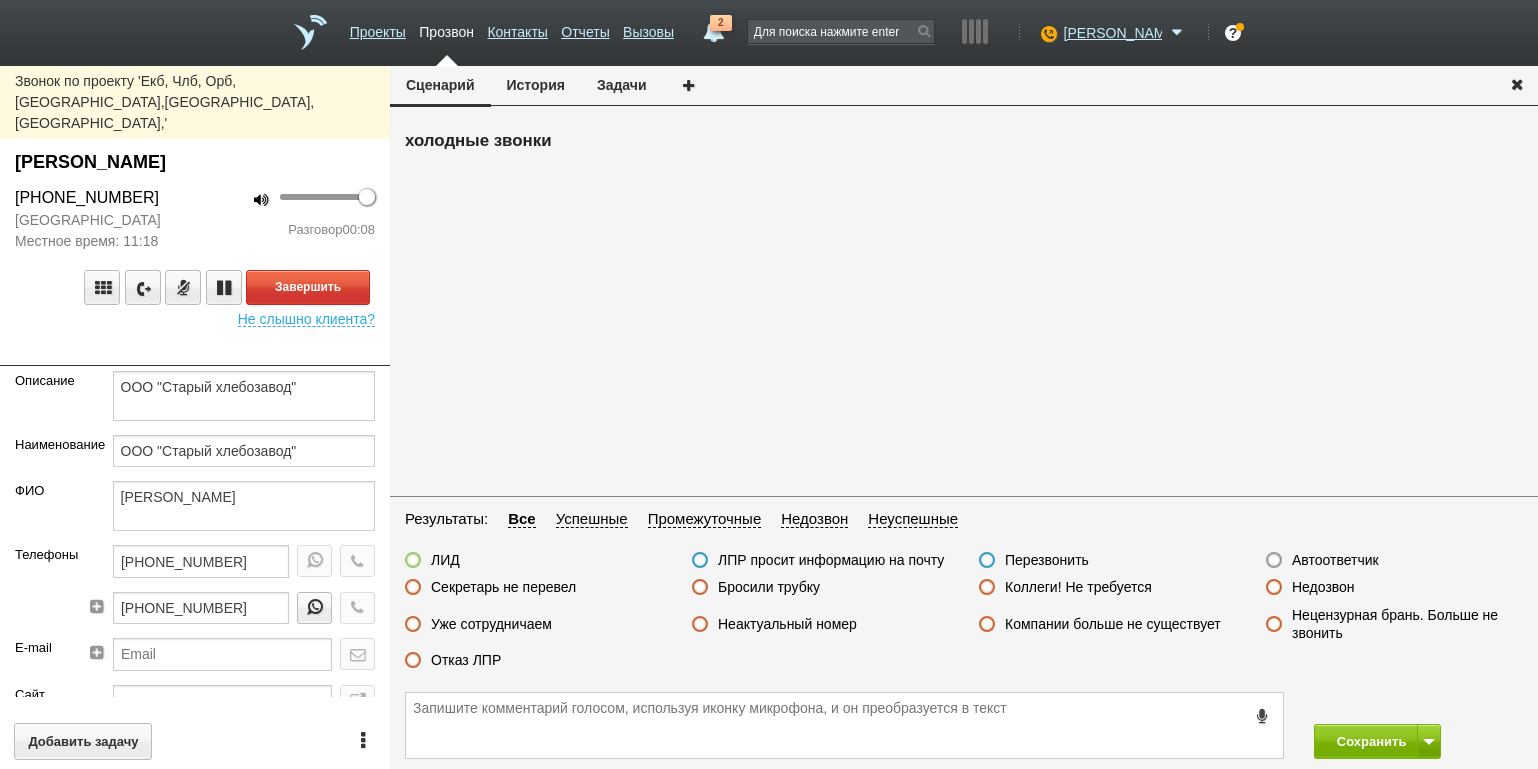 drag, startPoint x: 722, startPoint y: 431, endPoint x: 1044, endPoint y: 360, distance: 329.73474 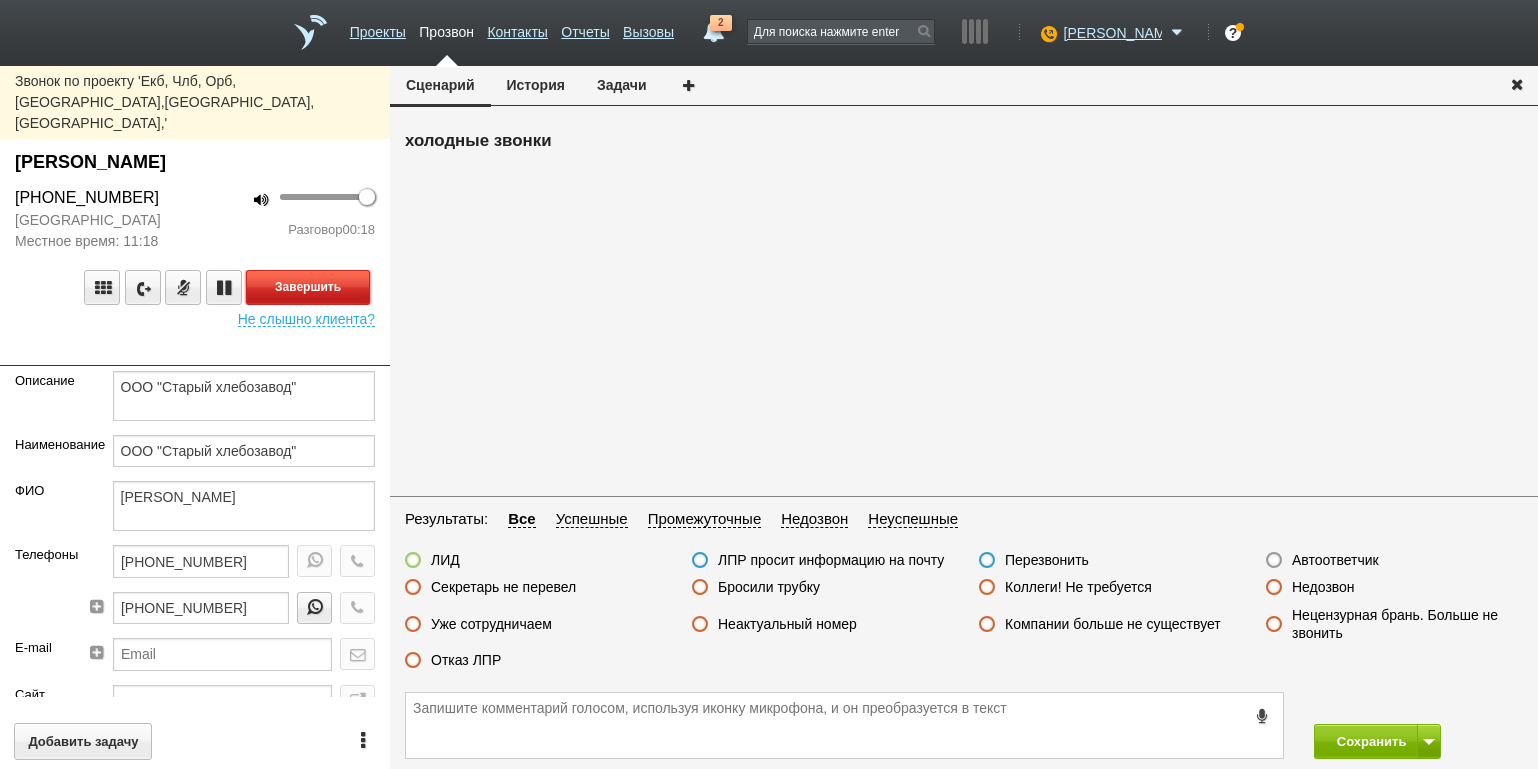 click on "Завершить" at bounding box center (308, 287) 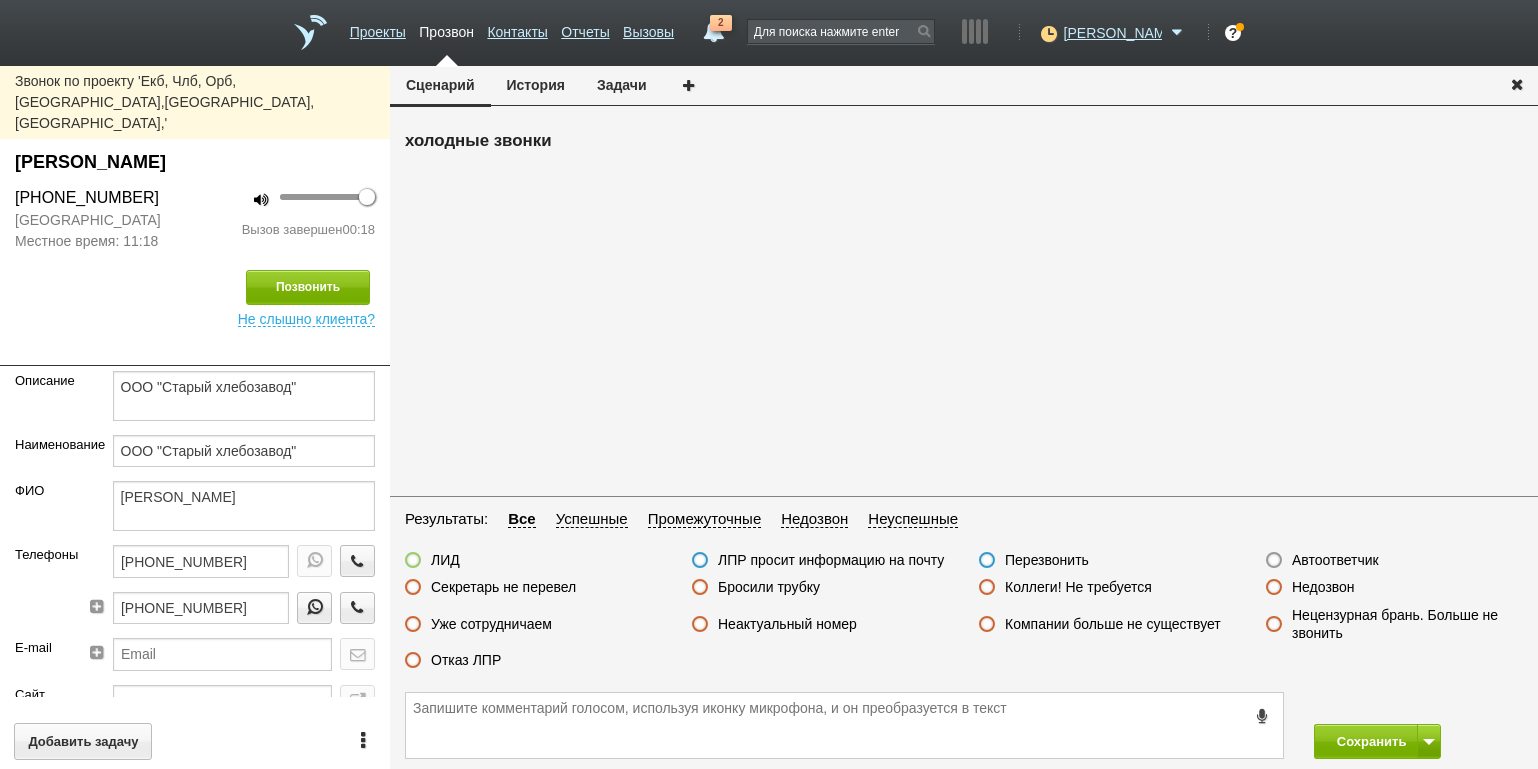 drag, startPoint x: 767, startPoint y: 594, endPoint x: 777, endPoint y: 592, distance: 10.198039 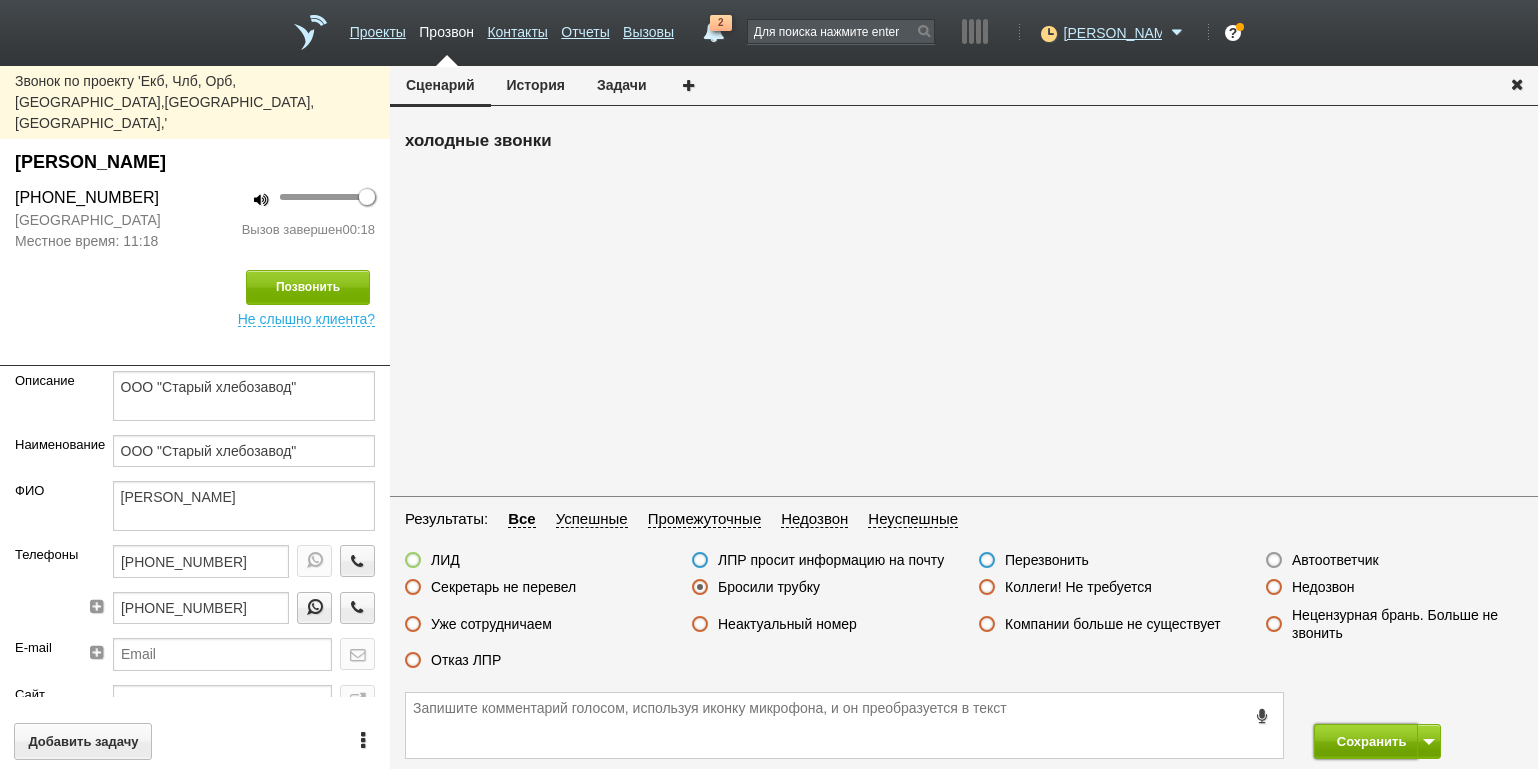 click on "Сохранить" at bounding box center [1366, 741] 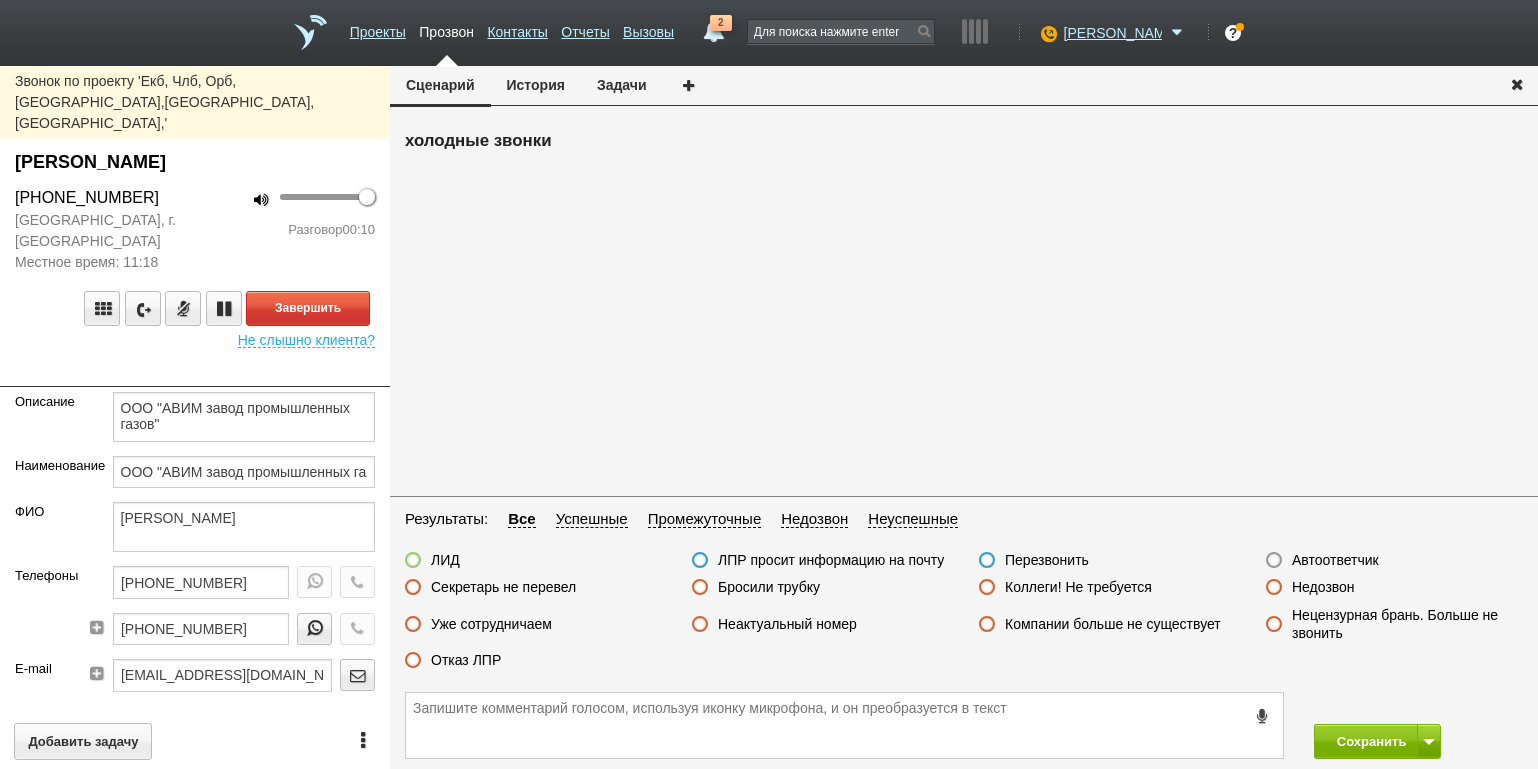 click on "100
Разговор
00:10" at bounding box center [292, 229] 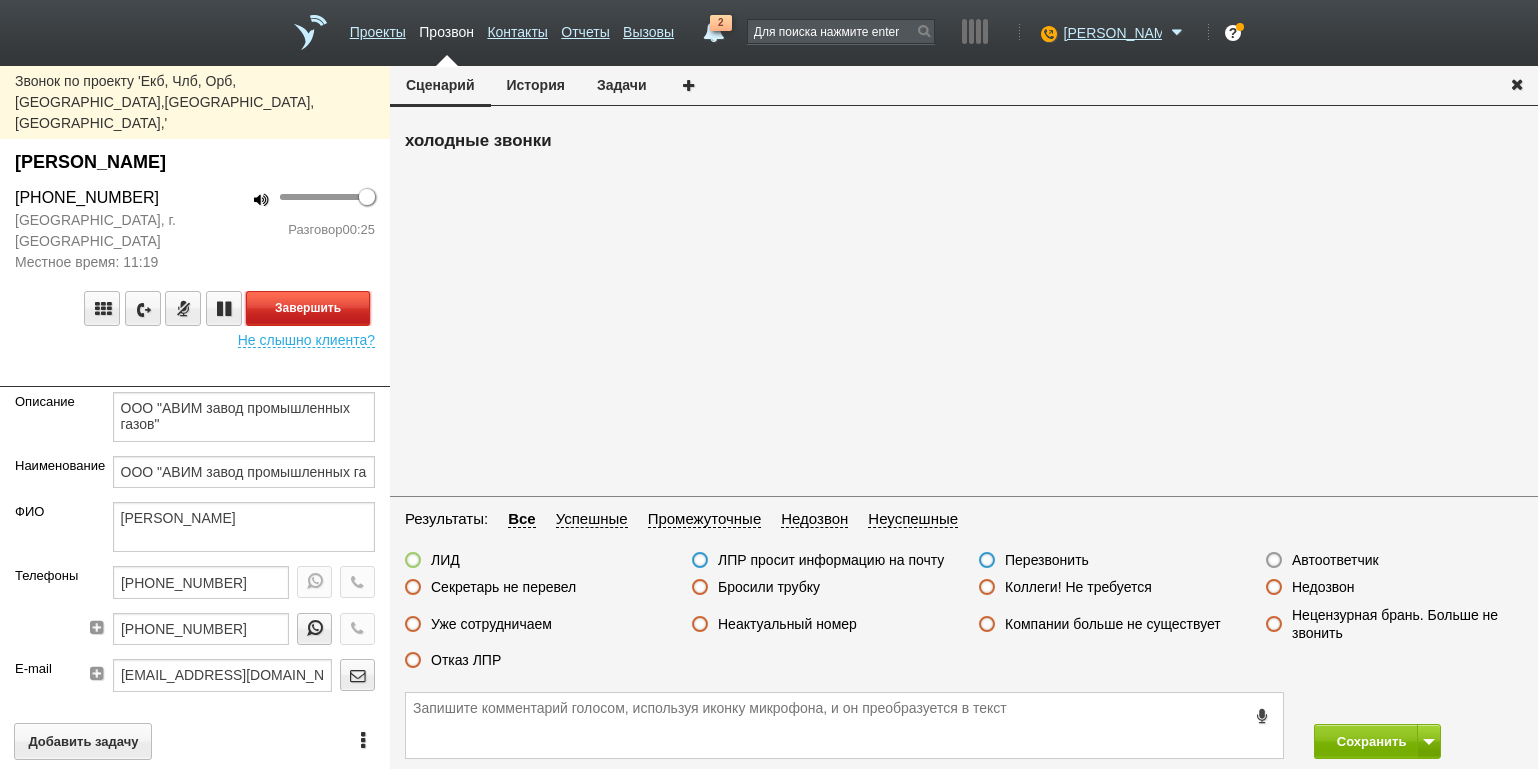 click on "Завершить" at bounding box center (308, 308) 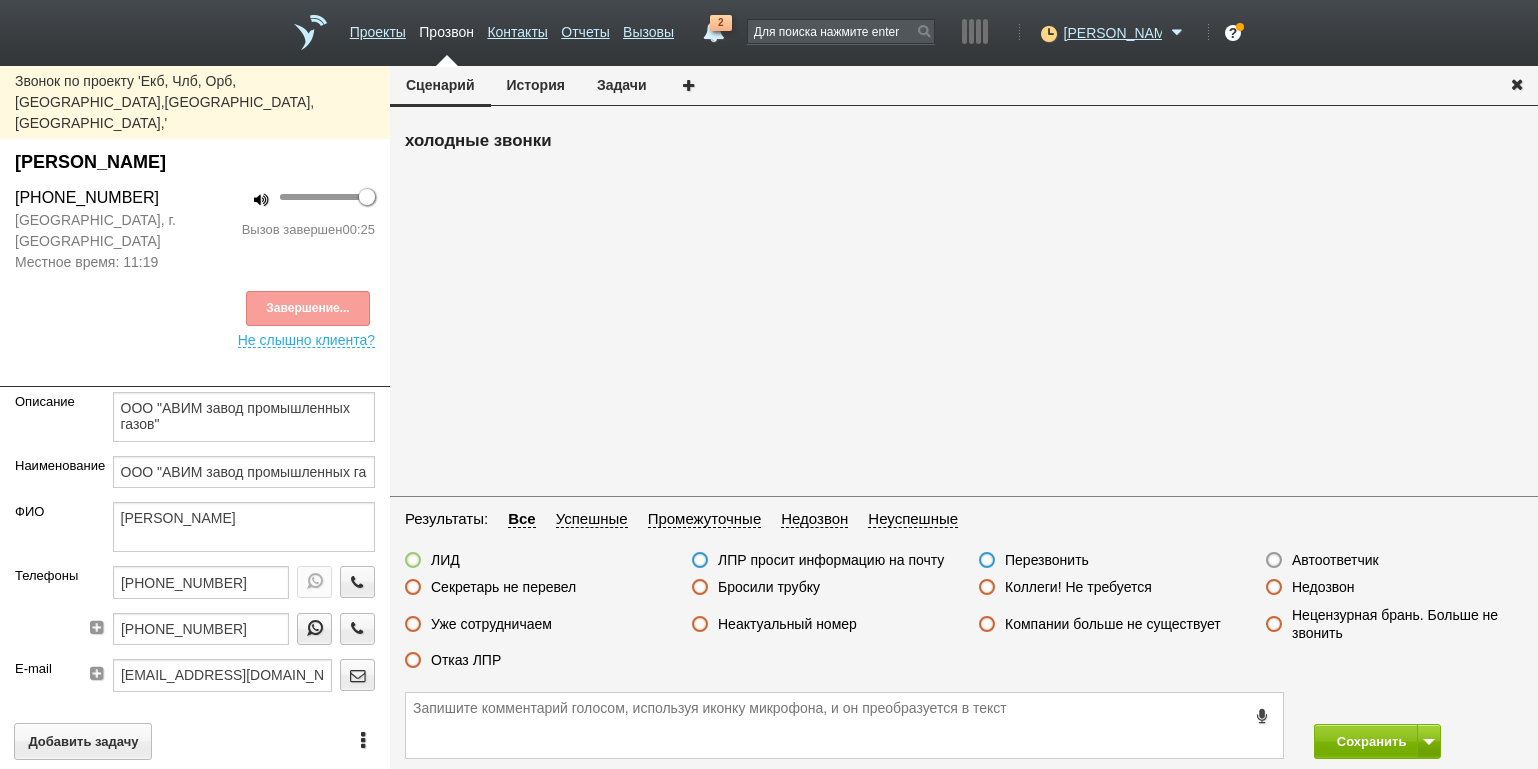 click on "Отказ ЛПР" at bounding box center (466, 660) 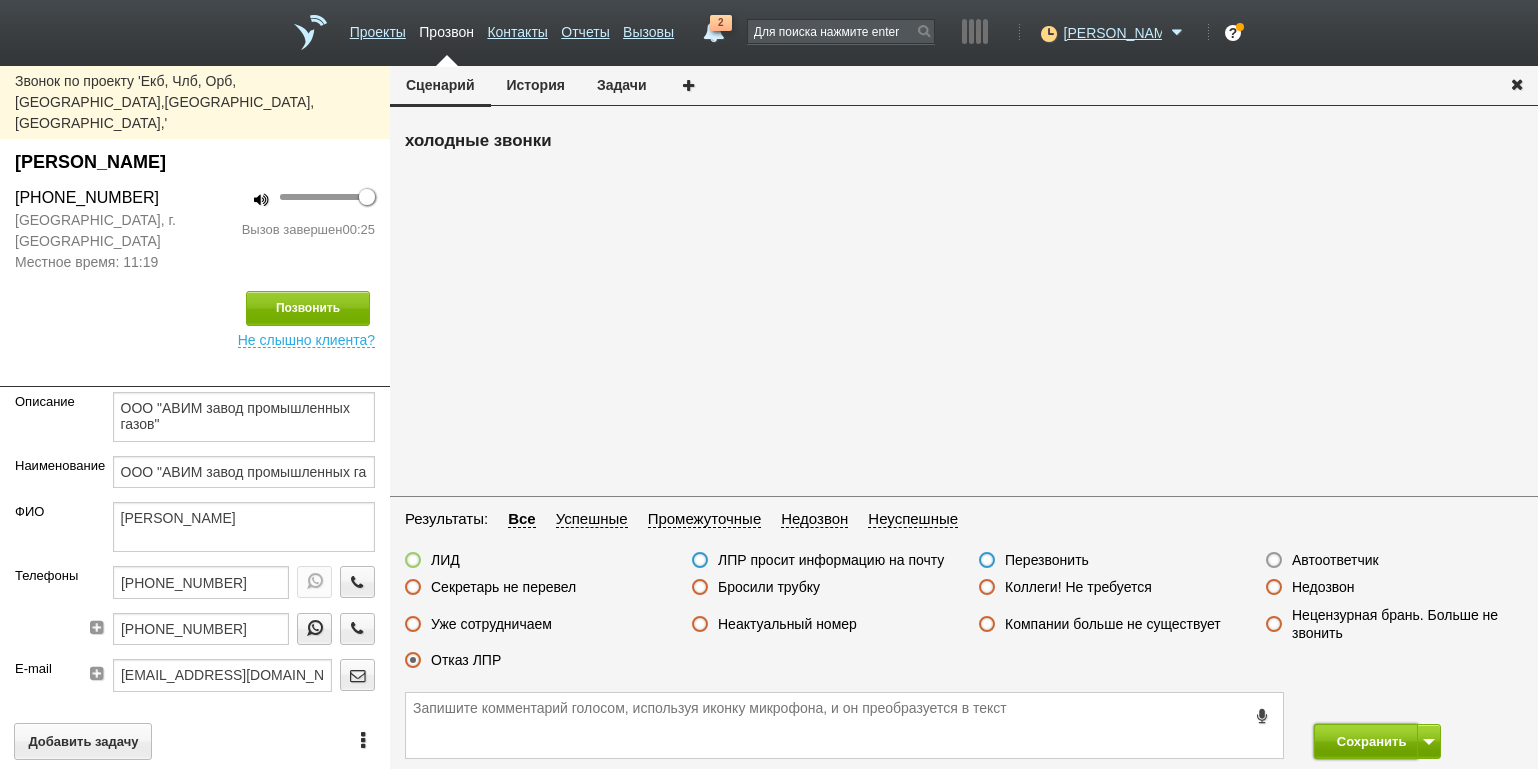 click on "Сохранить" at bounding box center [1366, 741] 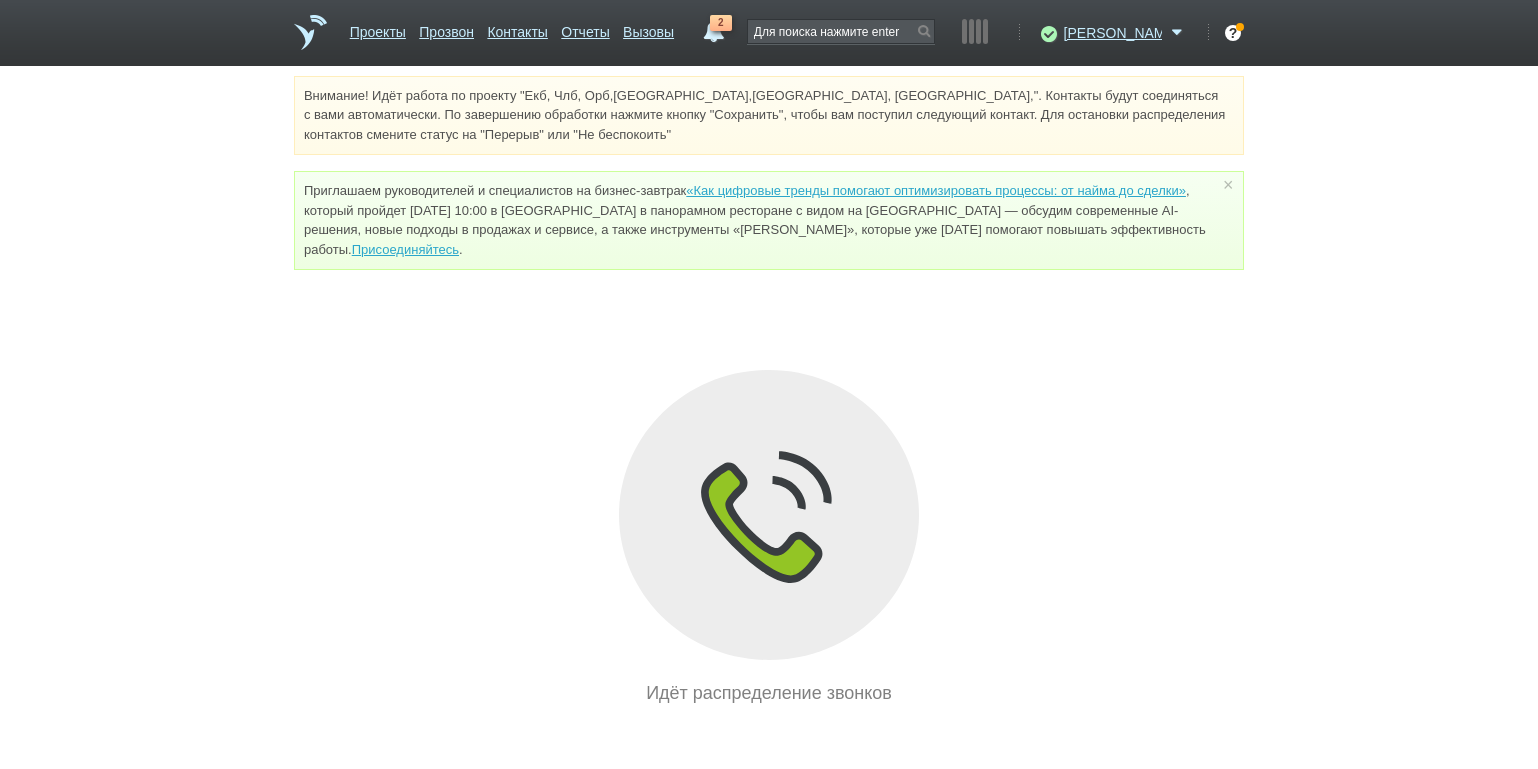 click on "Внимание! Идёт работа по проекту "Екб, Члб, Орб,[GEOGRAPHIC_DATA],[GEOGRAPHIC_DATA], [GEOGRAPHIC_DATA],". Контакты будут соединяться с вами автоматически. По завершению обработки нажмите кнопку "Сохранить", чтобы вам поступил следующий контакт. Для остановки распределения контактов смените статус на "Перерыв" или "Не беспокоить"
Приглашаем руководителей и специалистов на бизнес-завтрак  «Как цифровые тренды помогают оптимизировать процессы: от найма до сделки» Присоединяйтесь .
×
Идёт распределение звонков" at bounding box center (769, 391) 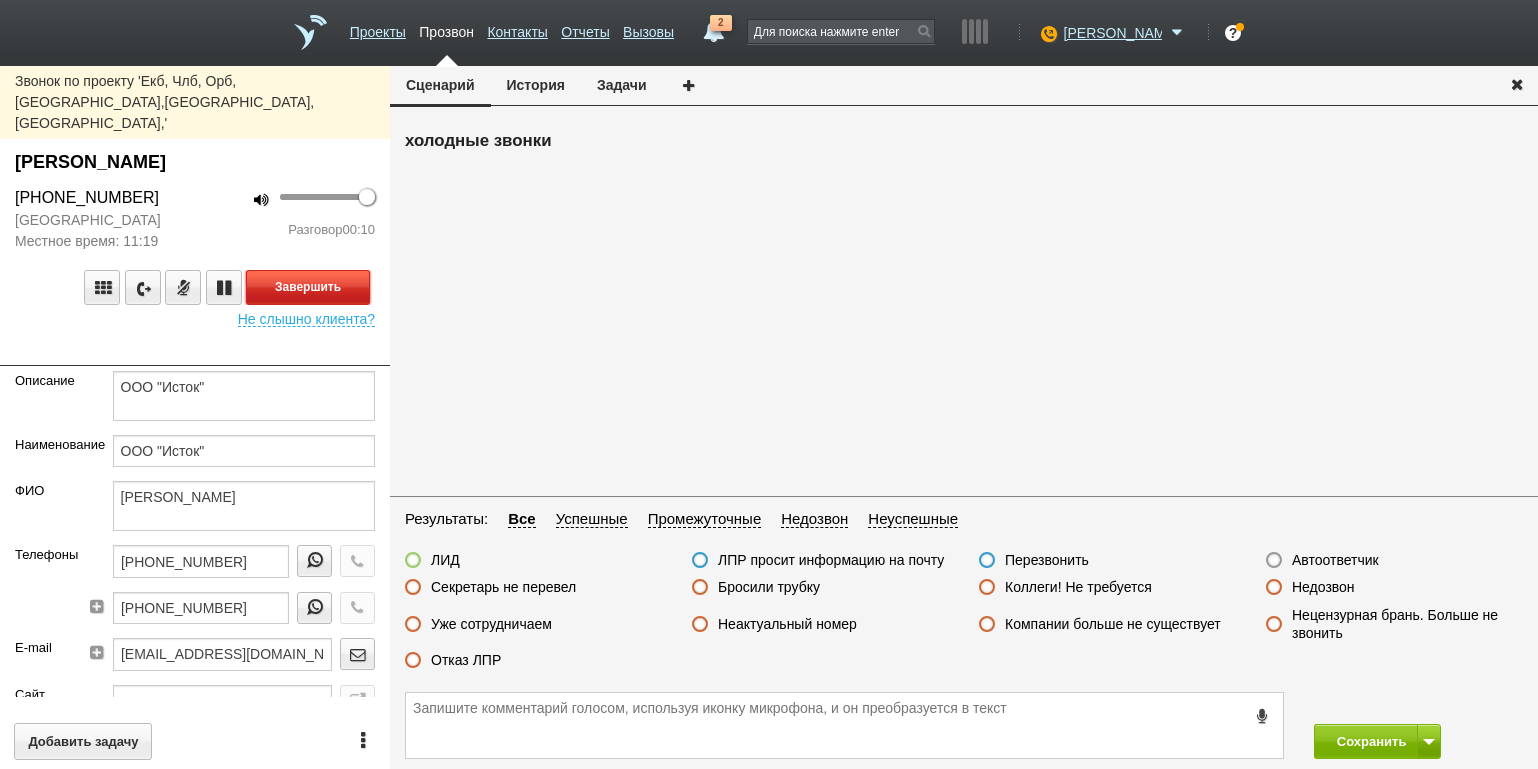 click on "Завершить" at bounding box center [308, 287] 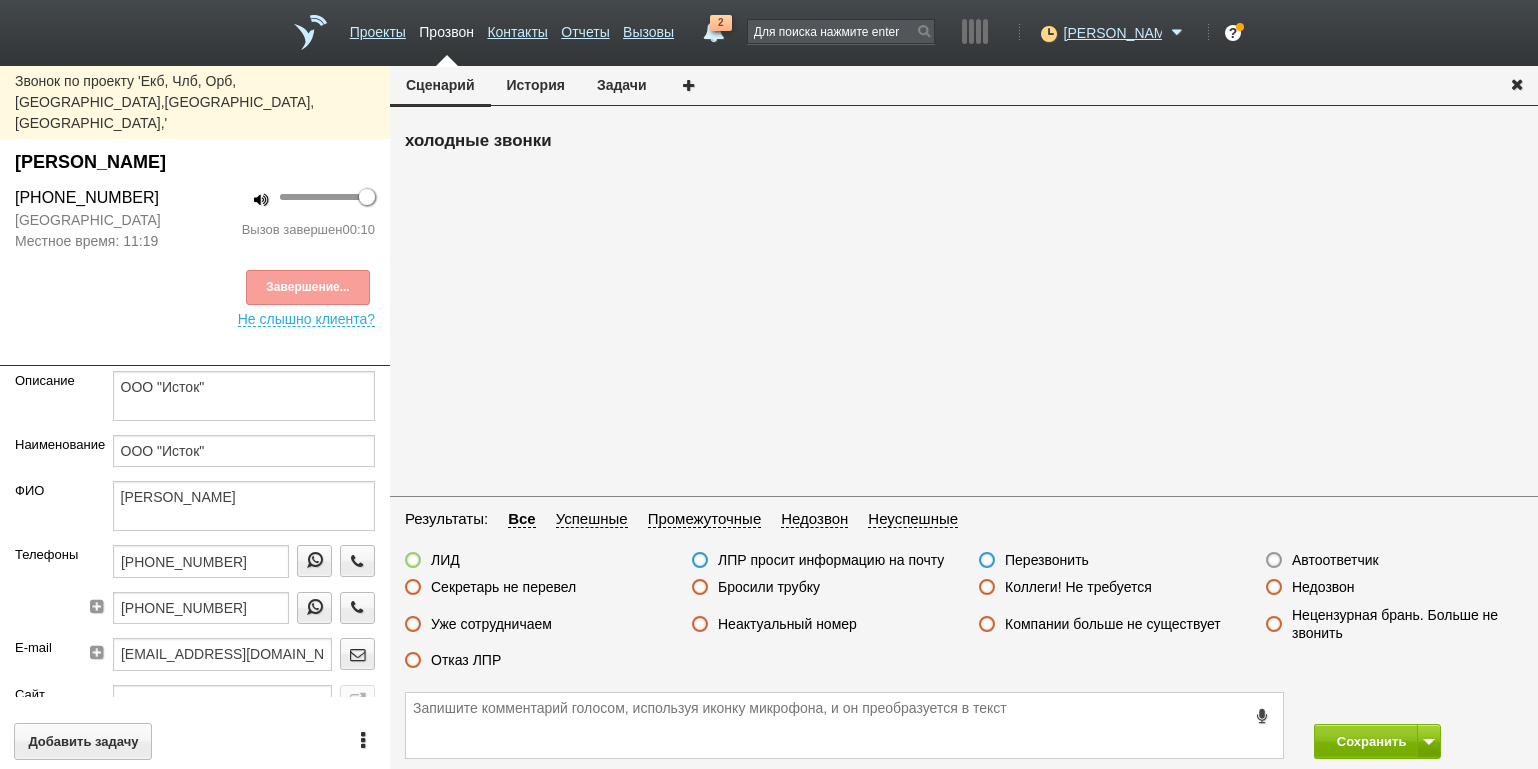 click on "Неактуальный номер" at bounding box center [787, 624] 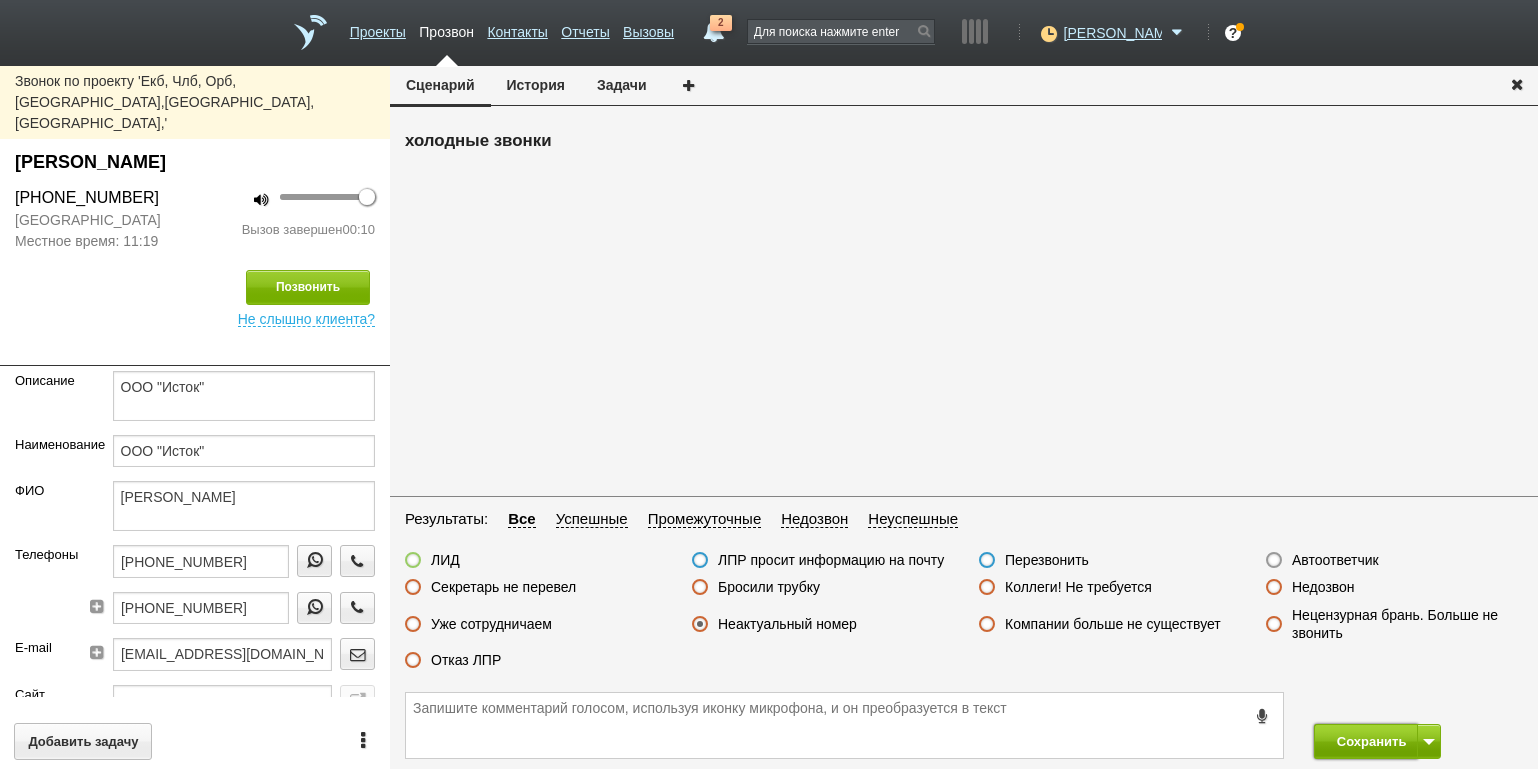 click on "Сохранить" at bounding box center [1366, 741] 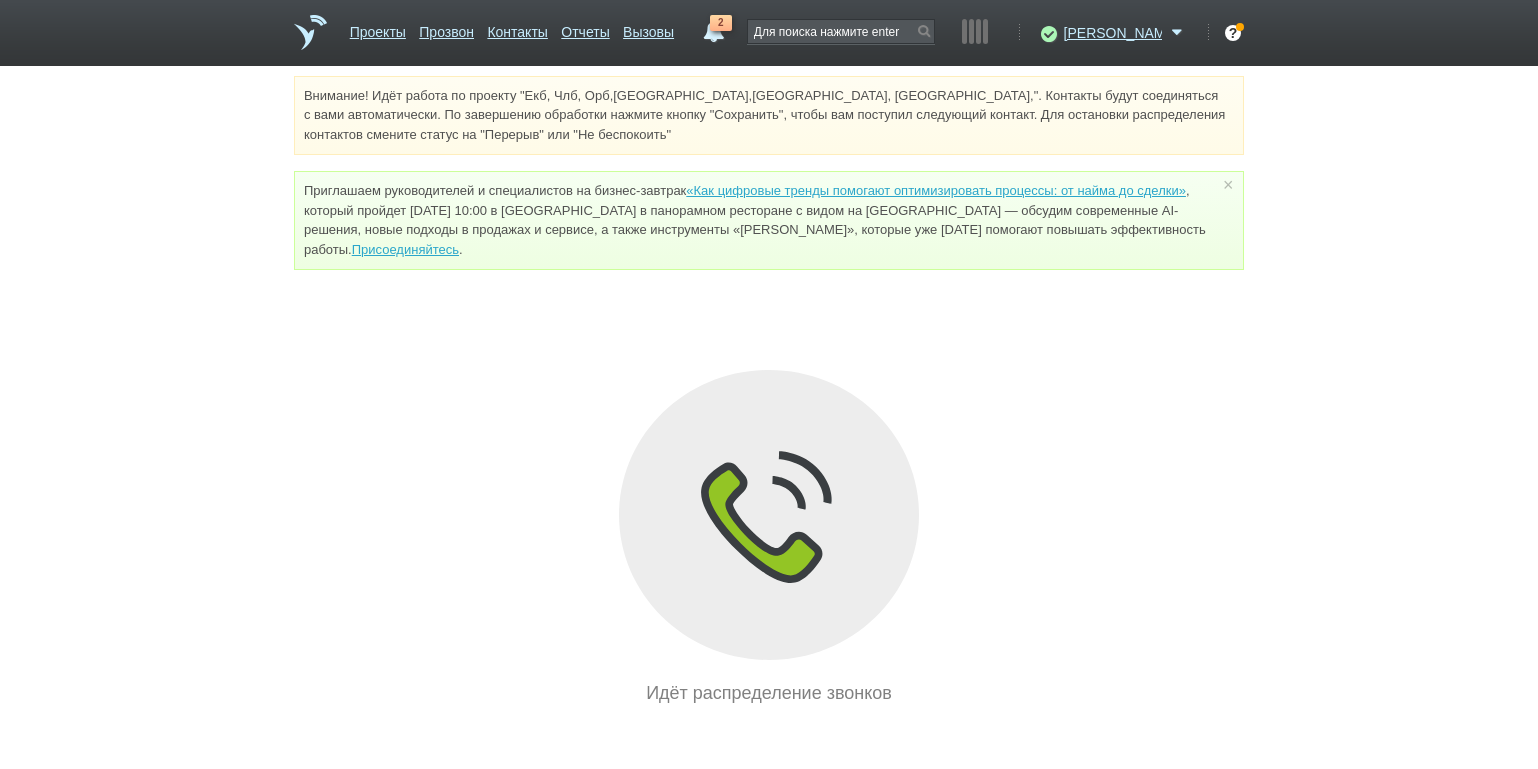 click on "Внимание! Идёт работа по проекту "Екб, Члб, Орб,[GEOGRAPHIC_DATA],[GEOGRAPHIC_DATA], [GEOGRAPHIC_DATA],". Контакты будут соединяться с вами автоматически. По завершению обработки нажмите кнопку "Сохранить", чтобы вам поступил следующий контакт. Для остановки распределения контактов смените статус на "Перерыв" или "Не беспокоить"
Приглашаем руководителей и специалистов на бизнес-завтрак  «Как цифровые тренды помогают оптимизировать процессы: от найма до сделки» Присоединяйтесь .
×
Идёт распределение звонков" at bounding box center (769, 391) 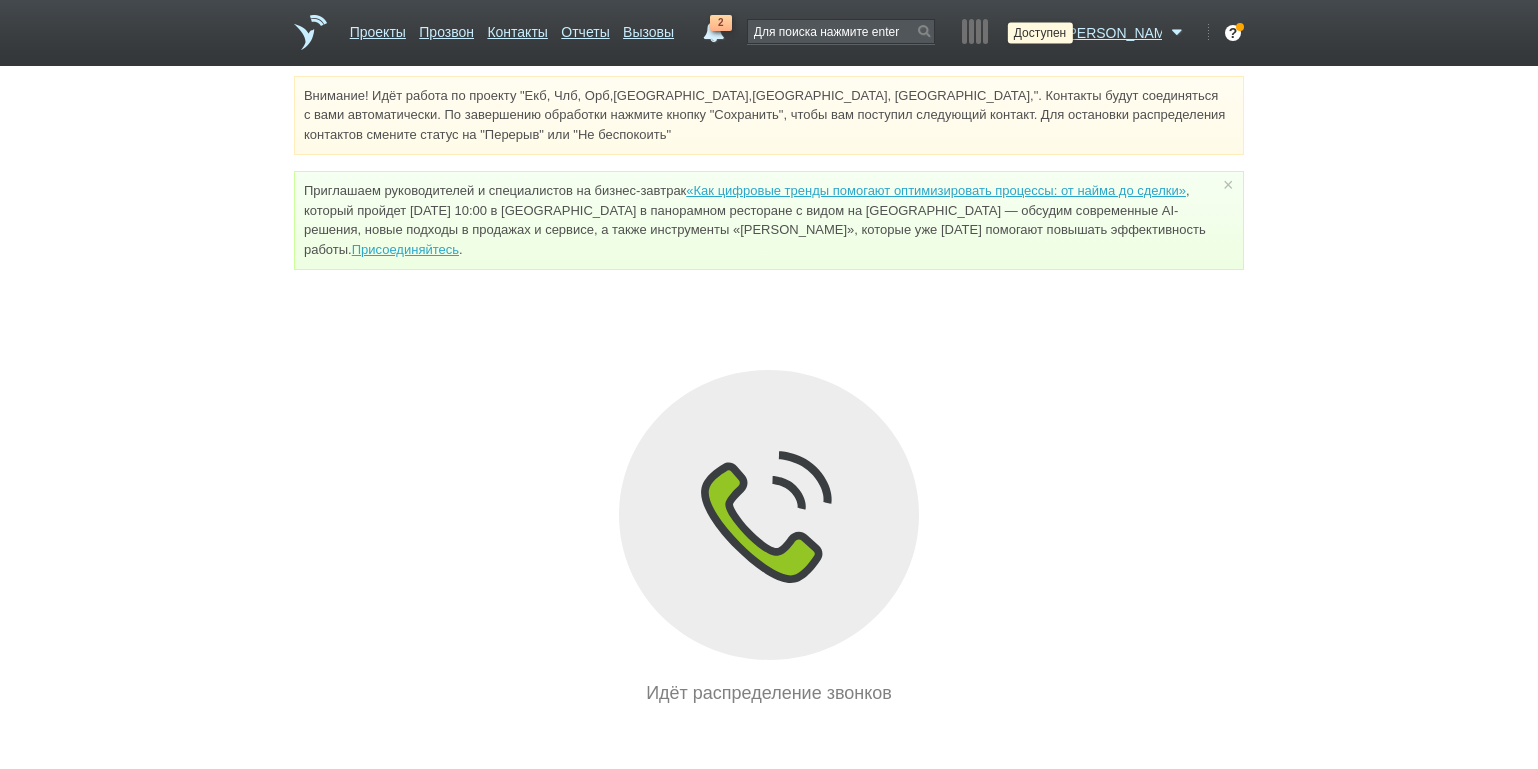 drag, startPoint x: 1092, startPoint y: 37, endPoint x: 1088, endPoint y: 58, distance: 21.377558 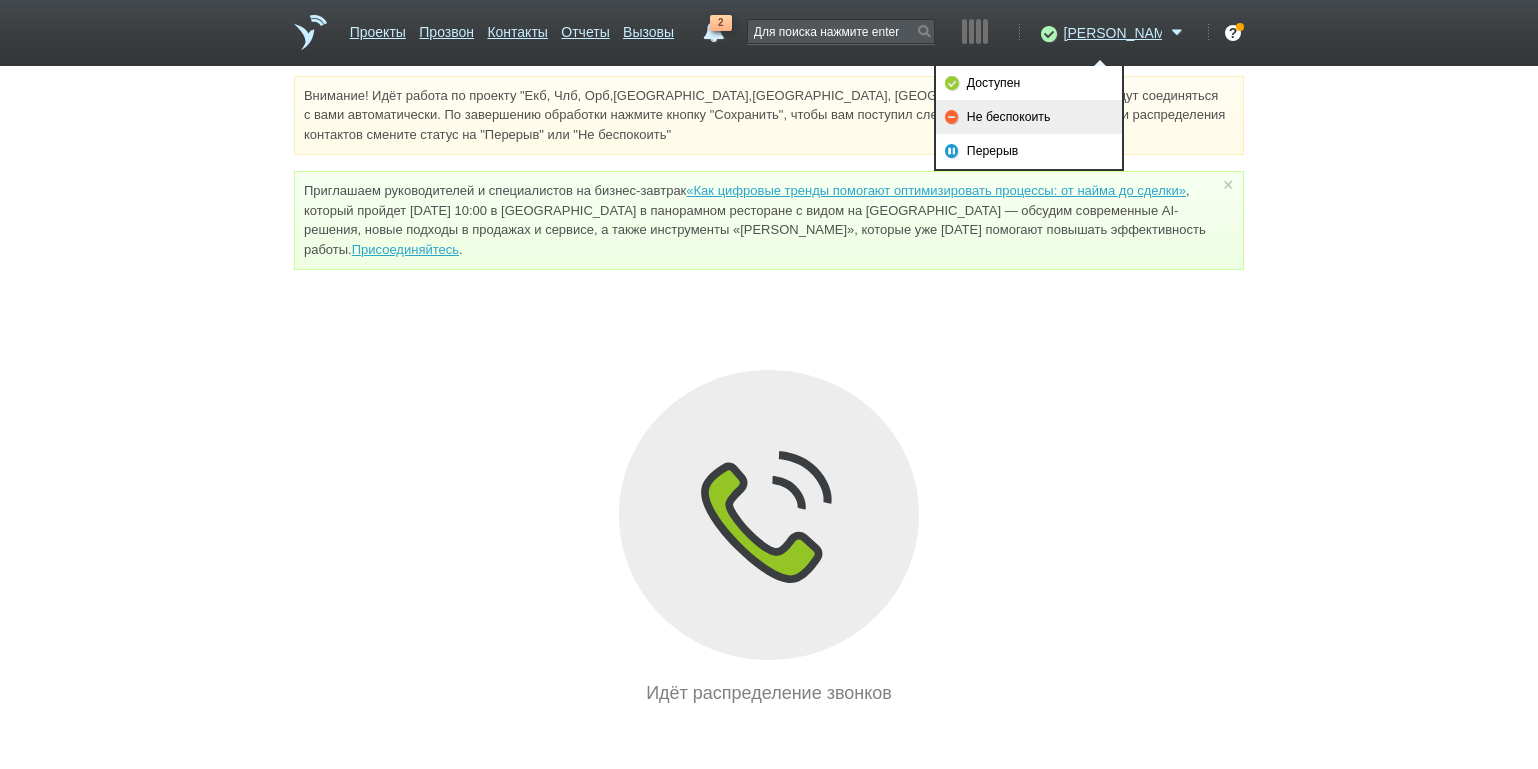 click on "Не беспокоить" at bounding box center (1029, 117) 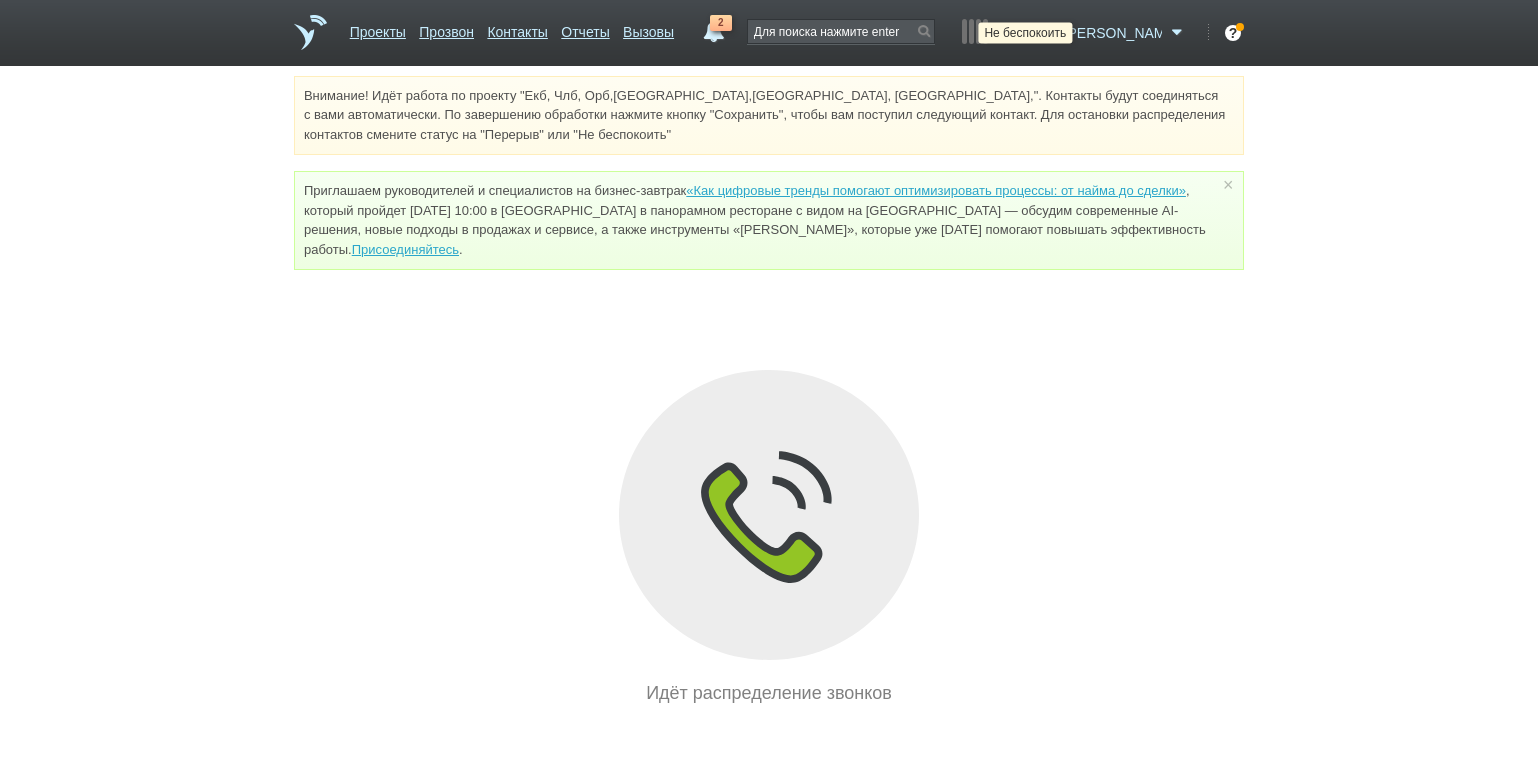 click at bounding box center [1046, 33] 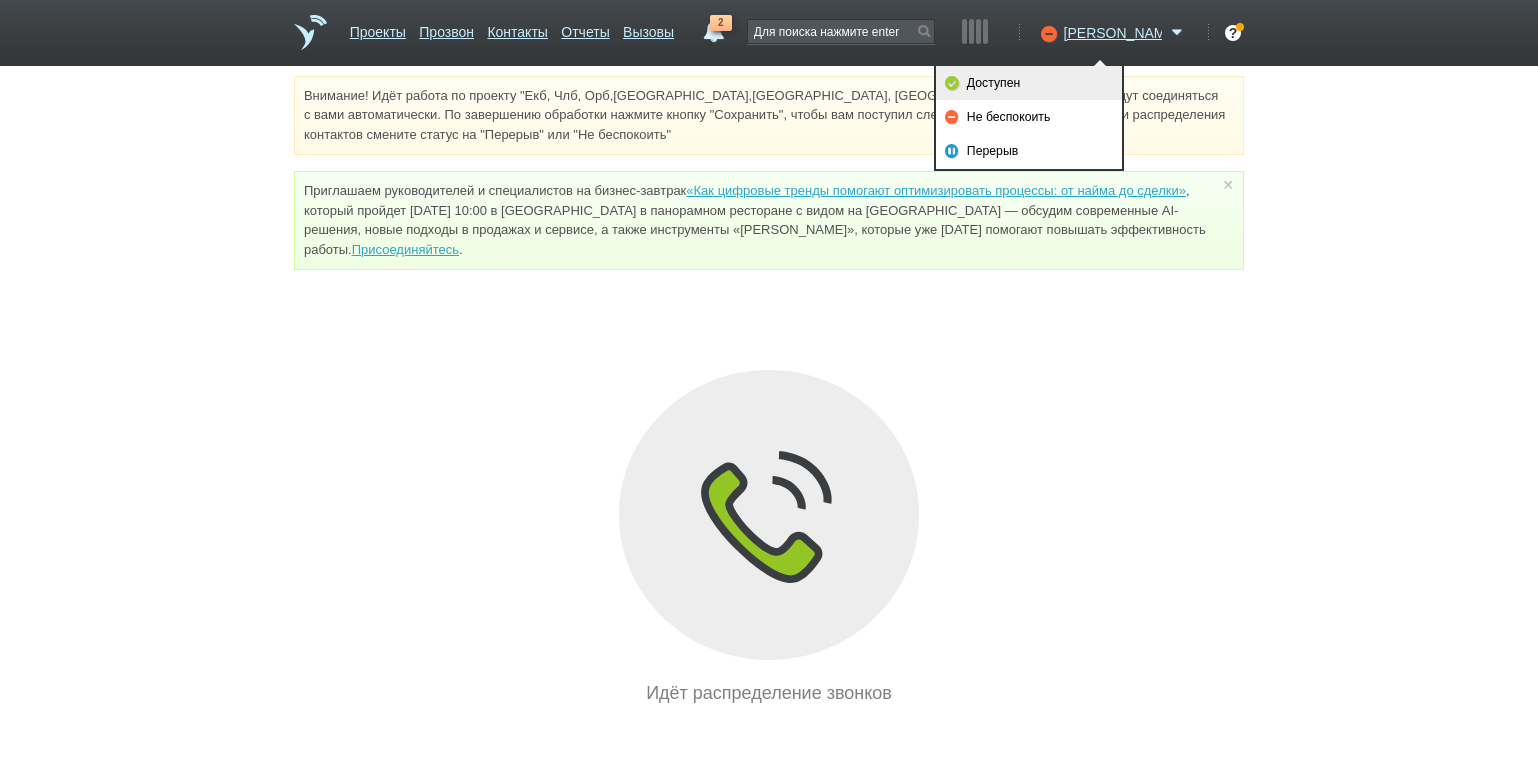 click on "Доступен" at bounding box center [1029, 83] 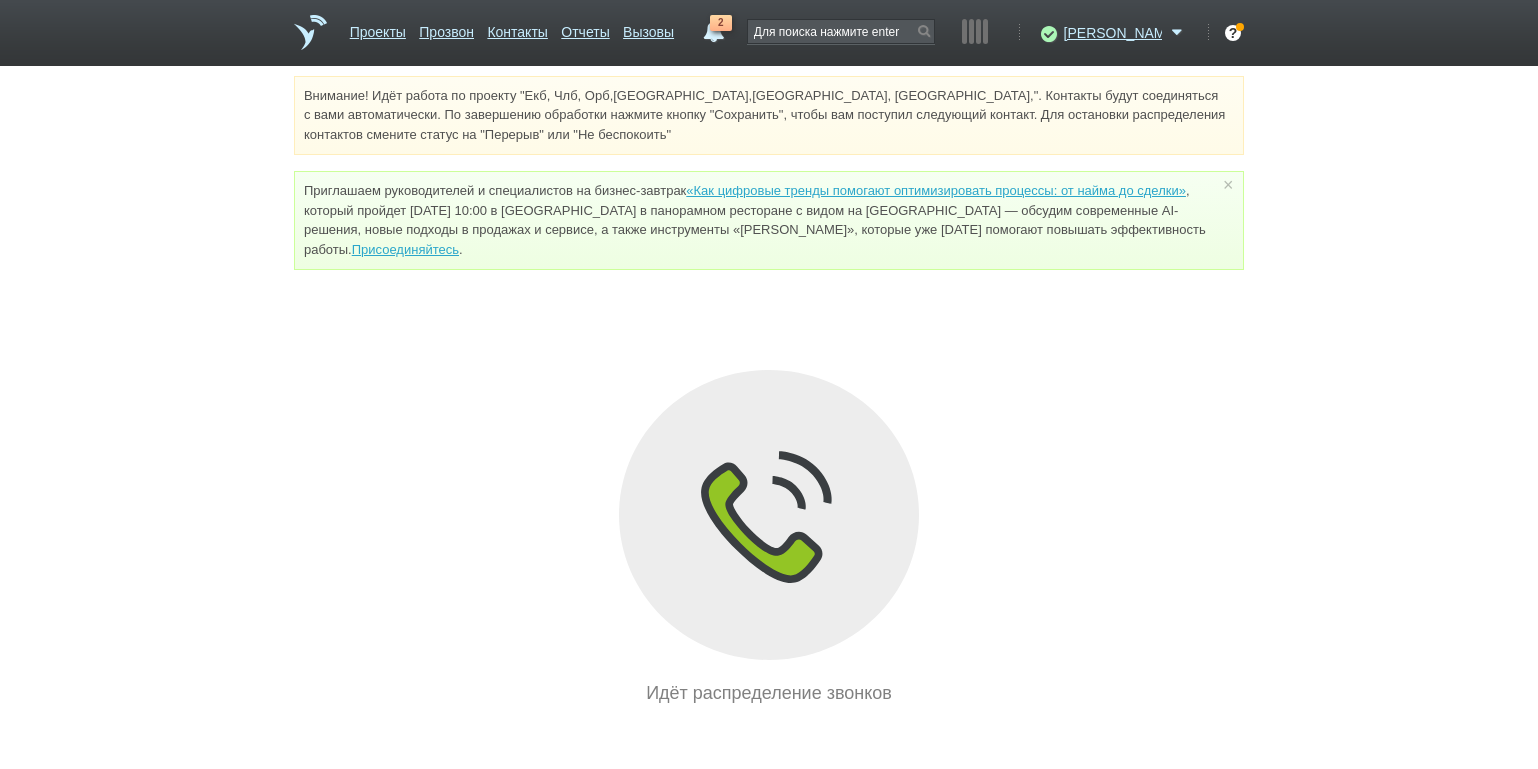 drag, startPoint x: 261, startPoint y: 305, endPoint x: 286, endPoint y: 309, distance: 25.317978 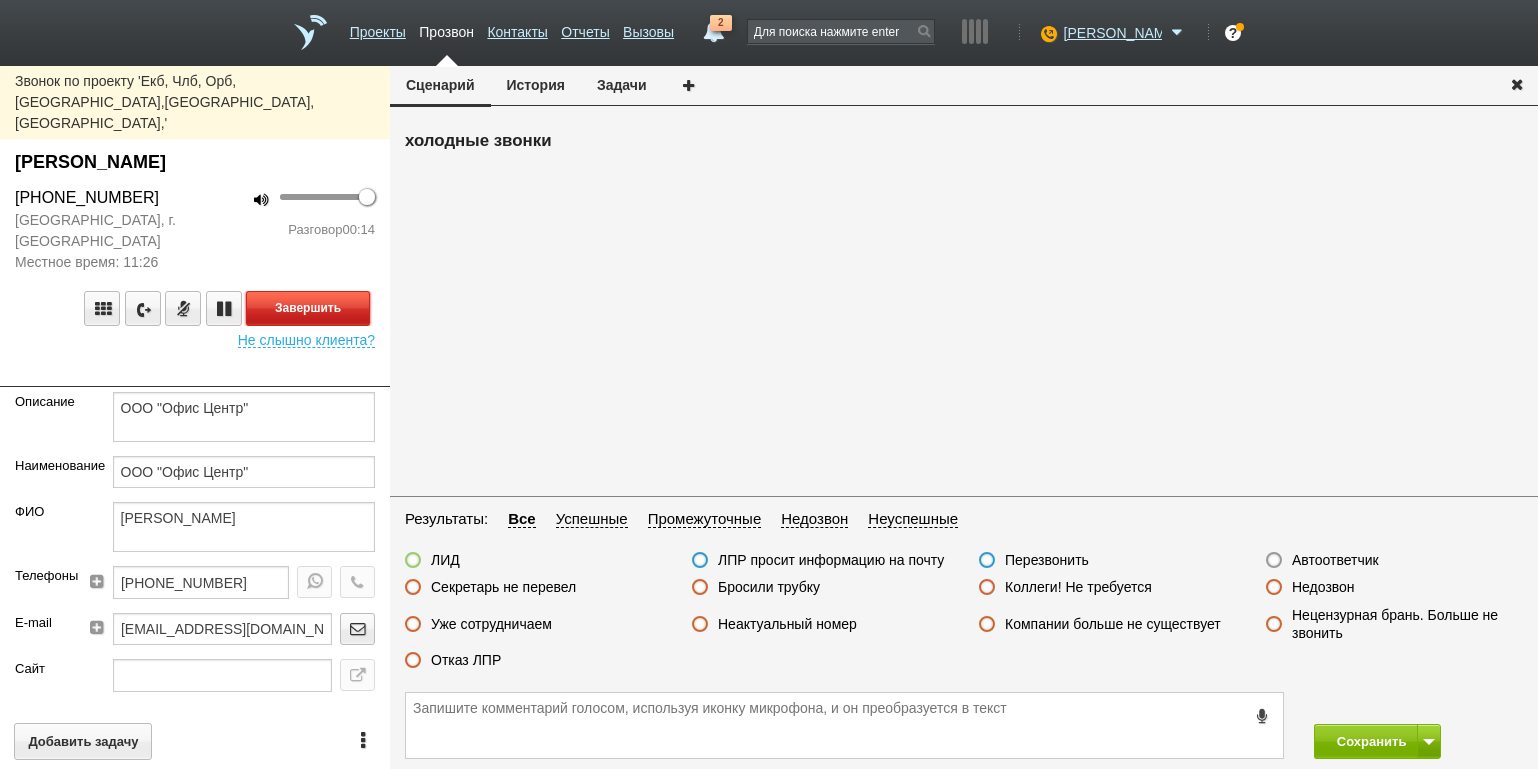 click on "Завершить" at bounding box center [308, 308] 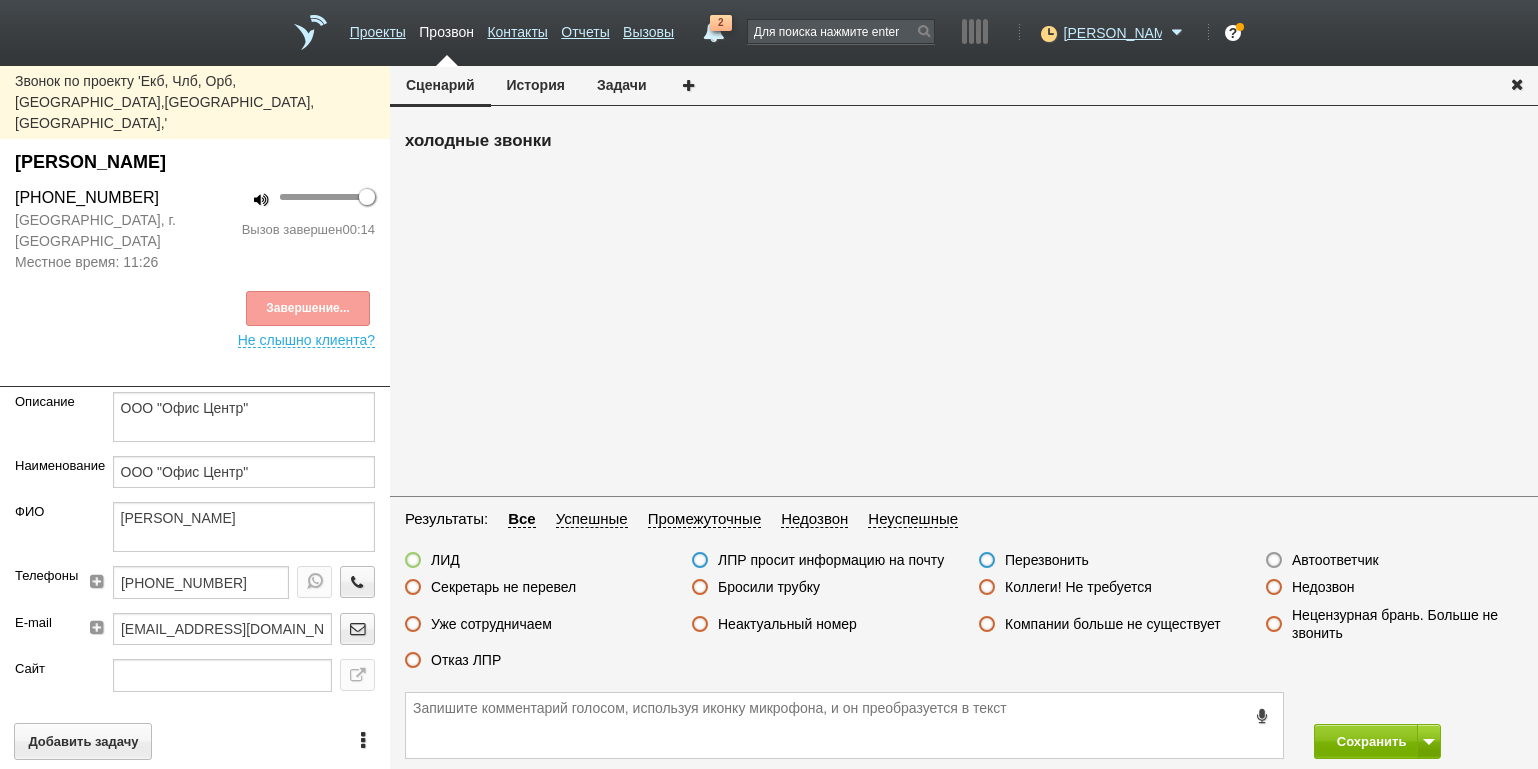 drag, startPoint x: 762, startPoint y: 622, endPoint x: 776, endPoint y: 623, distance: 14.035668 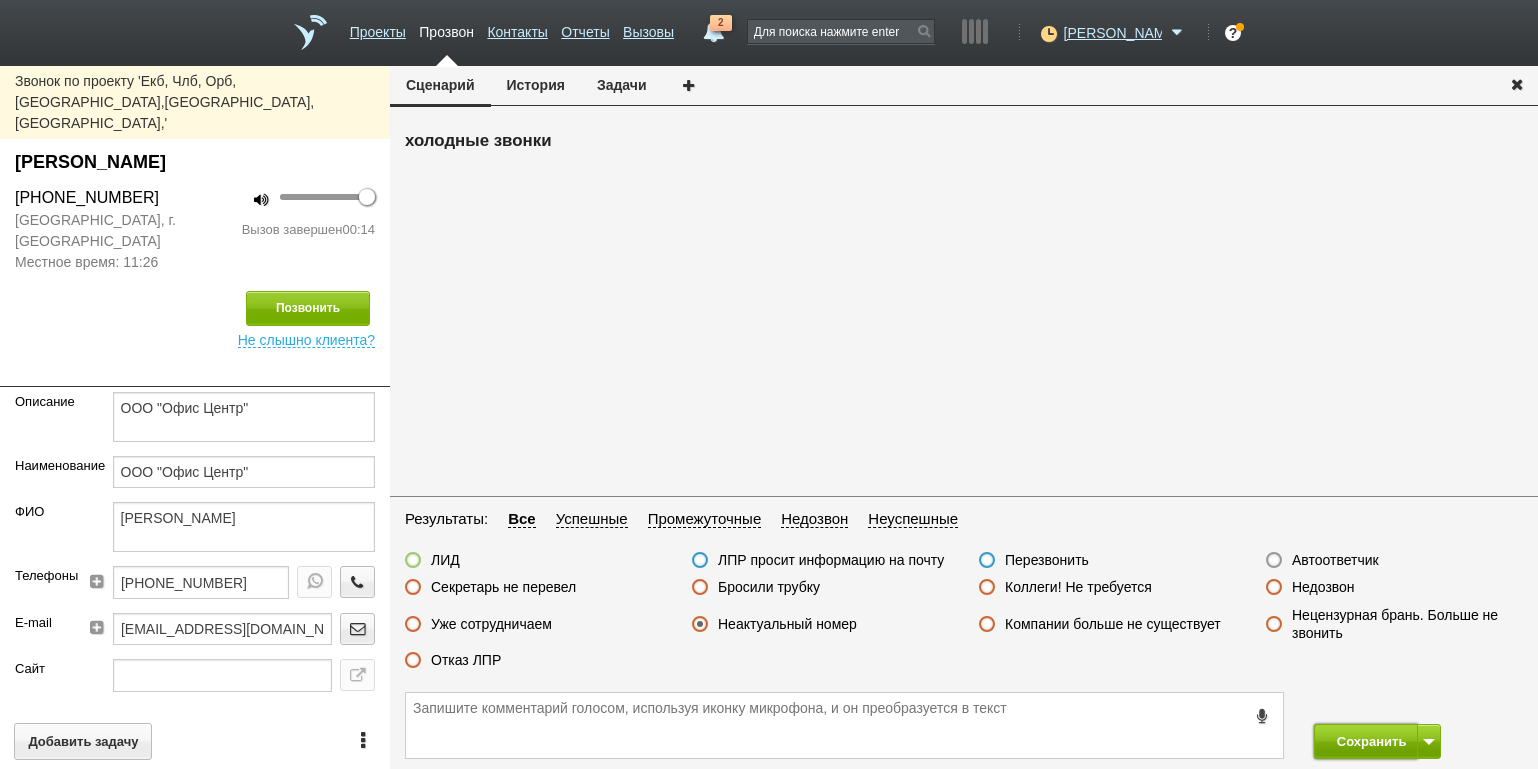 click on "Сохранить" at bounding box center (1366, 741) 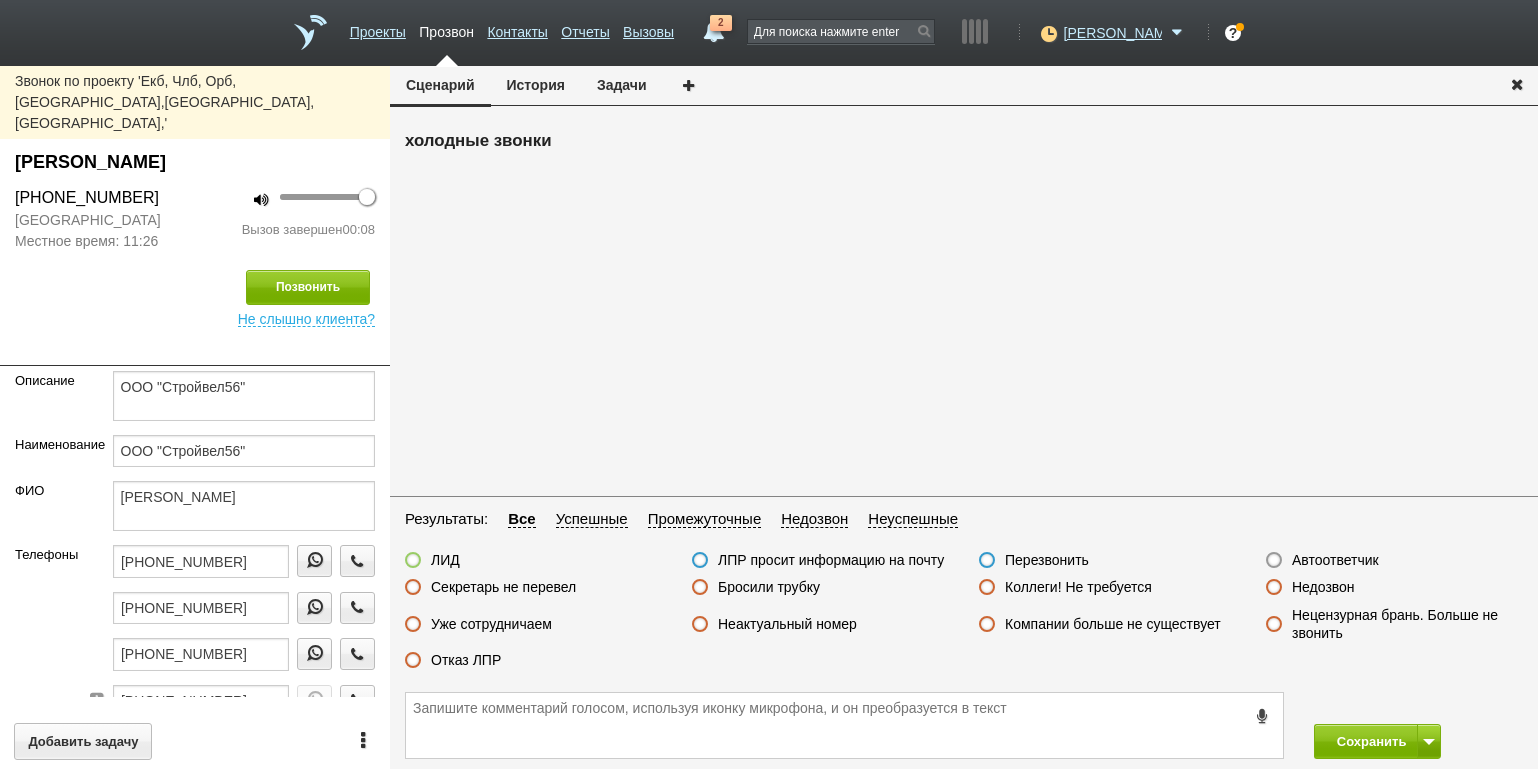 drag, startPoint x: 213, startPoint y: 307, endPoint x: 226, endPoint y: 304, distance: 13.341664 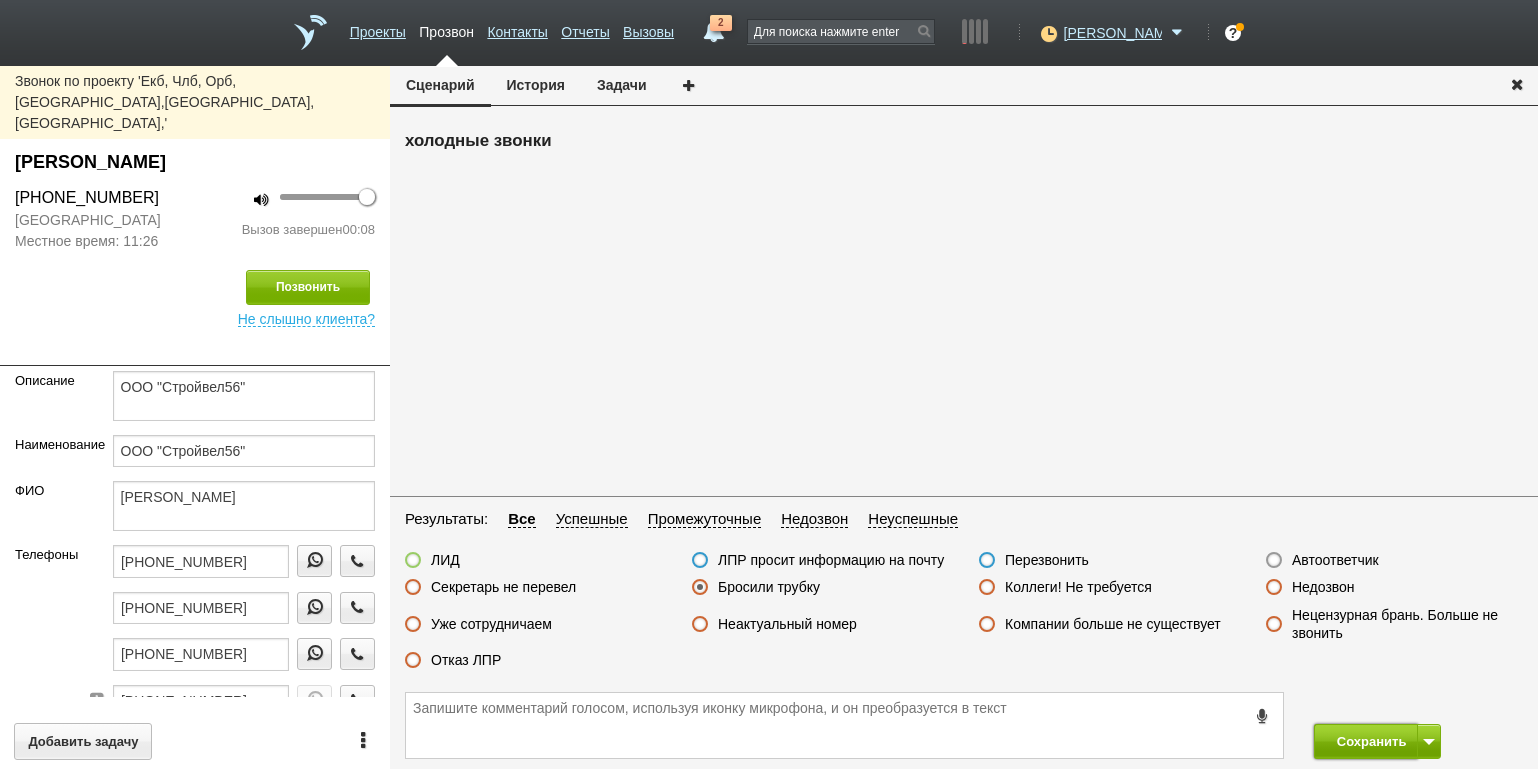 click on "Сохранить" at bounding box center (1366, 741) 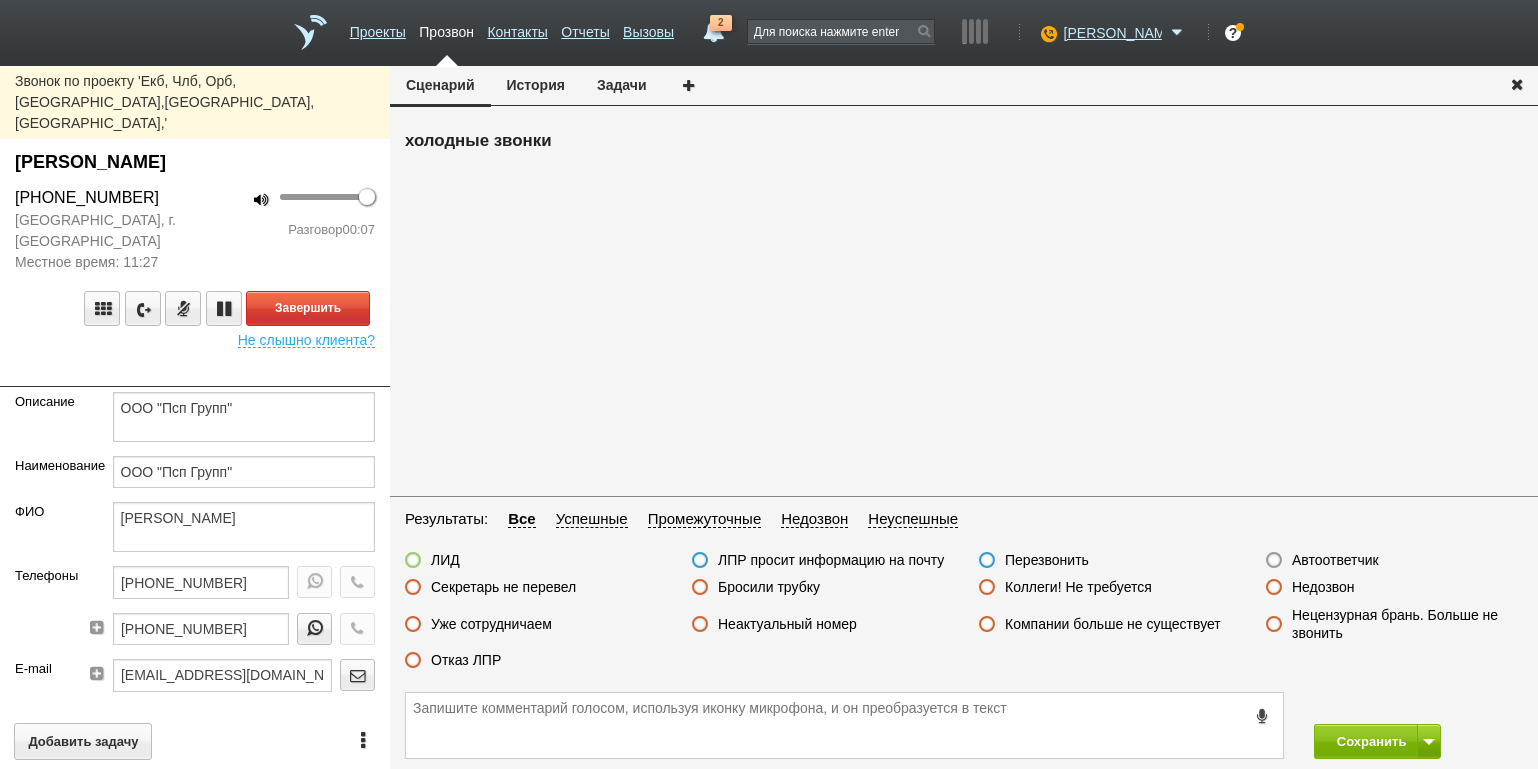 click on "100
Разговор
00:07" at bounding box center (292, 229) 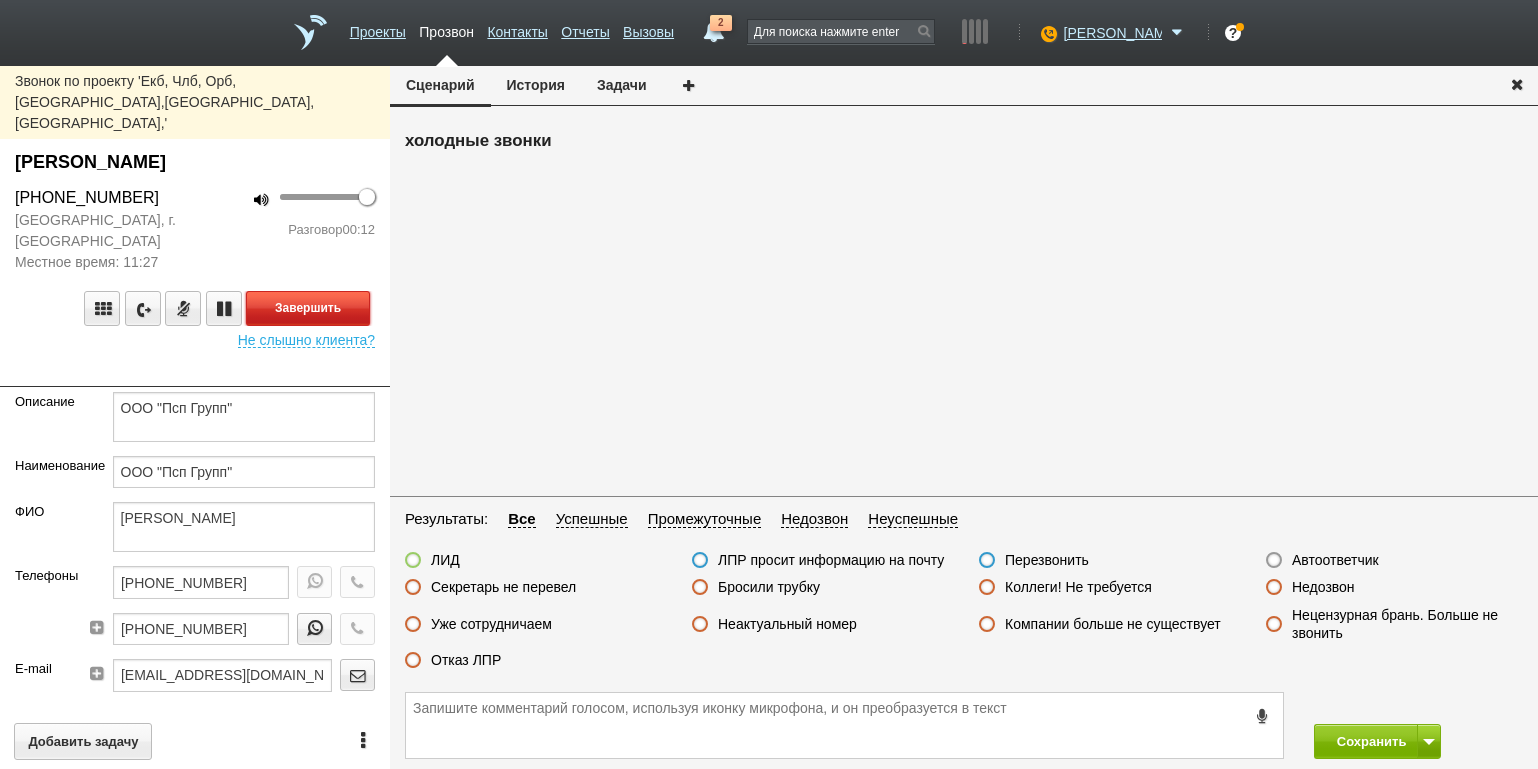 click on "Завершить" at bounding box center [308, 308] 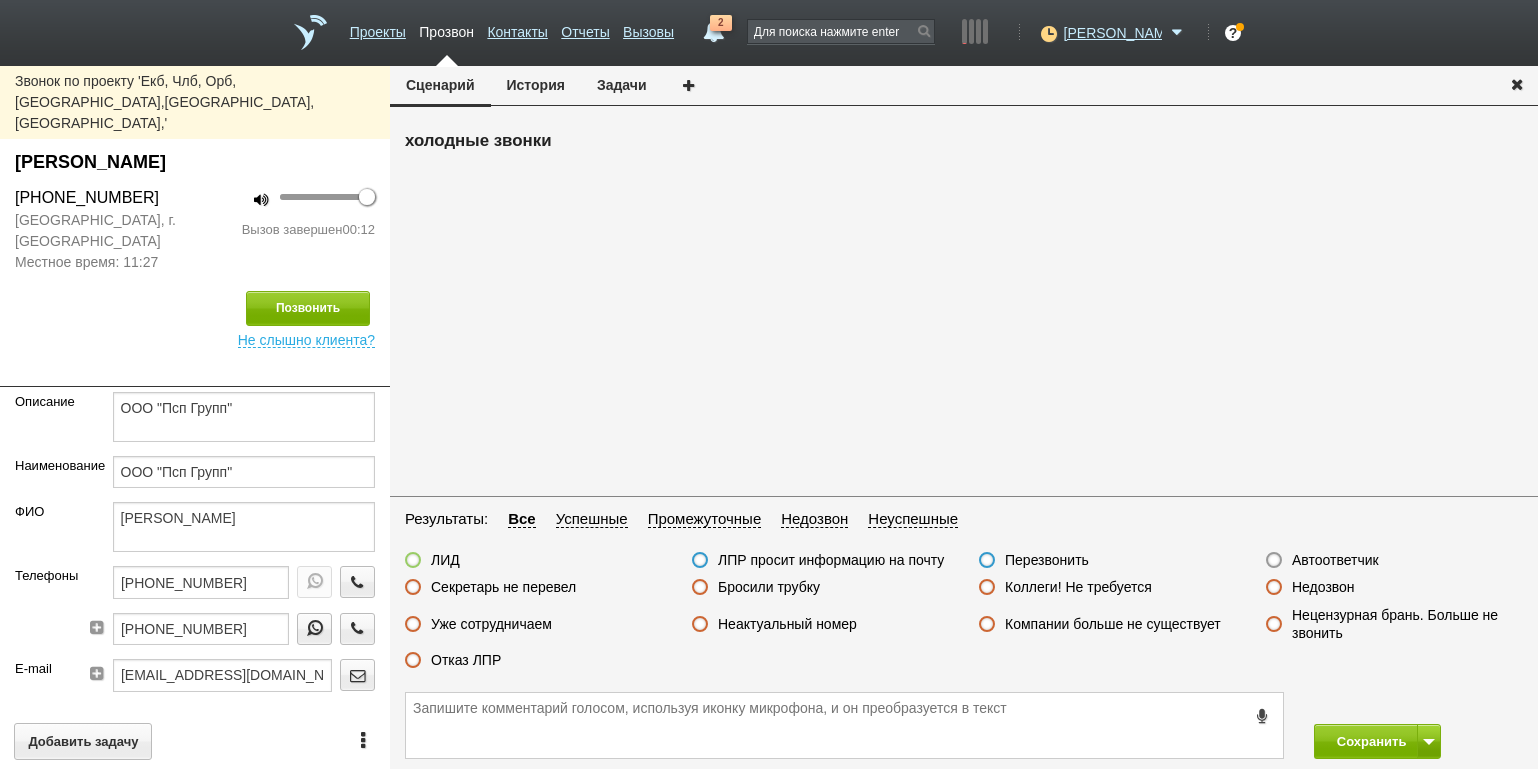 click on "Бросили трубку" at bounding box center [769, 587] 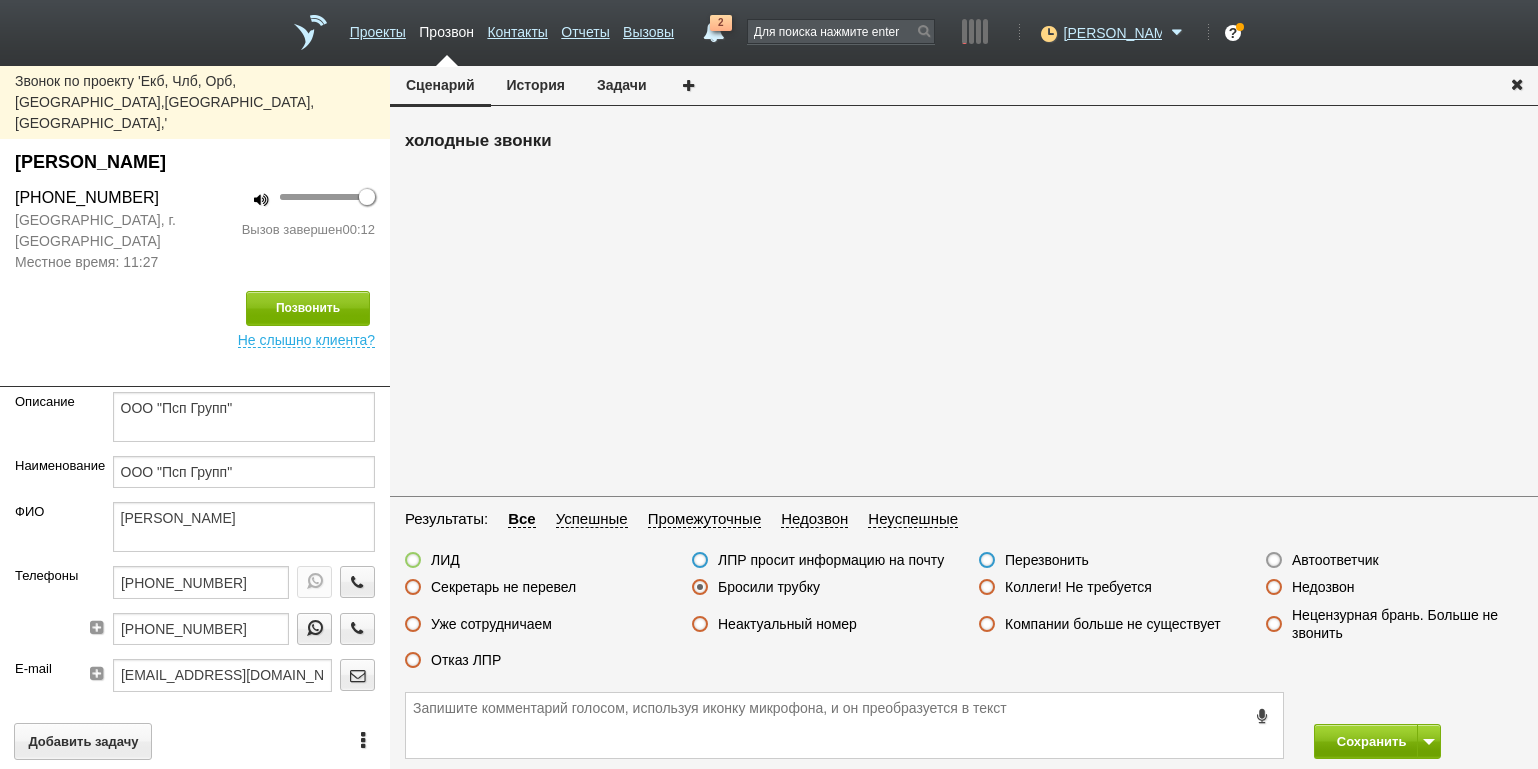 click on "Сохранить" at bounding box center [964, 725] 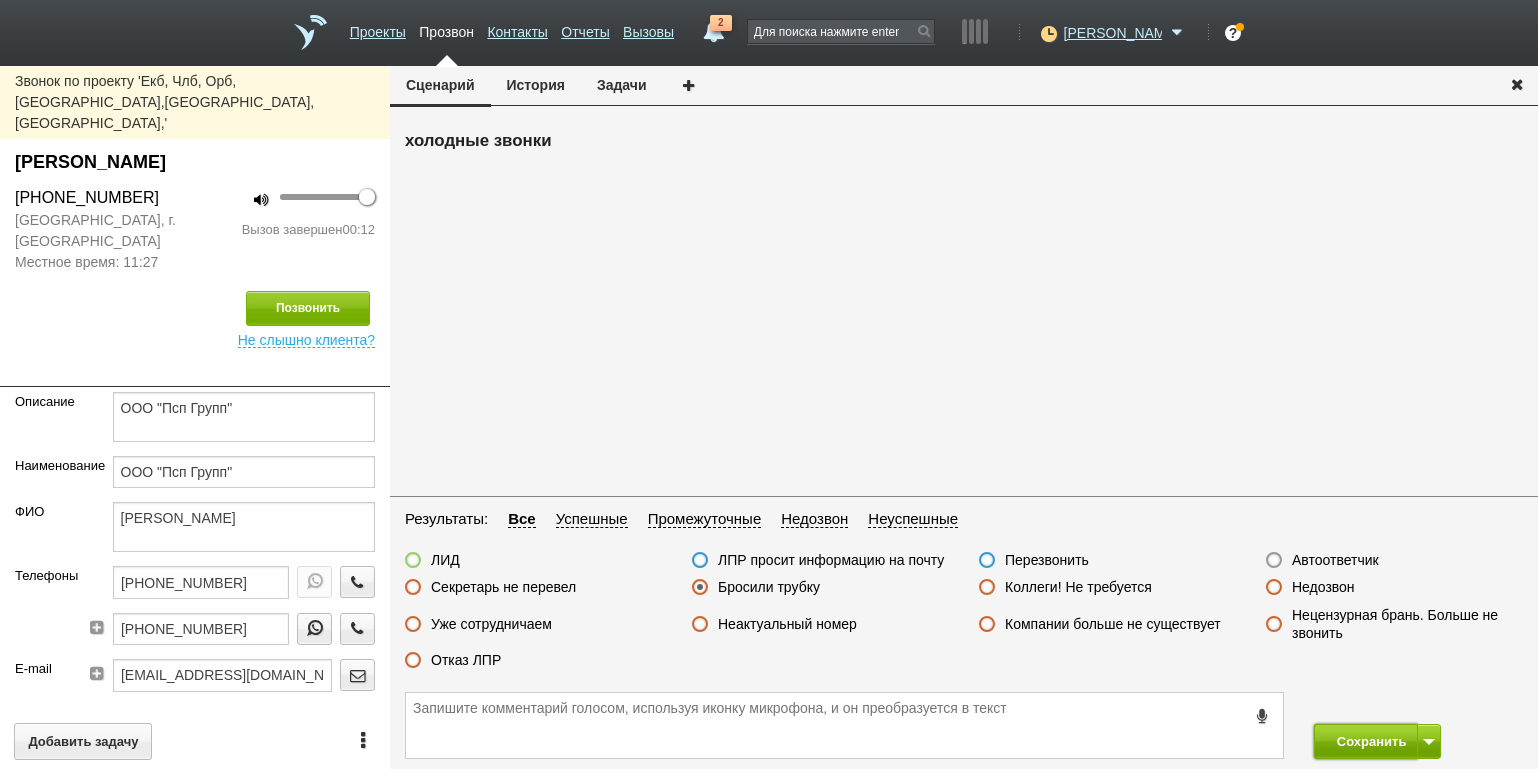 click on "Сохранить" at bounding box center (1366, 741) 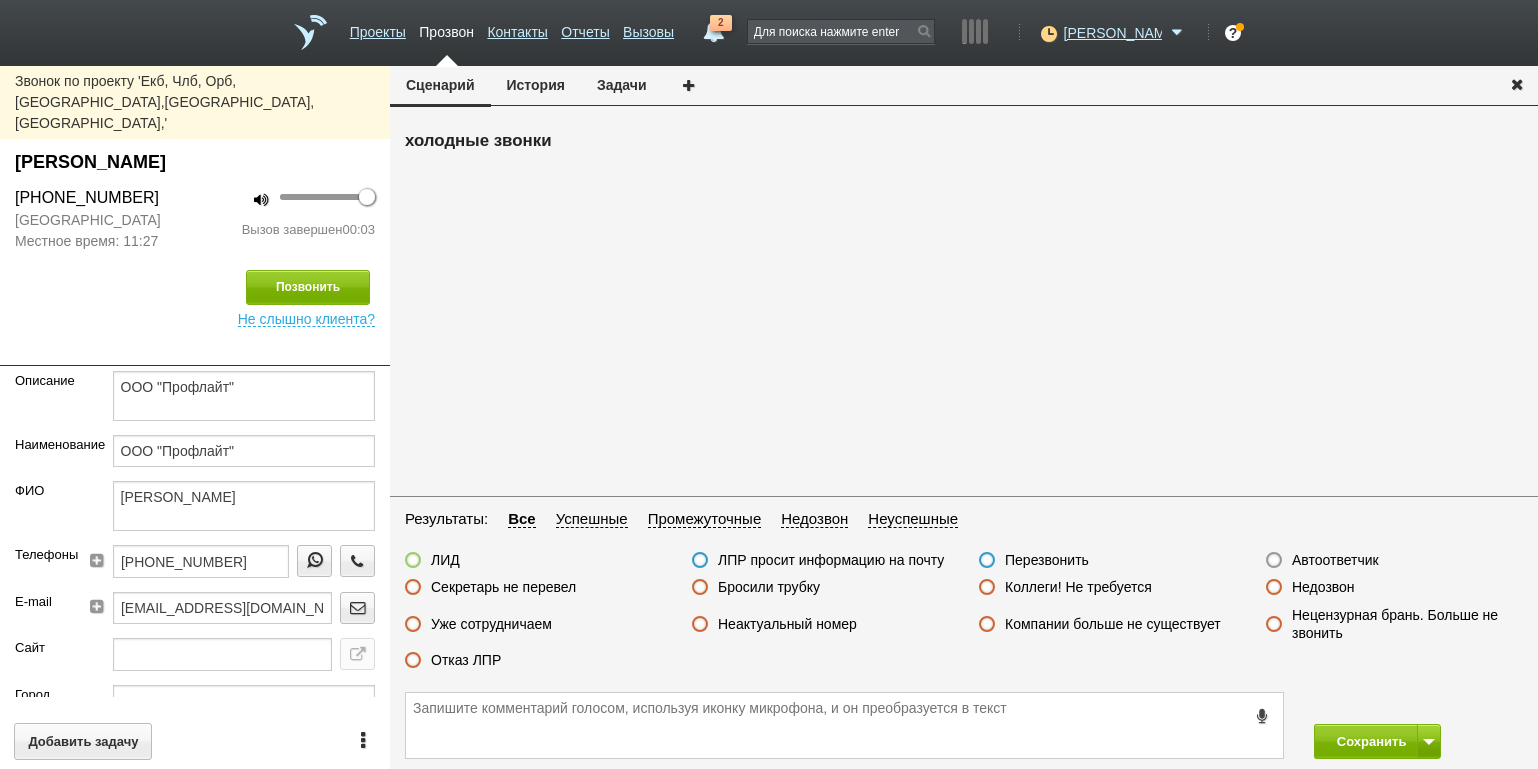 click on "Бросили трубку" at bounding box center [769, 587] 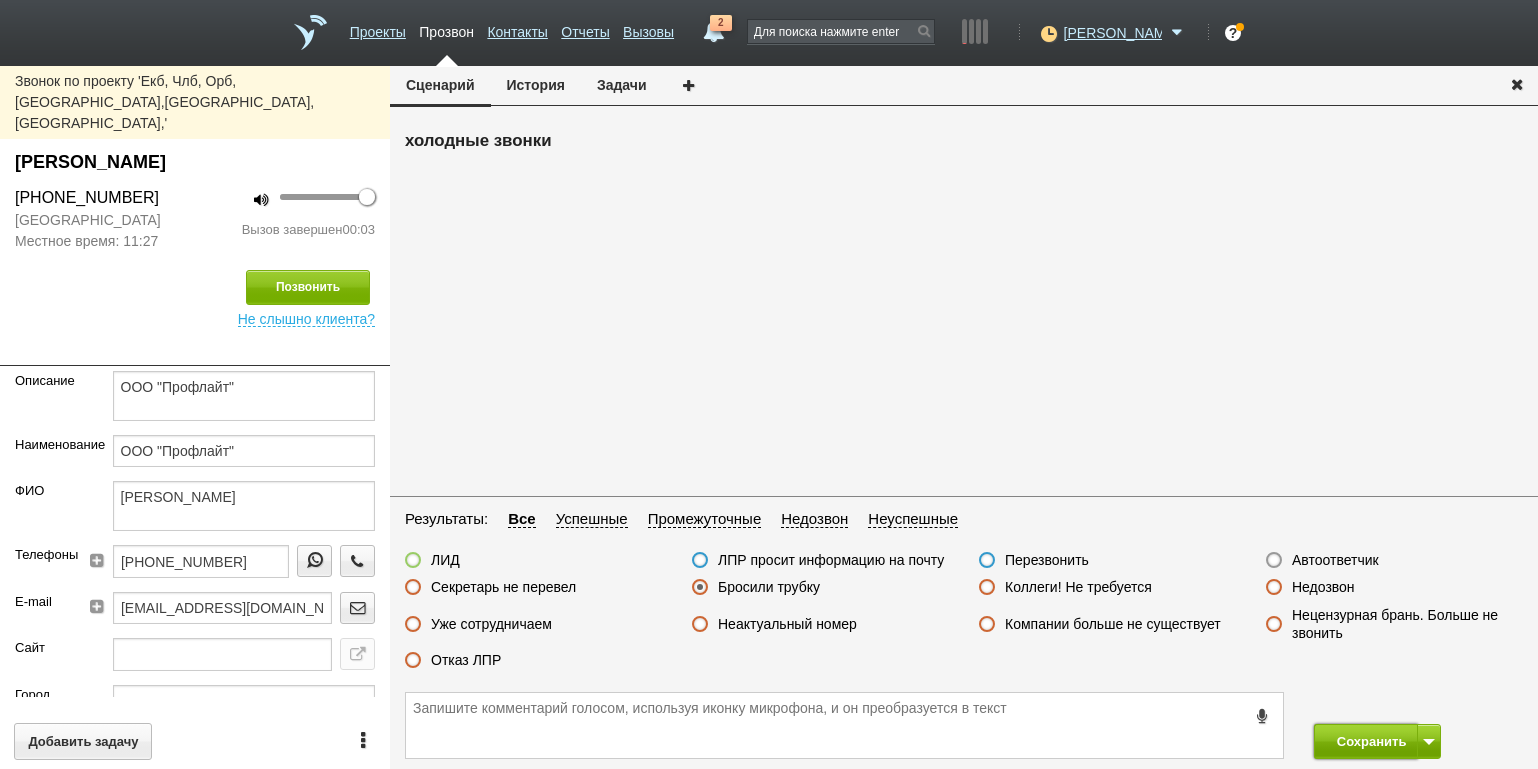 click on "Сохранить" at bounding box center (1366, 741) 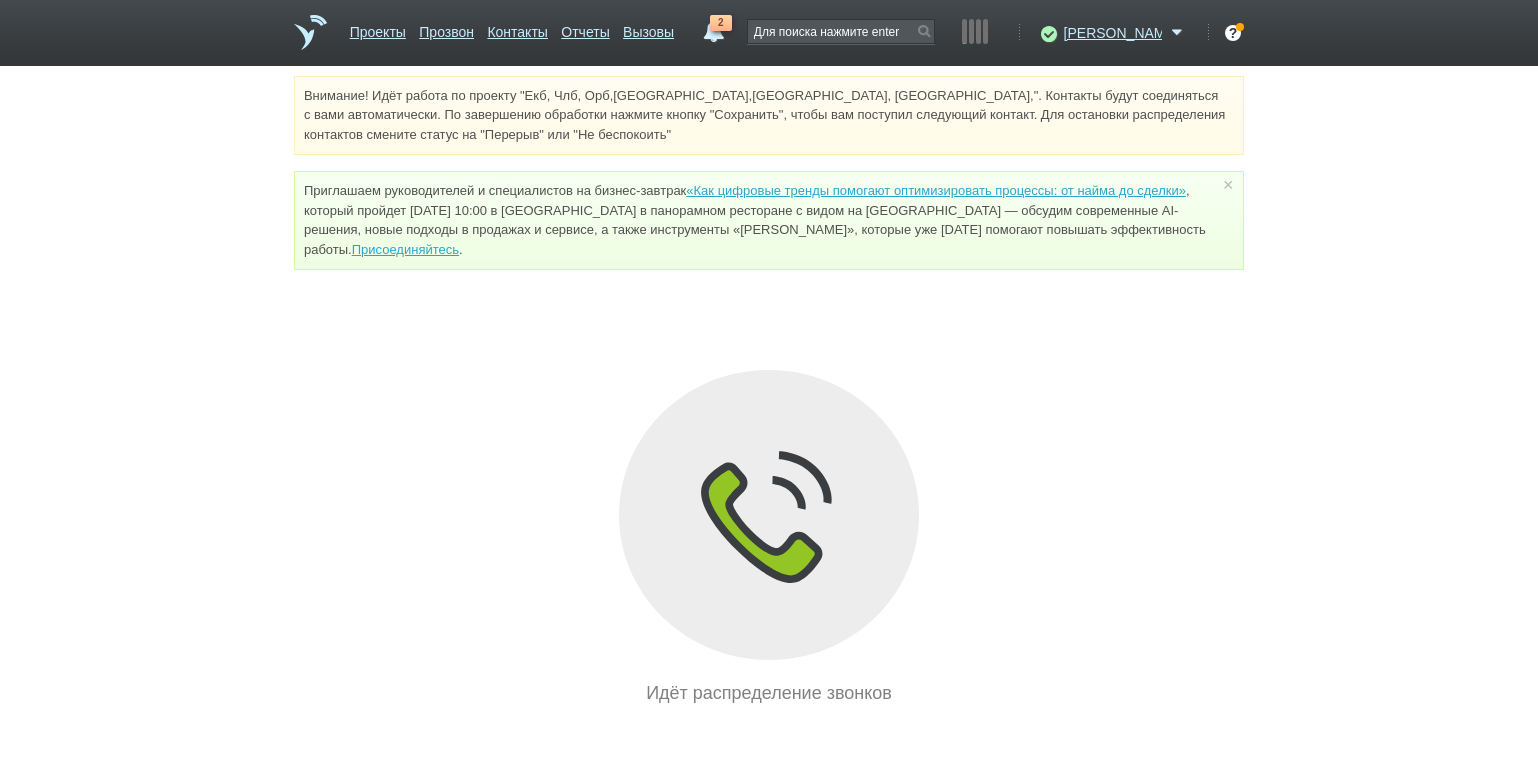 drag, startPoint x: 285, startPoint y: 346, endPoint x: 266, endPoint y: 351, distance: 19.646883 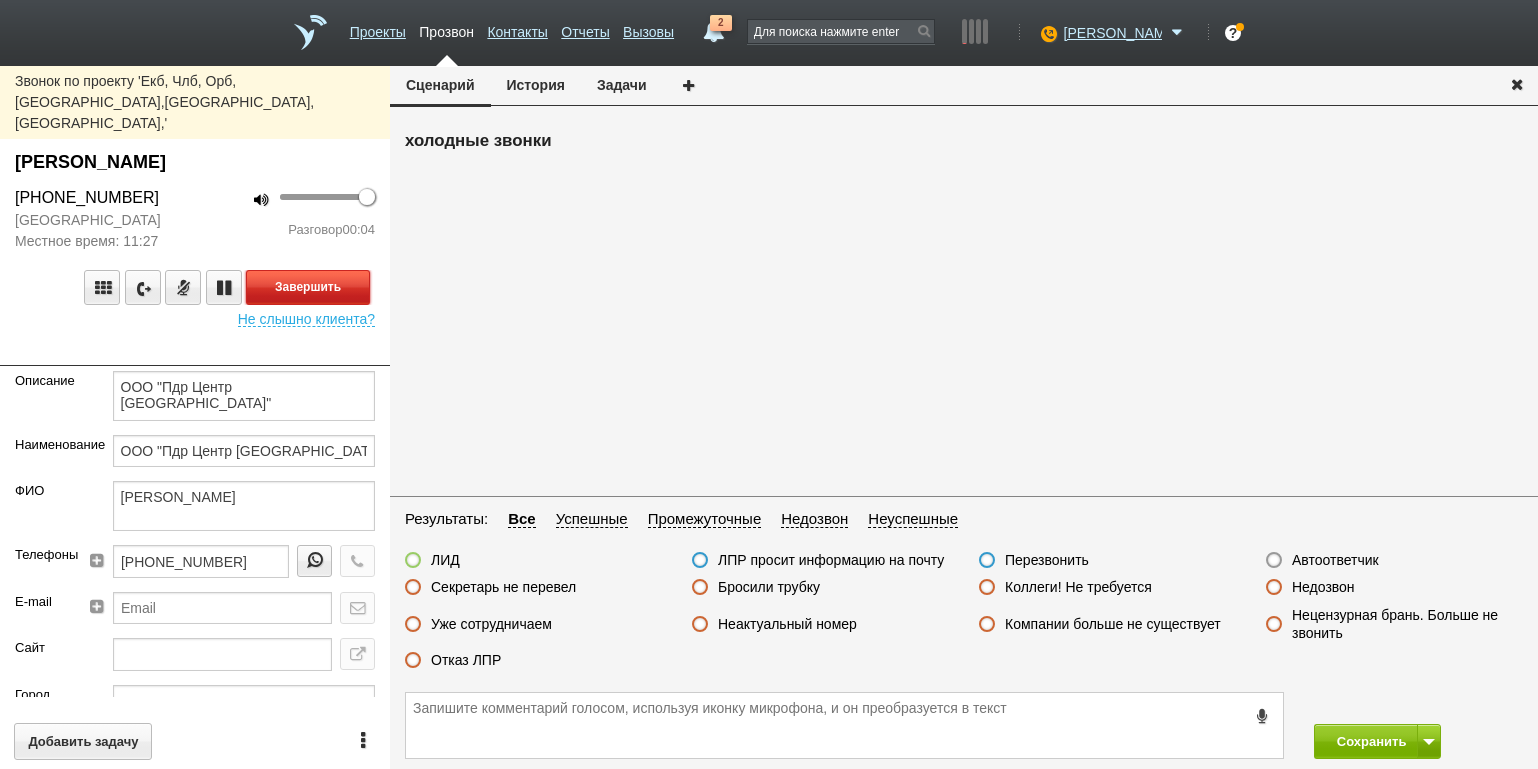 click on "Завершить" at bounding box center (308, 287) 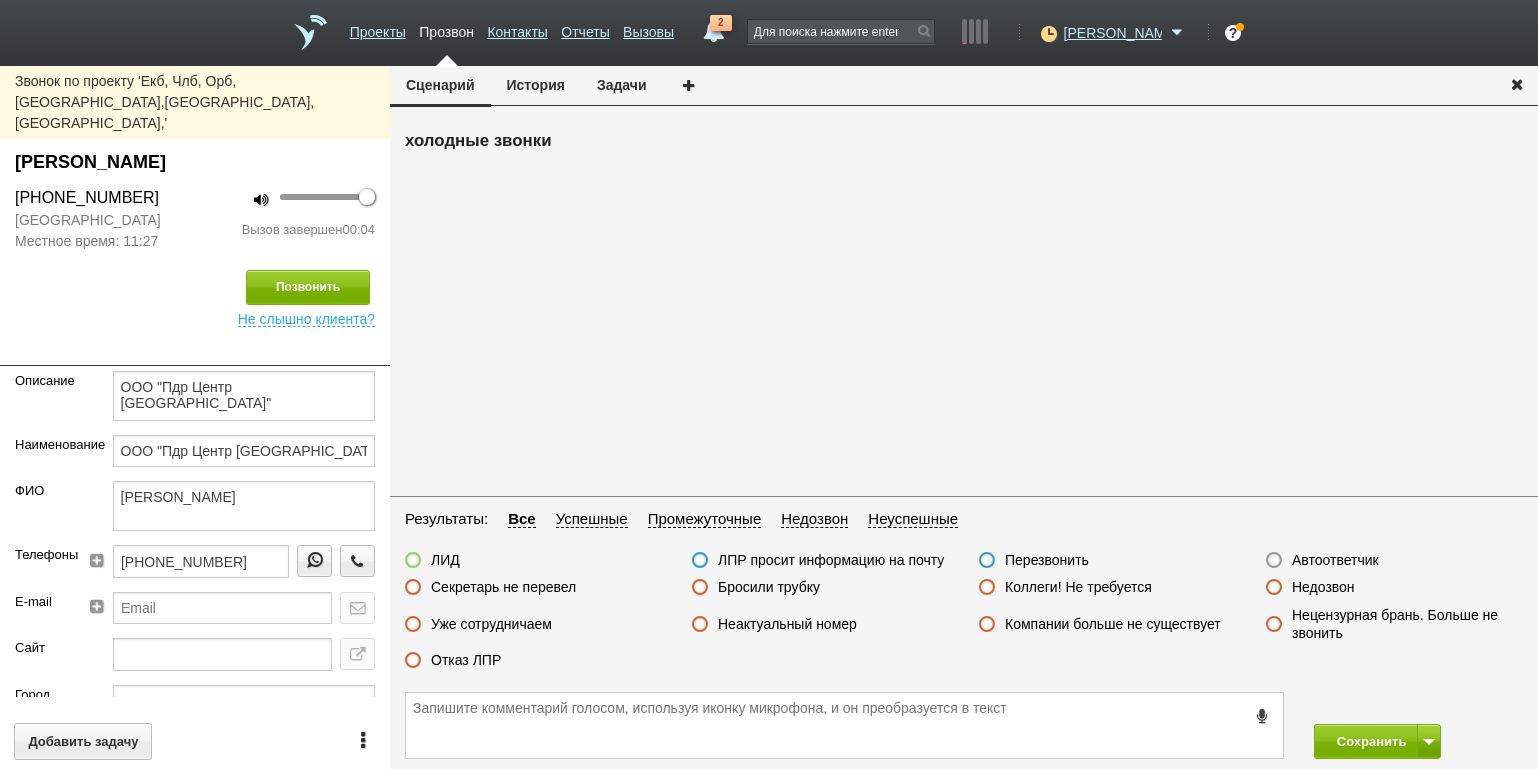 click on "Автоответчик" at bounding box center [1335, 560] 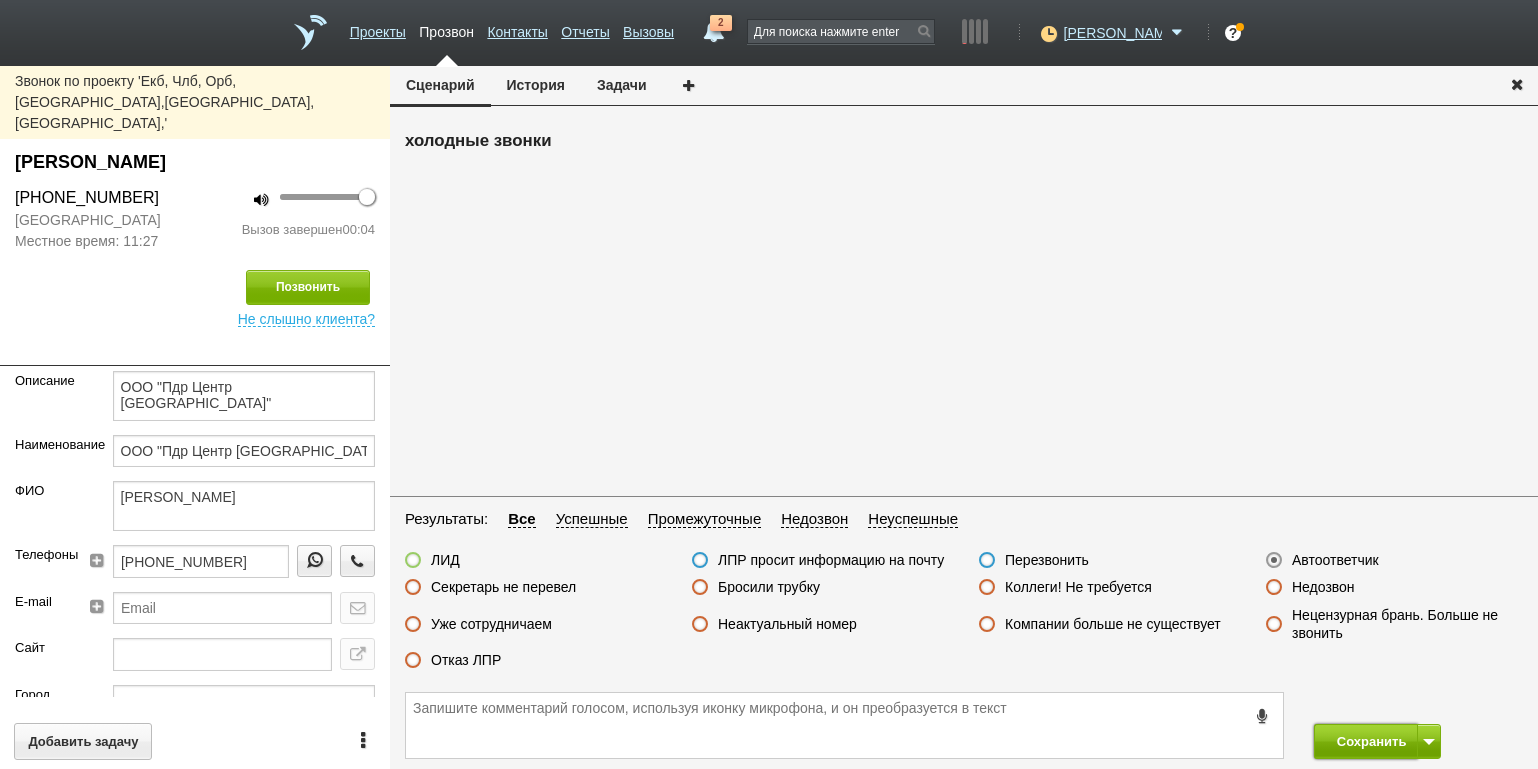 click on "Сохранить" at bounding box center (1366, 741) 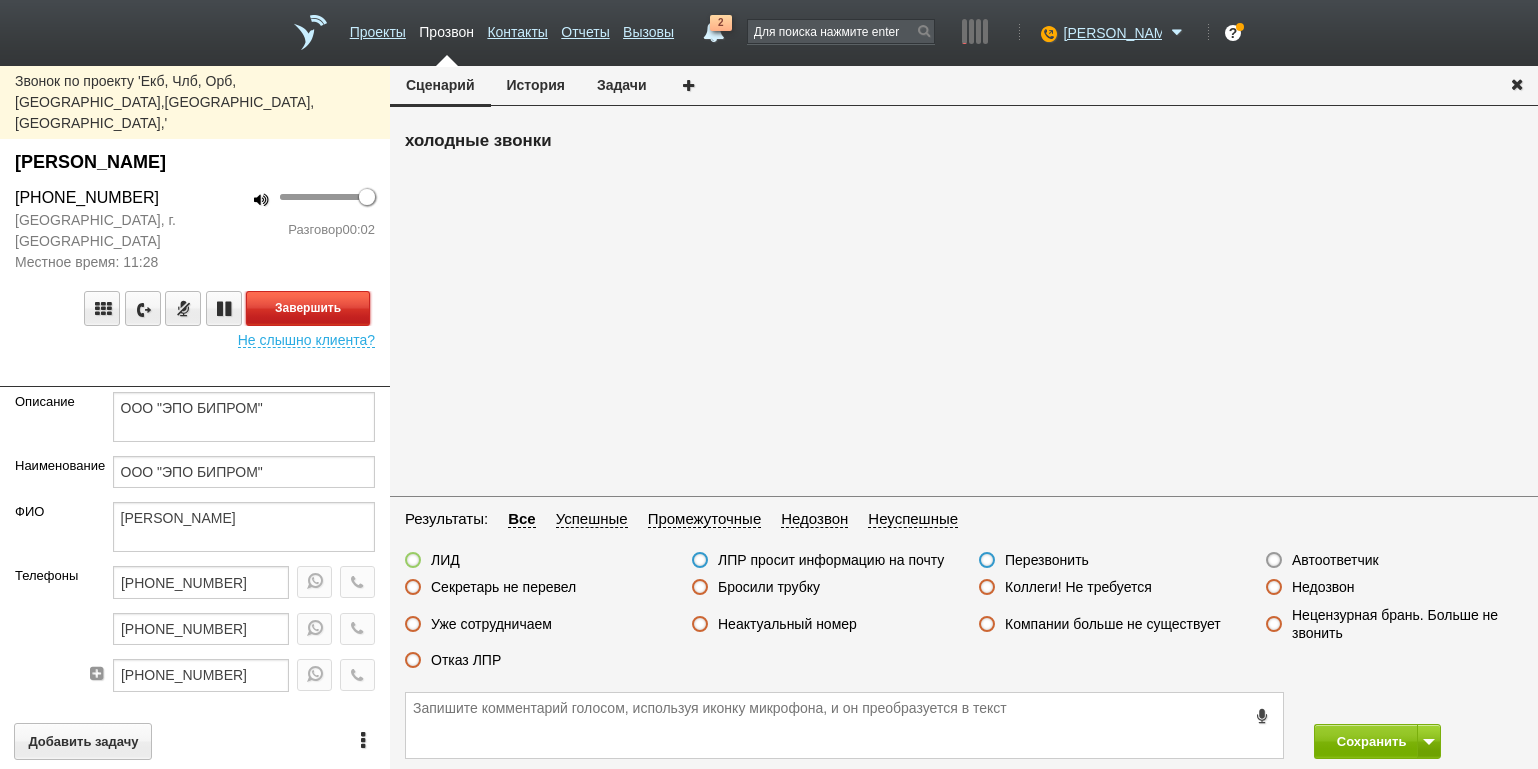 click on "Завершить" at bounding box center [308, 308] 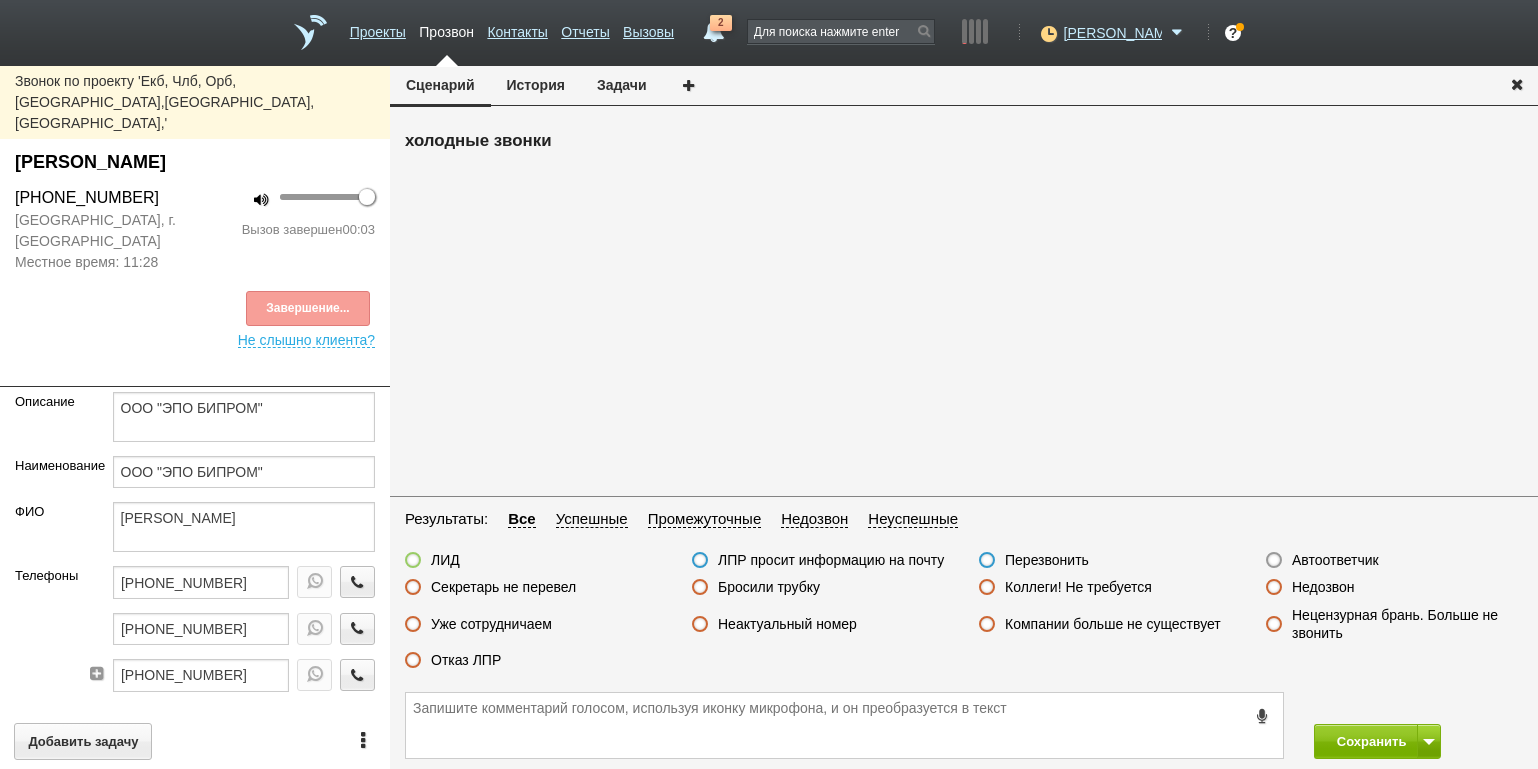 click on "Недозвон" at bounding box center [1323, 587] 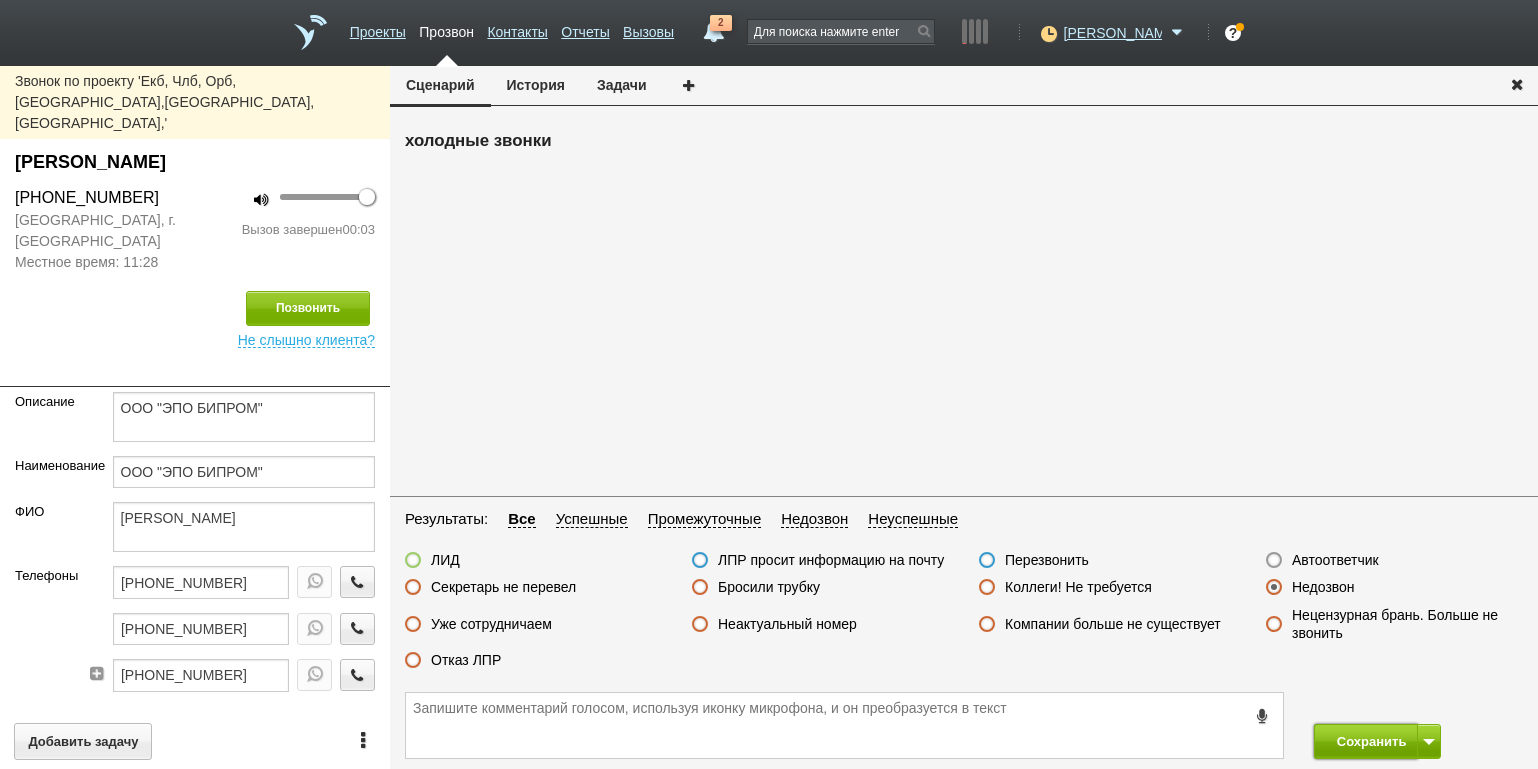 click on "Сохранить" at bounding box center (1366, 741) 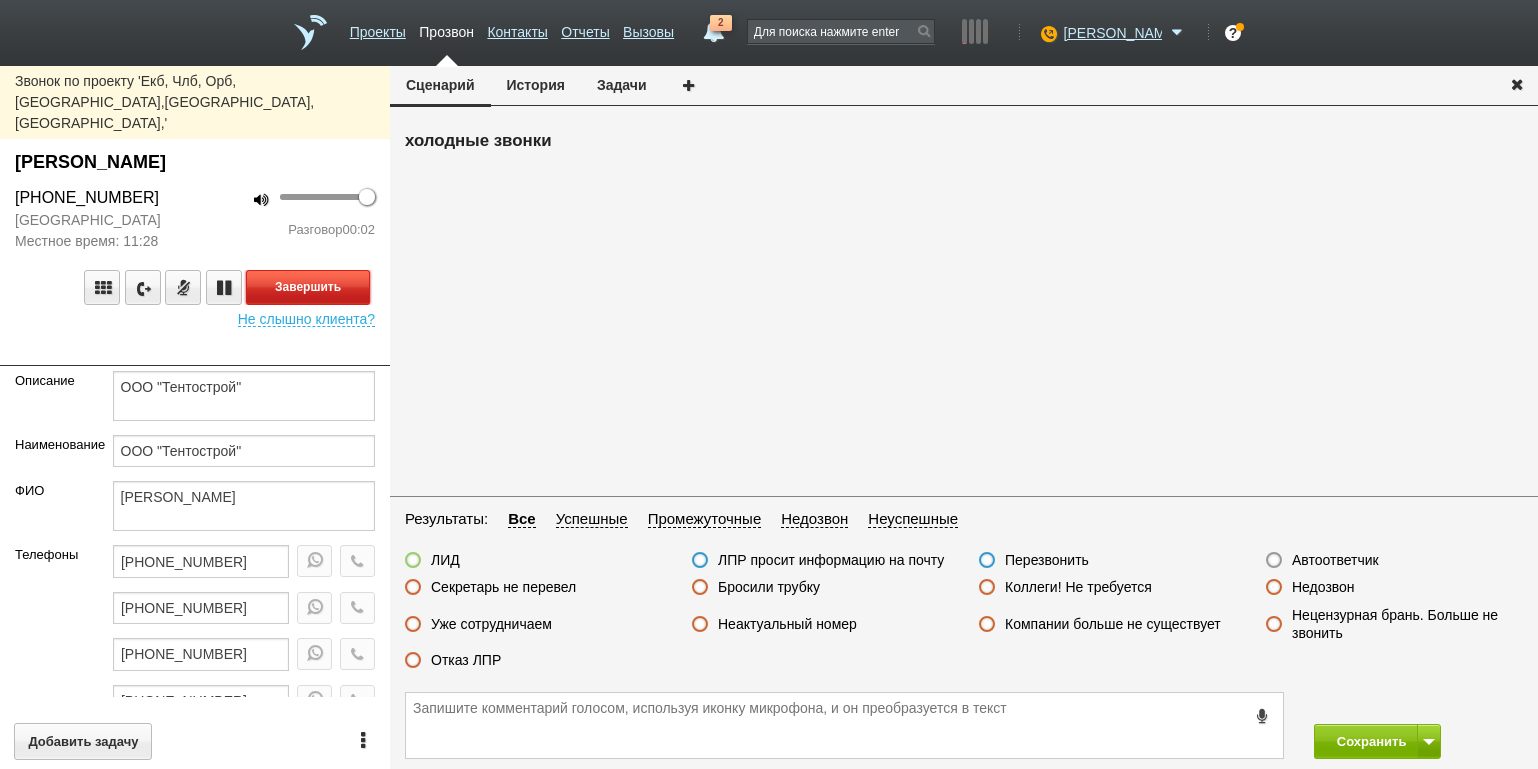 click on "Завершить" at bounding box center [308, 287] 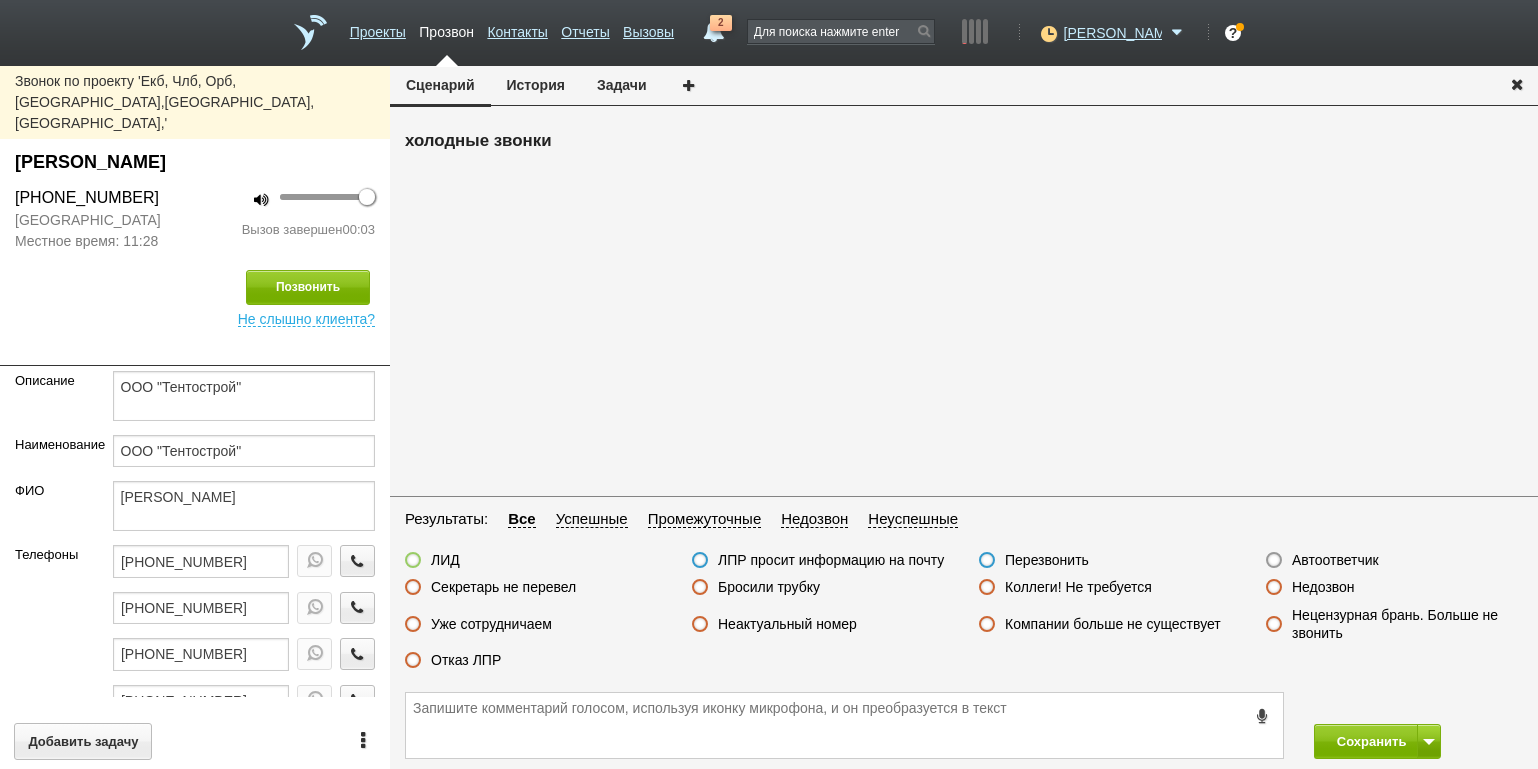click on "Автоответчик" at bounding box center [1335, 560] 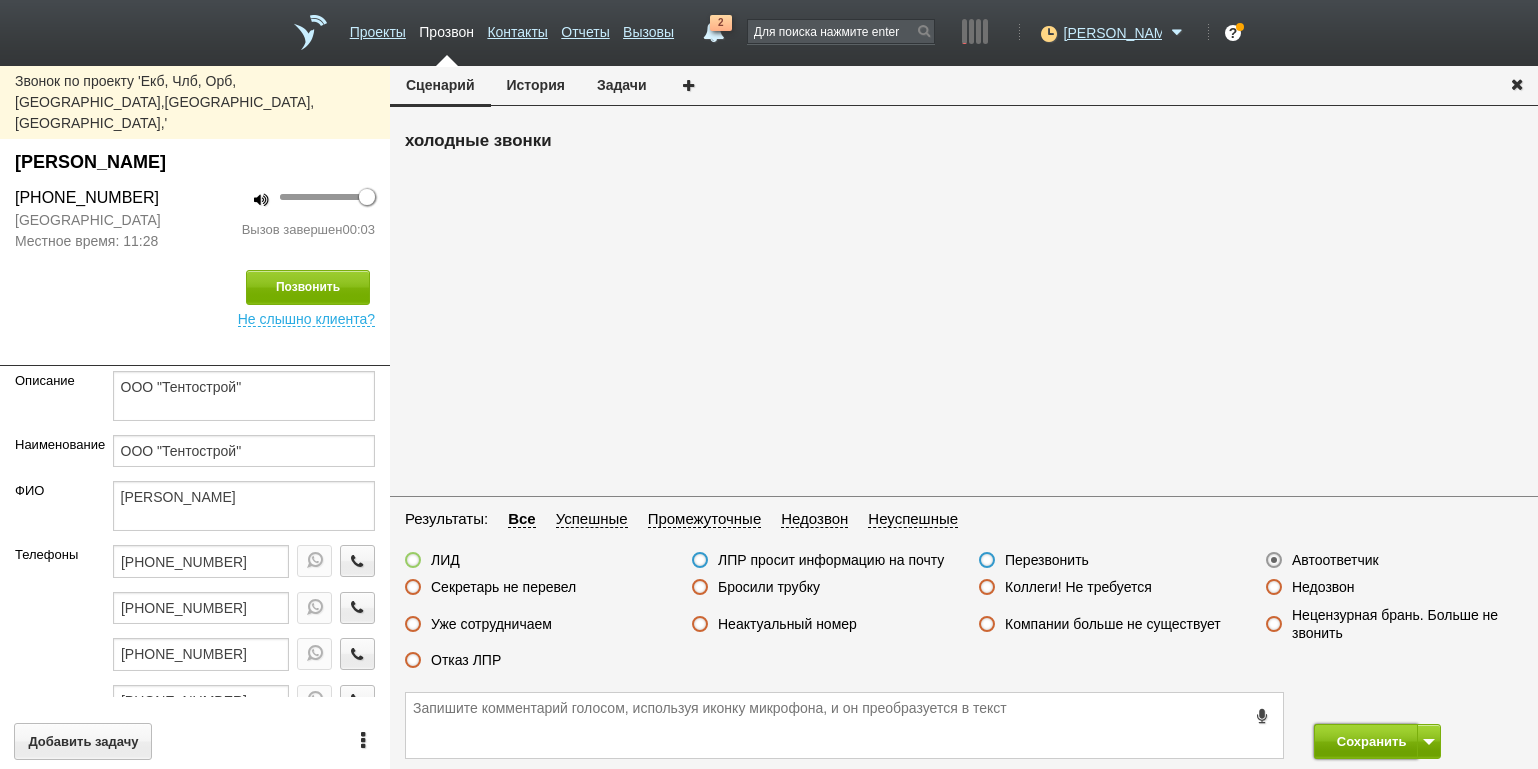 click on "Сохранить" at bounding box center [1366, 741] 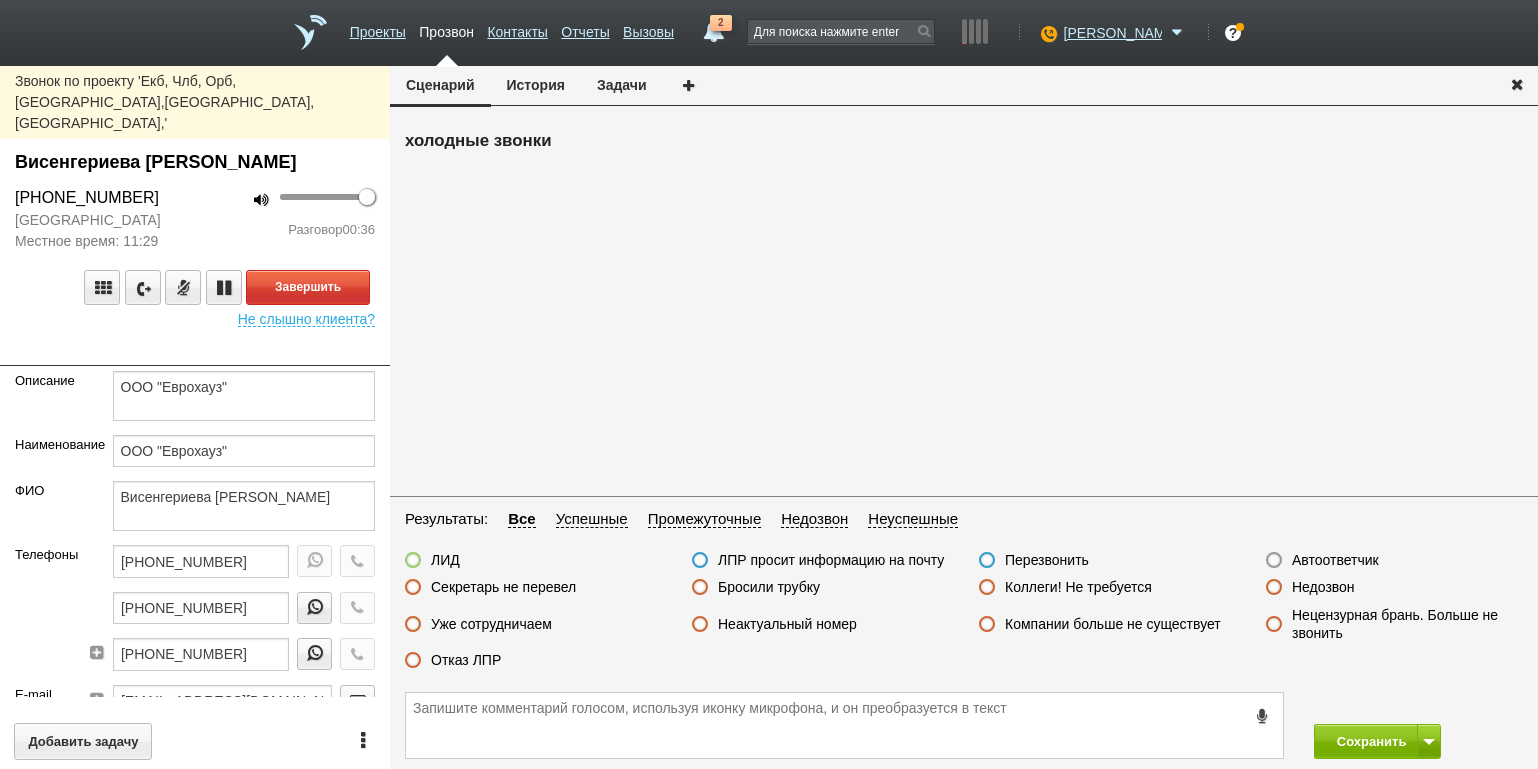 click at bounding box center [195, 351] 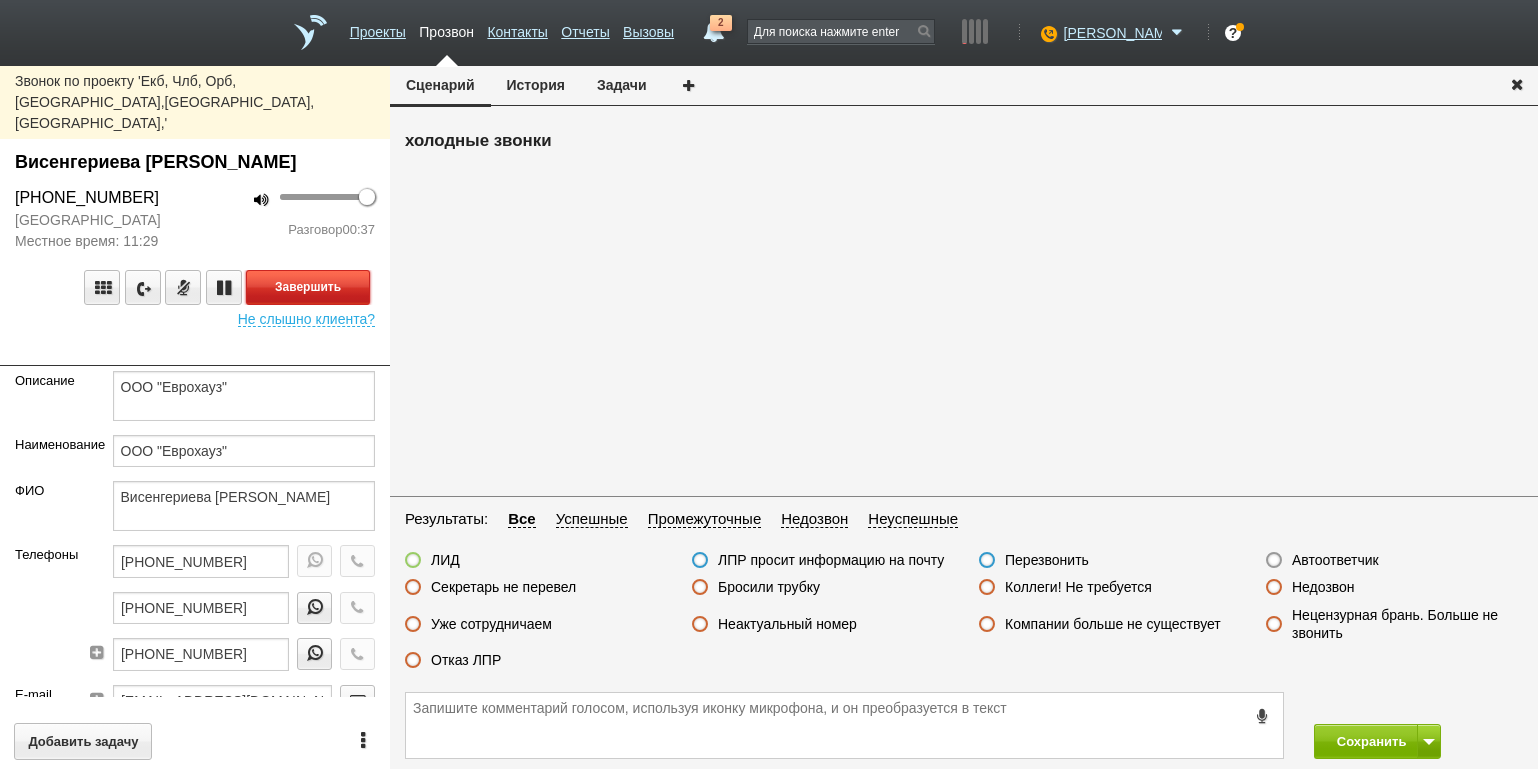 click on "Завершить" at bounding box center [308, 287] 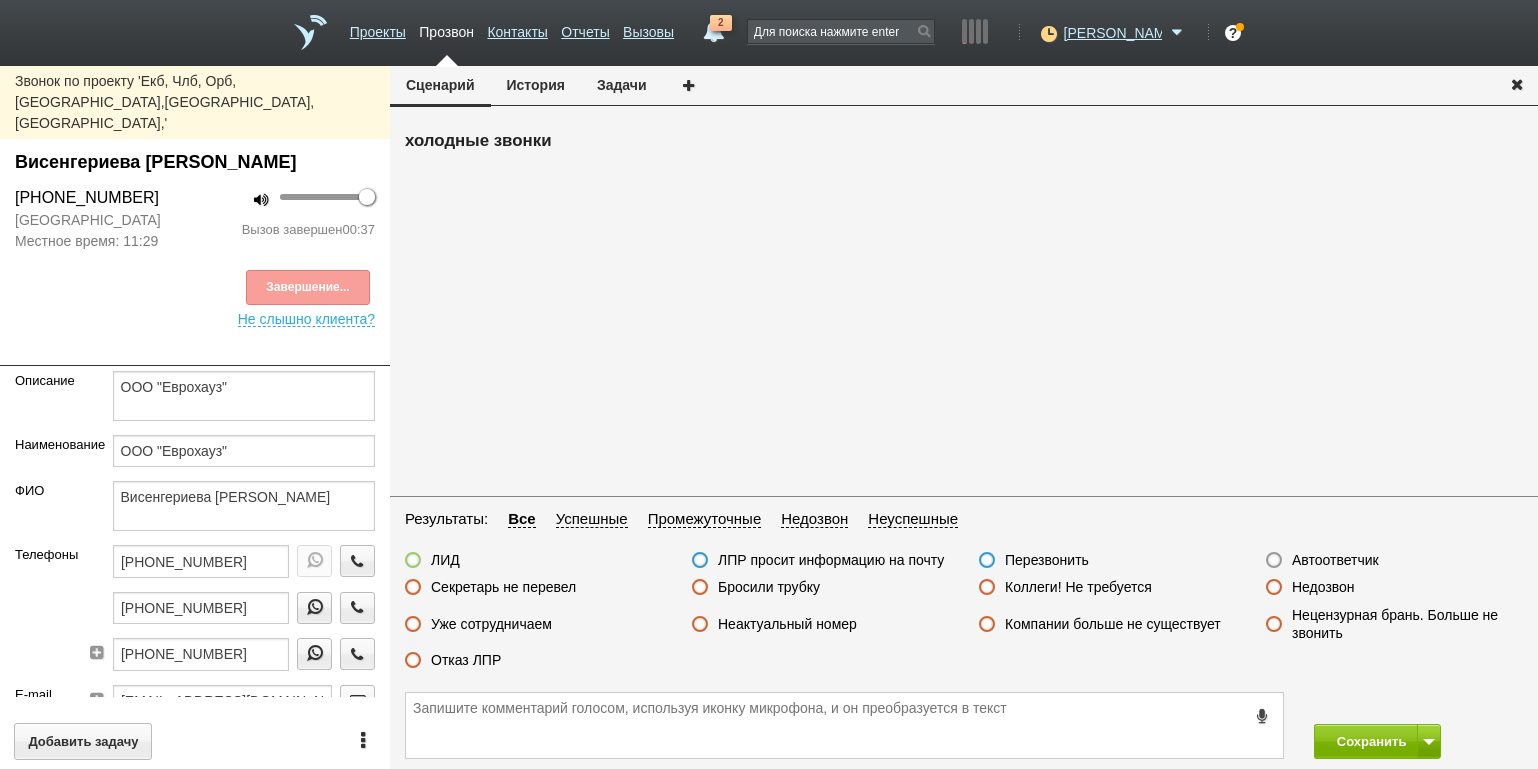 click on "Отказ ЛПР" at bounding box center (466, 660) 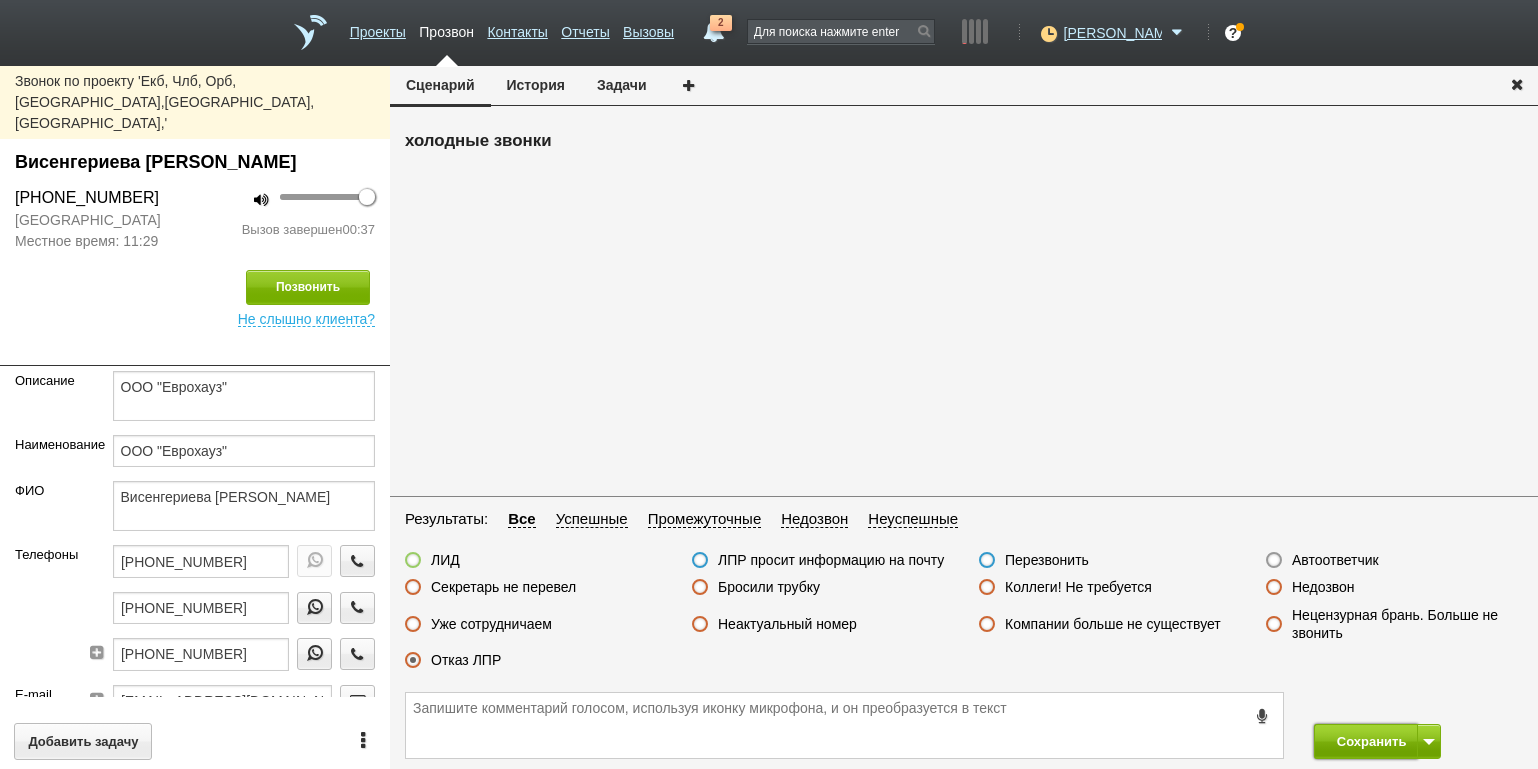 click on "Сохранить" at bounding box center [1366, 741] 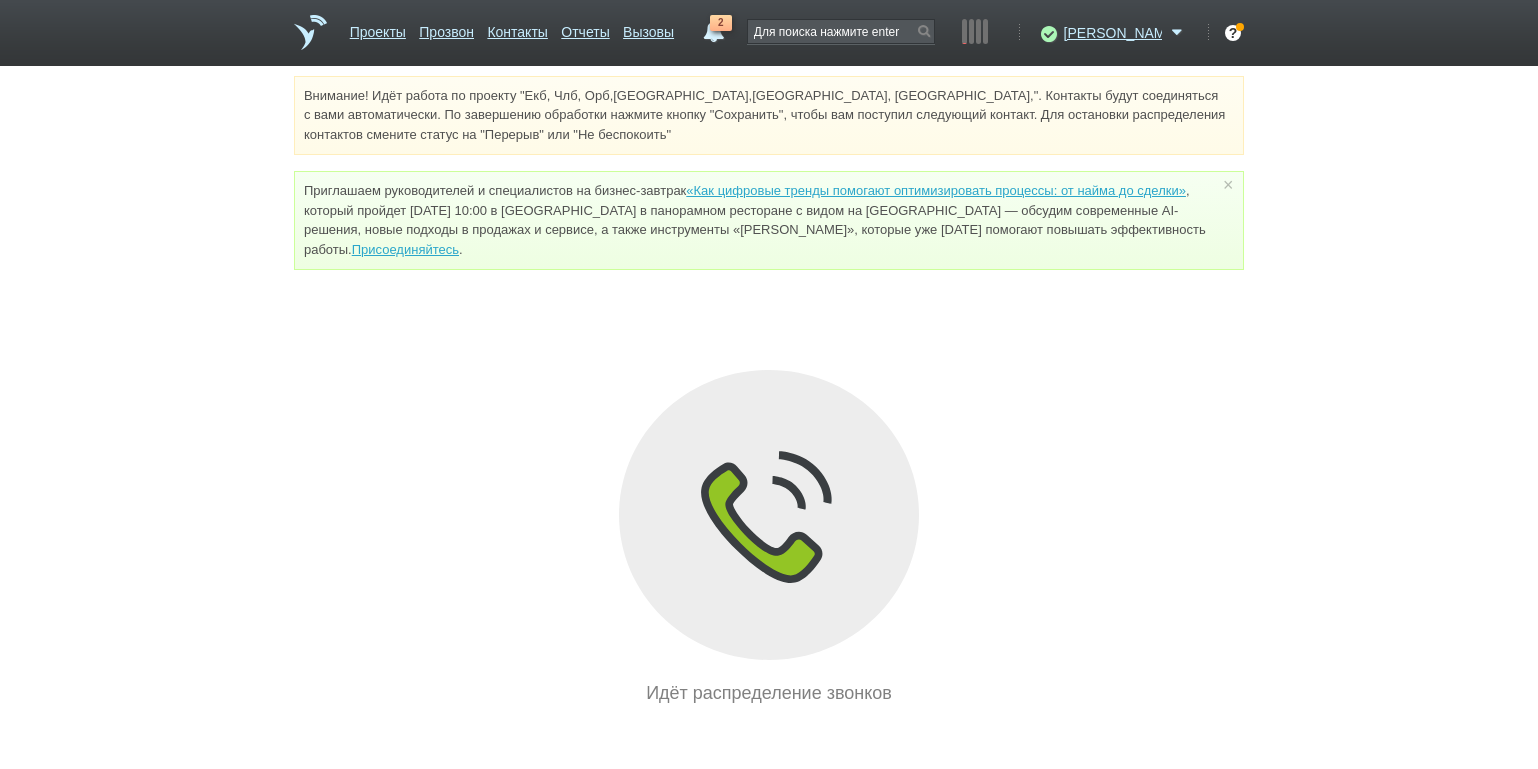 click on "Внимание! Идёт работа по проекту "Екб, Члб, Орб,[GEOGRAPHIC_DATA],[GEOGRAPHIC_DATA], [GEOGRAPHIC_DATA],". Контакты будут соединяться с вами автоматически. По завершению обработки нажмите кнопку "Сохранить", чтобы вам поступил следующий контакт. Для остановки распределения контактов смените статус на "Перерыв" или "Не беспокоить"
Приглашаем руководителей и специалистов на бизнес-завтрак  «Как цифровые тренды помогают оптимизировать процессы: от найма до сделки» Присоединяйтесь .
×
Идёт распределение звонков" at bounding box center [769, 391] 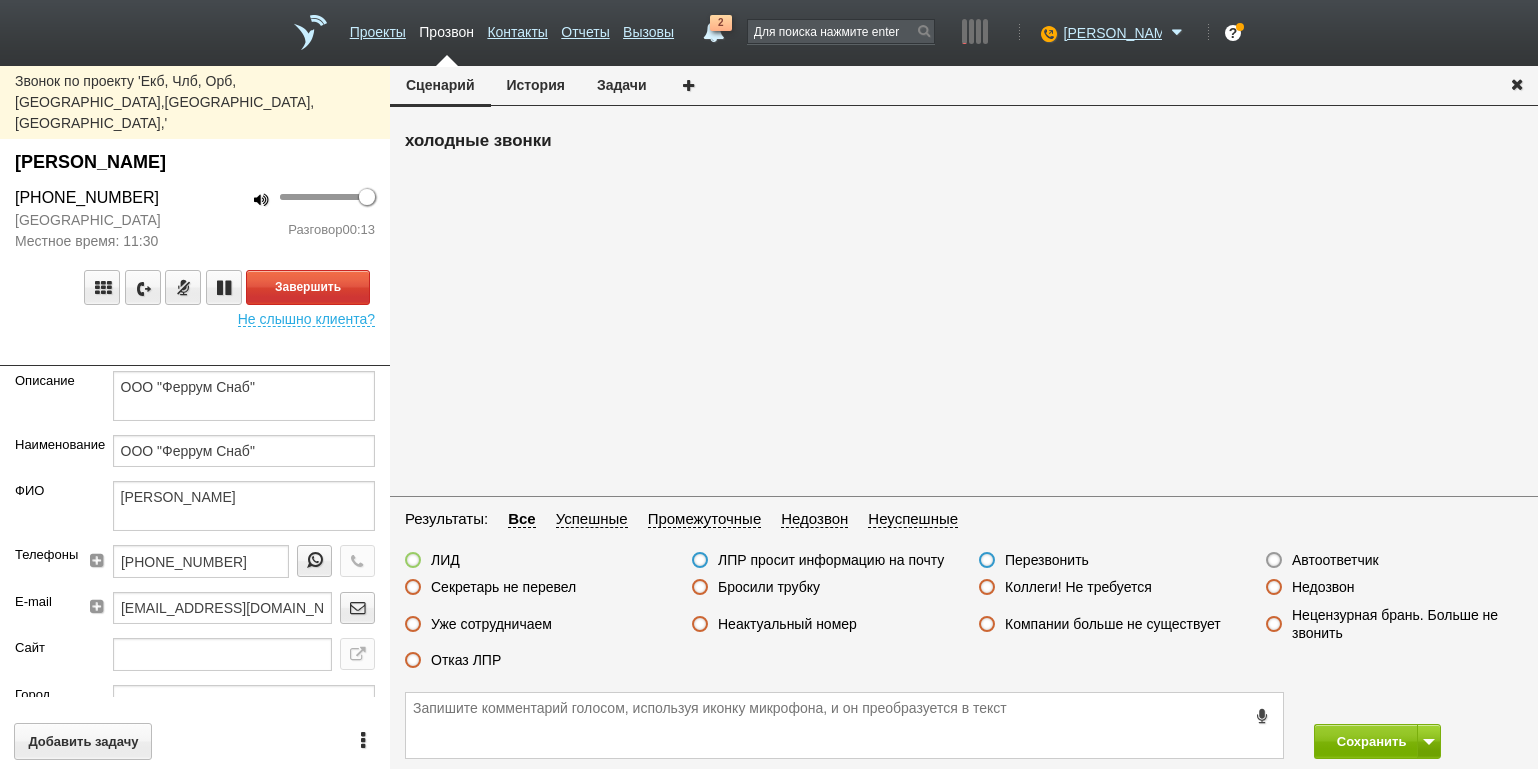 click on "Разговор
00:13" at bounding box center (292, 230) 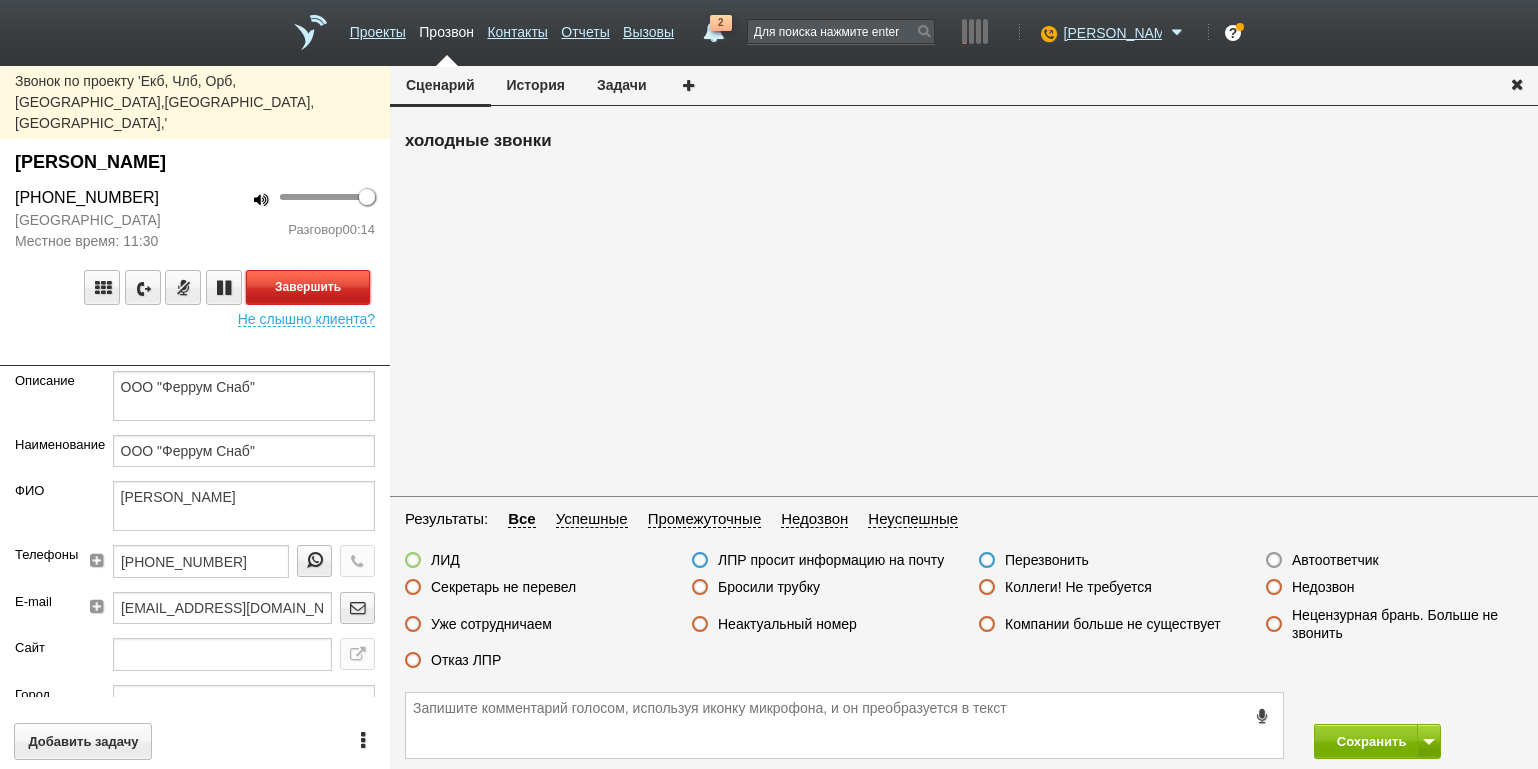 click on "Завершить" at bounding box center (308, 287) 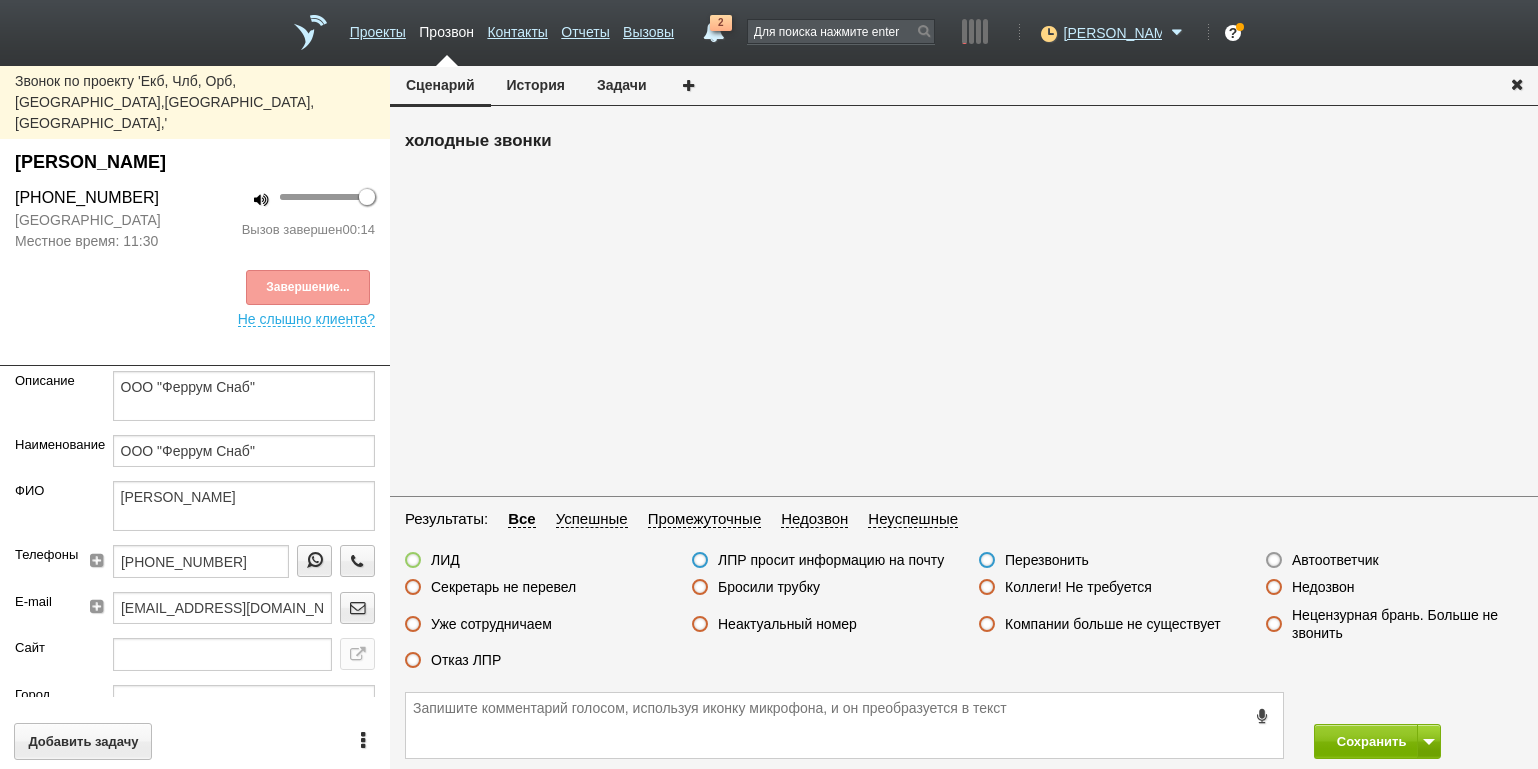 click on "Отказ ЛПР" at bounding box center (466, 660) 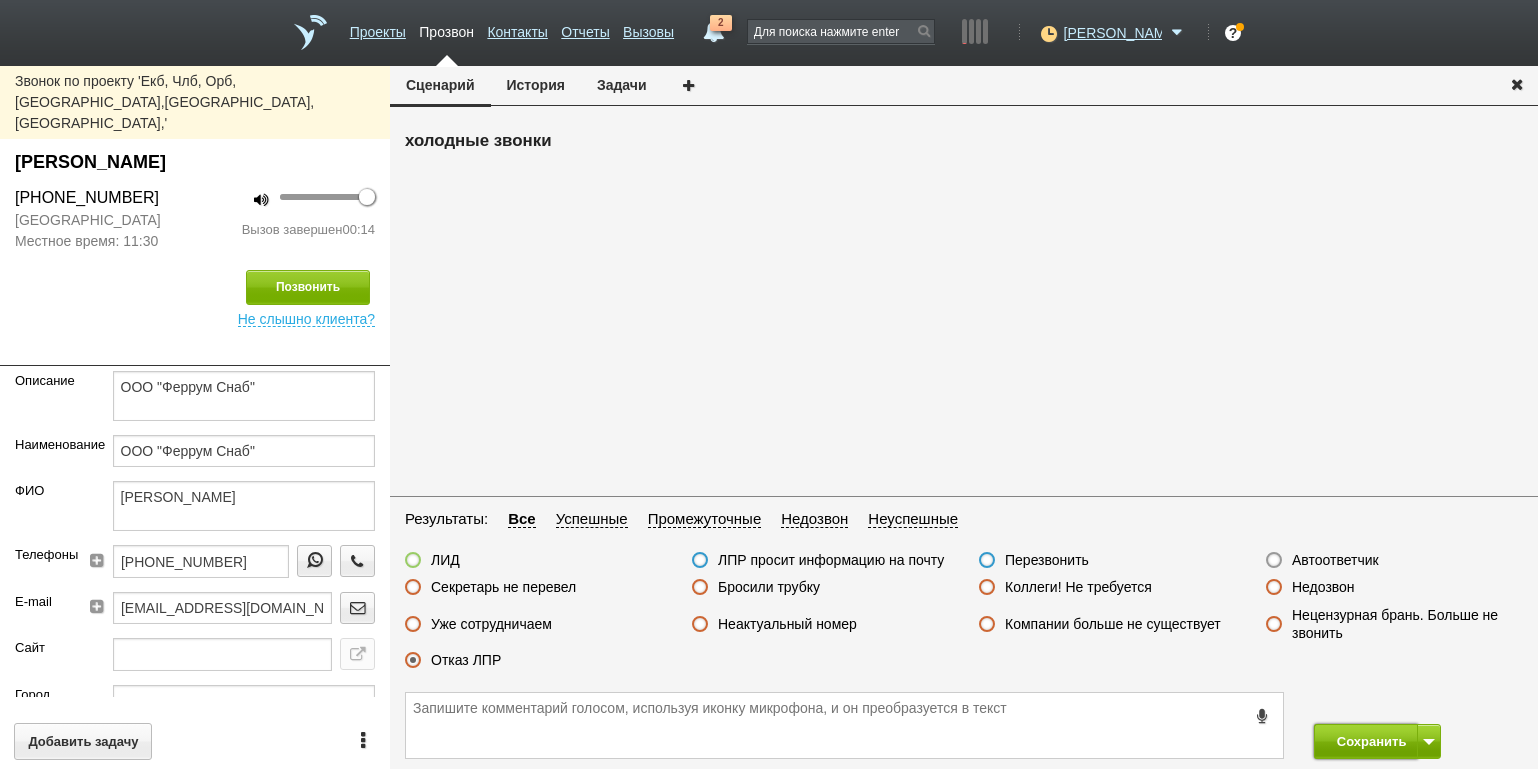 click on "Сохранить" at bounding box center [1366, 741] 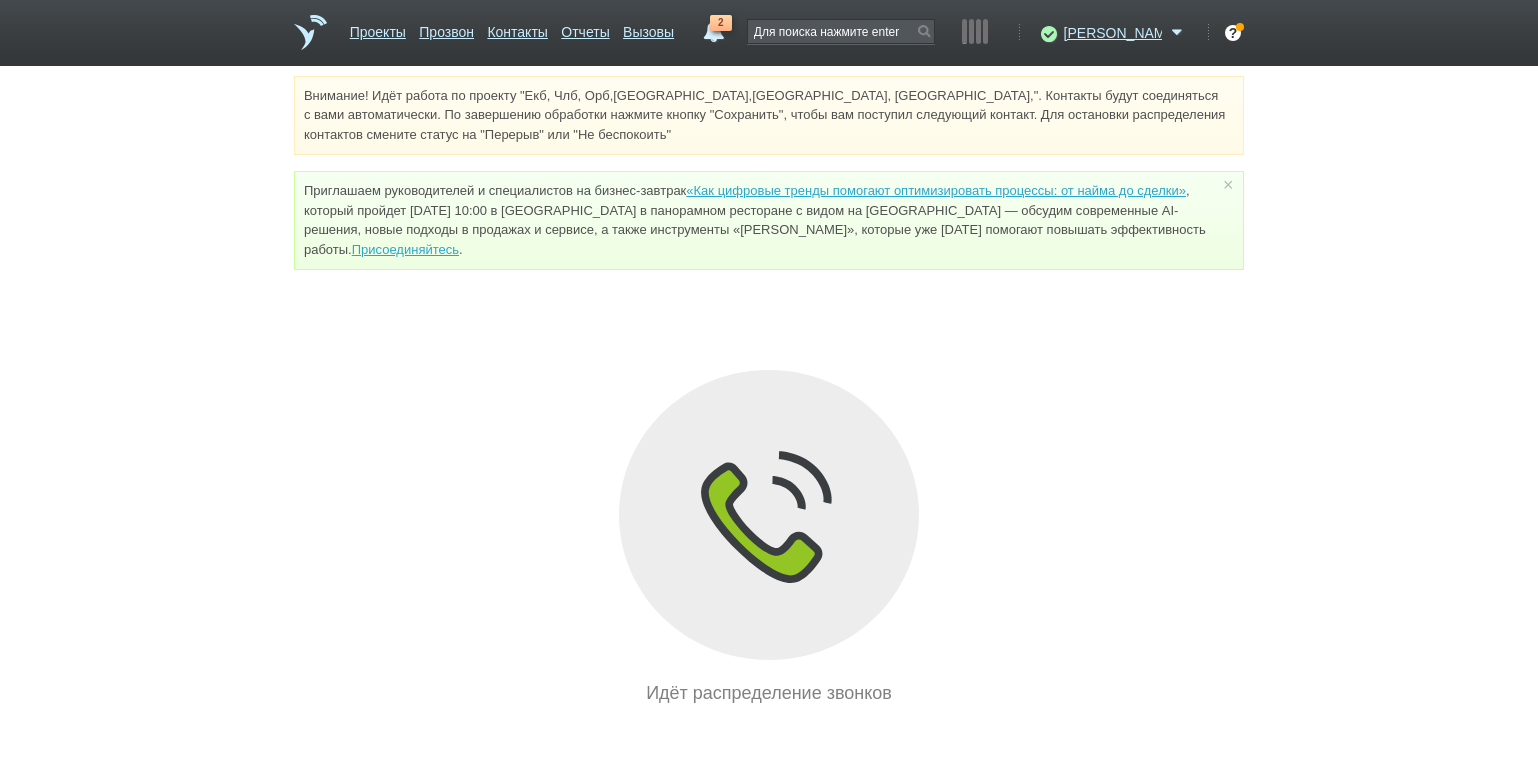 click on "Внимание! Идёт работа по проекту "Екб, Члб, Орб,[GEOGRAPHIC_DATA],[GEOGRAPHIC_DATA], [GEOGRAPHIC_DATA],". Контакты будут соединяться с вами автоматически. По завершению обработки нажмите кнопку "Сохранить", чтобы вам поступил следующий контакт. Для остановки распределения контактов смените статус на "Перерыв" или "Не беспокоить"
Приглашаем руководителей и специалистов на бизнес-завтрак  «Как цифровые тренды помогают оптимизировать процессы: от найма до сделки» Присоединяйтесь .
×
Идёт распределение звонков" at bounding box center [769, 391] 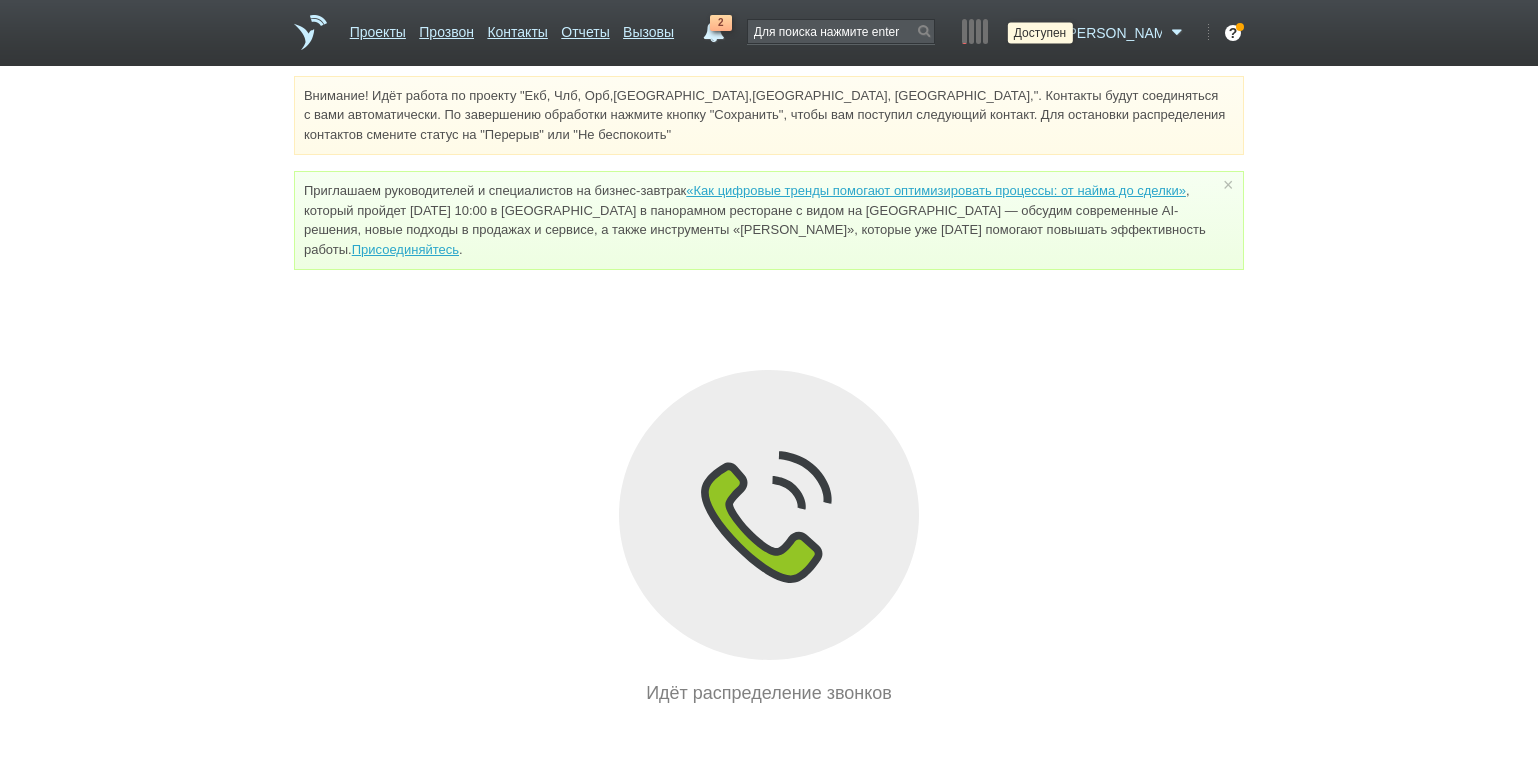 click at bounding box center (1046, 33) 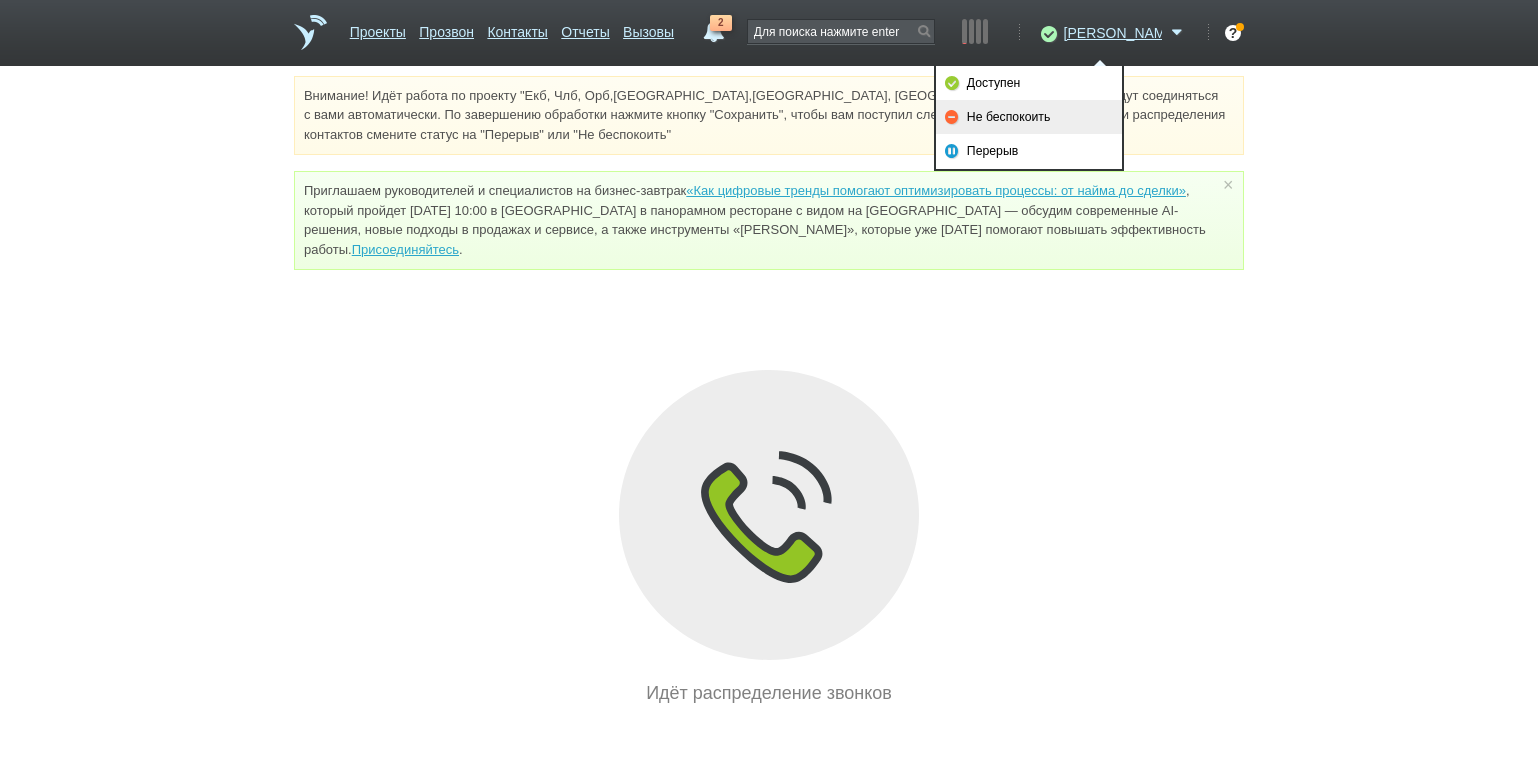 click on "Не беспокоить" at bounding box center [1029, 117] 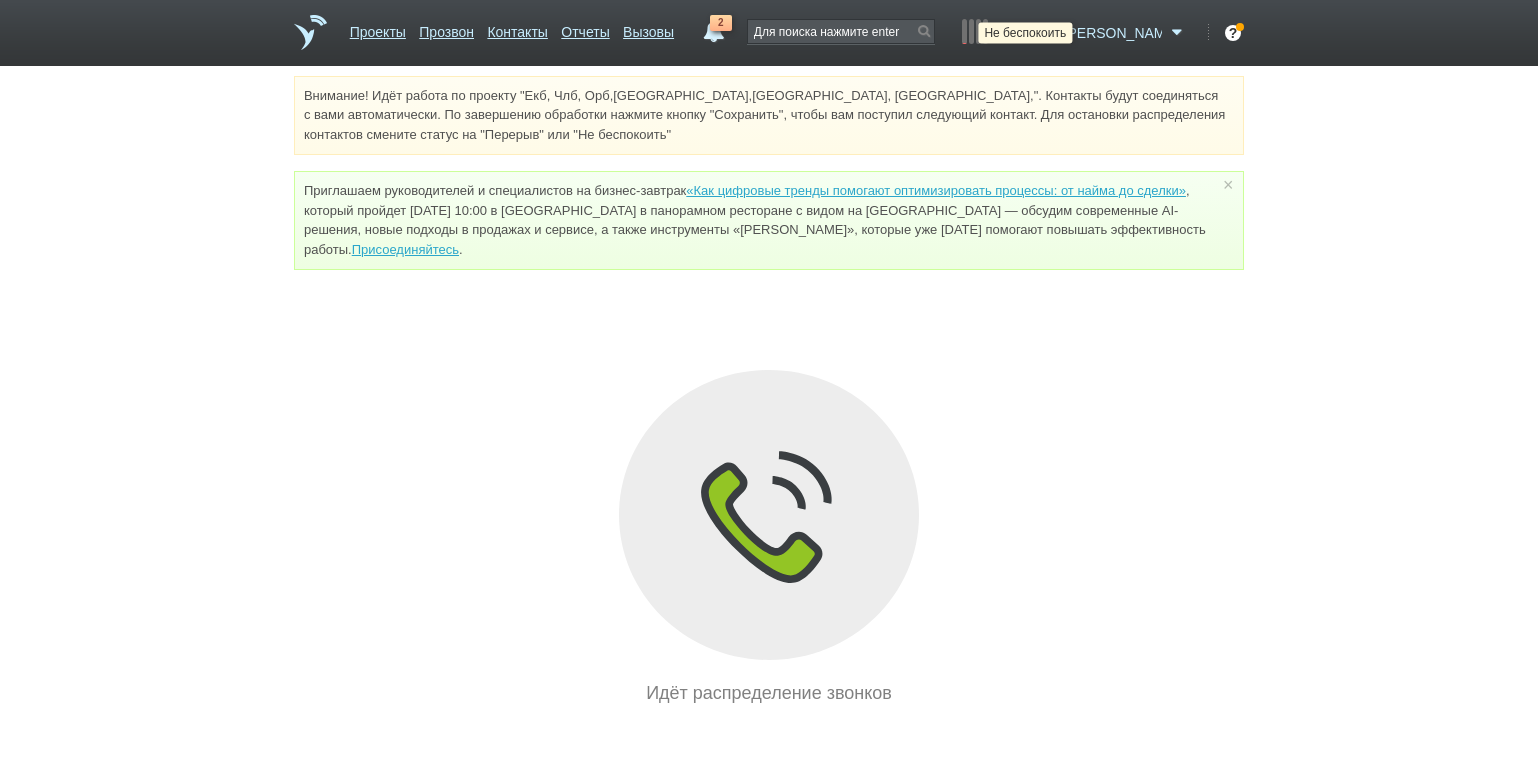 click at bounding box center [1046, 33] 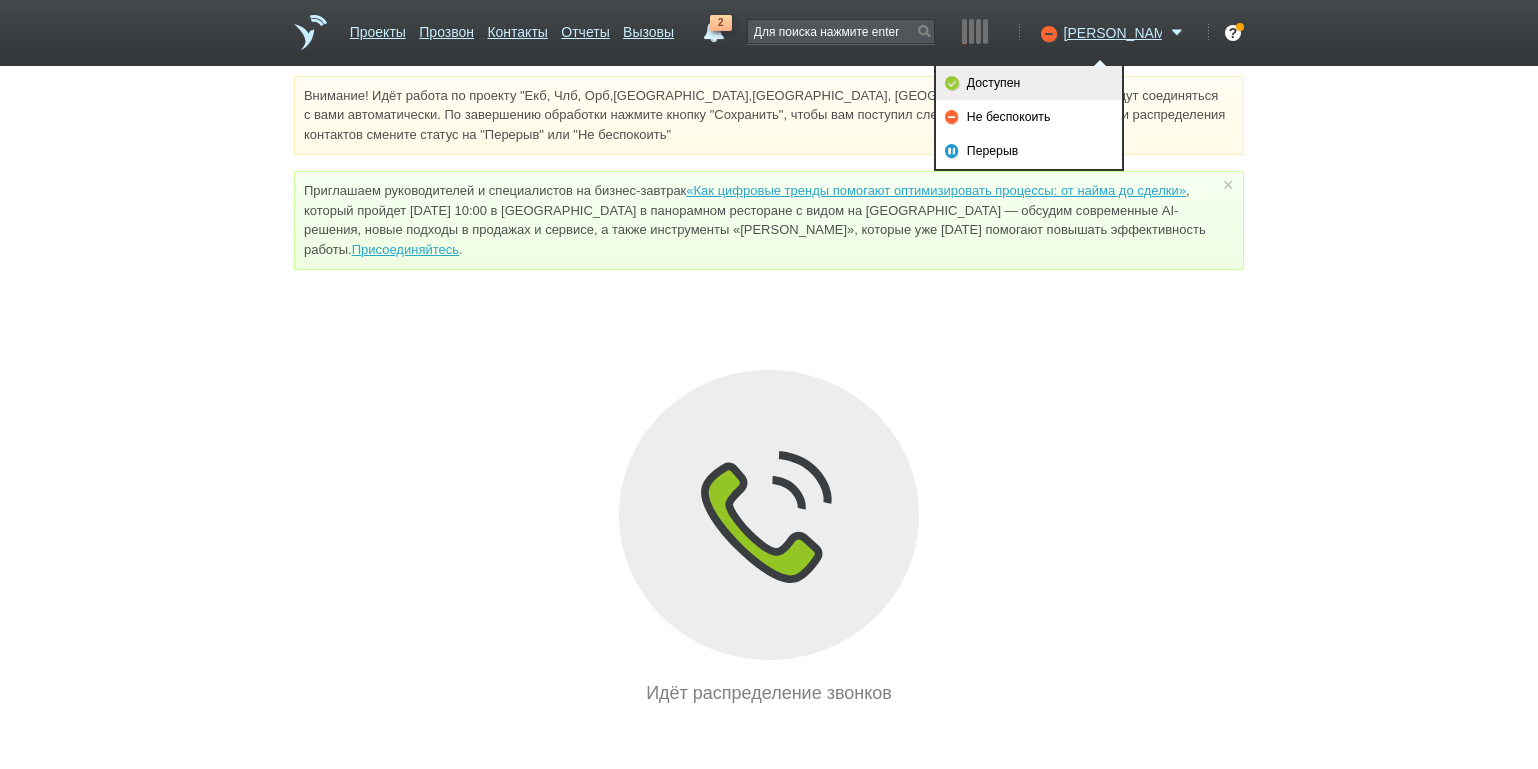 click on "Доступен" at bounding box center [1029, 83] 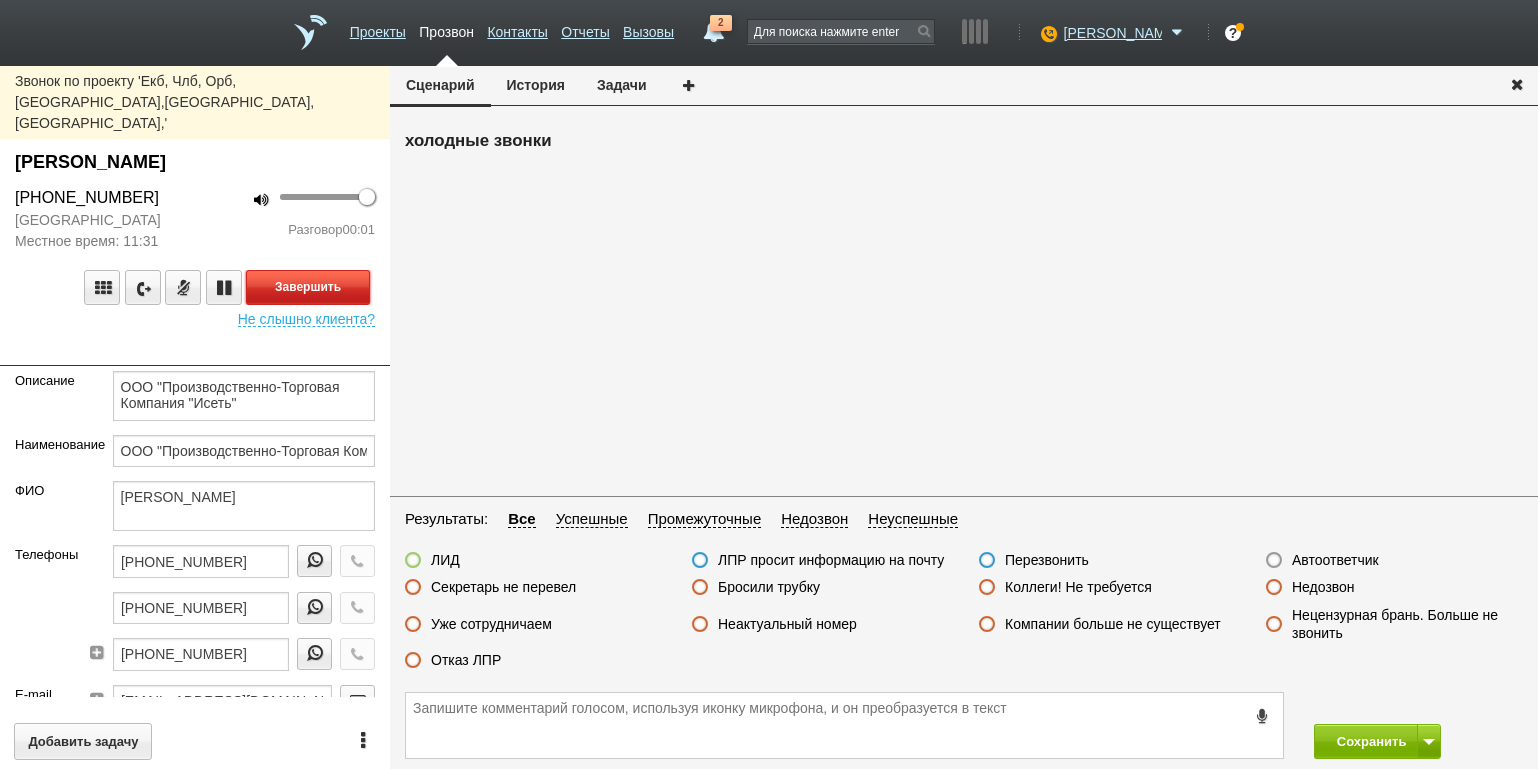 click on "Завершить" at bounding box center (308, 287) 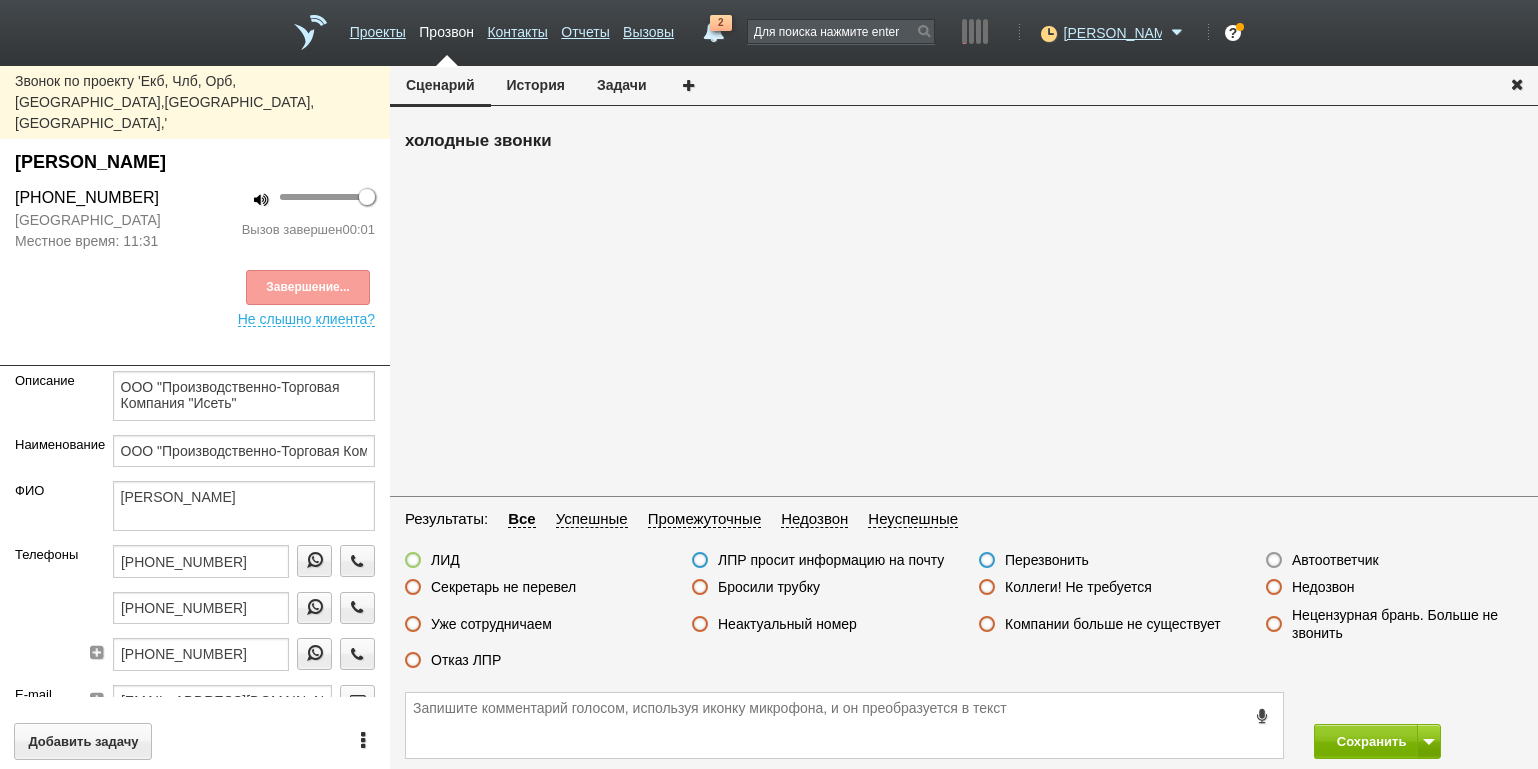 click on "Автоответчик" at bounding box center (1335, 560) 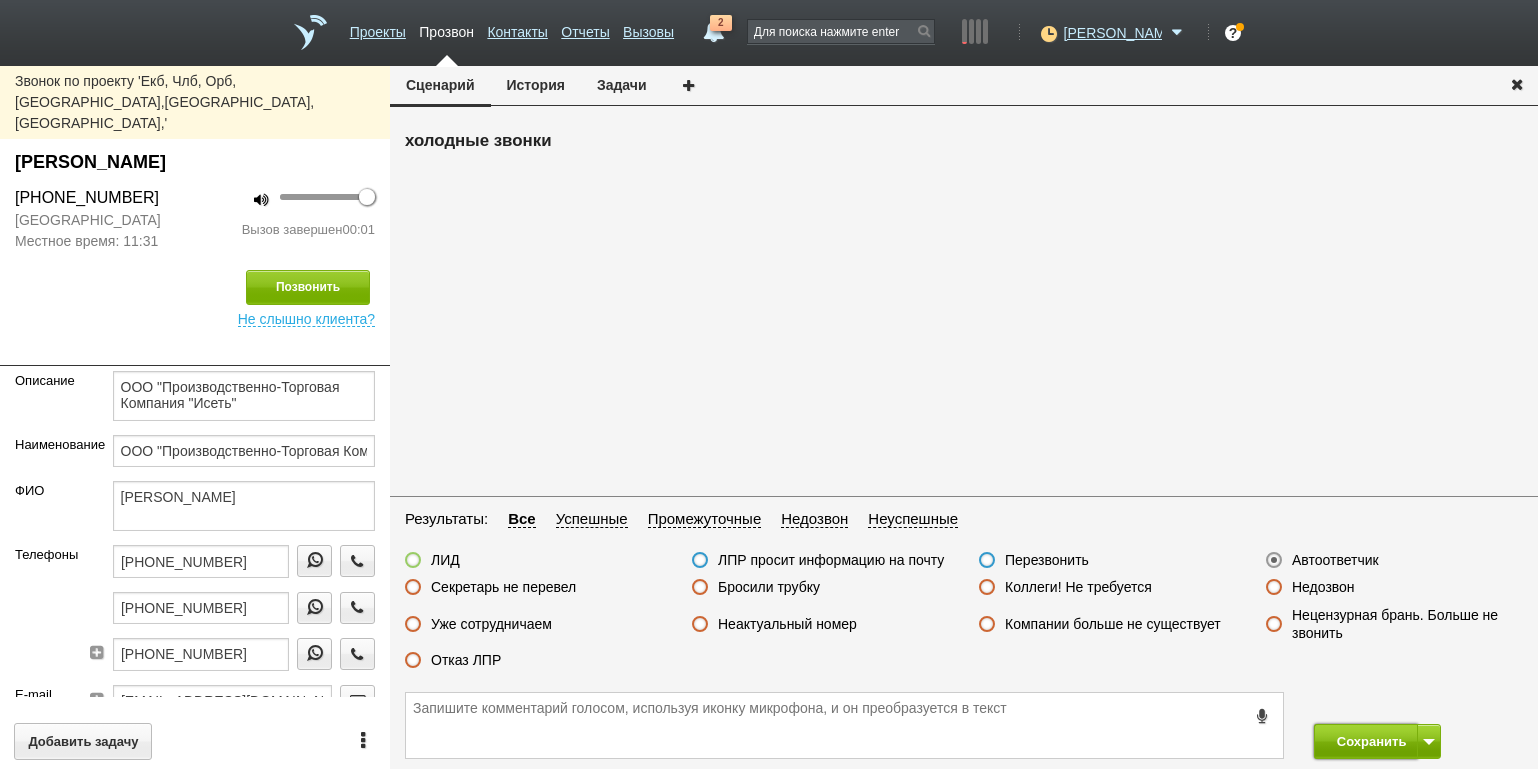 click on "Сохранить" at bounding box center (1366, 741) 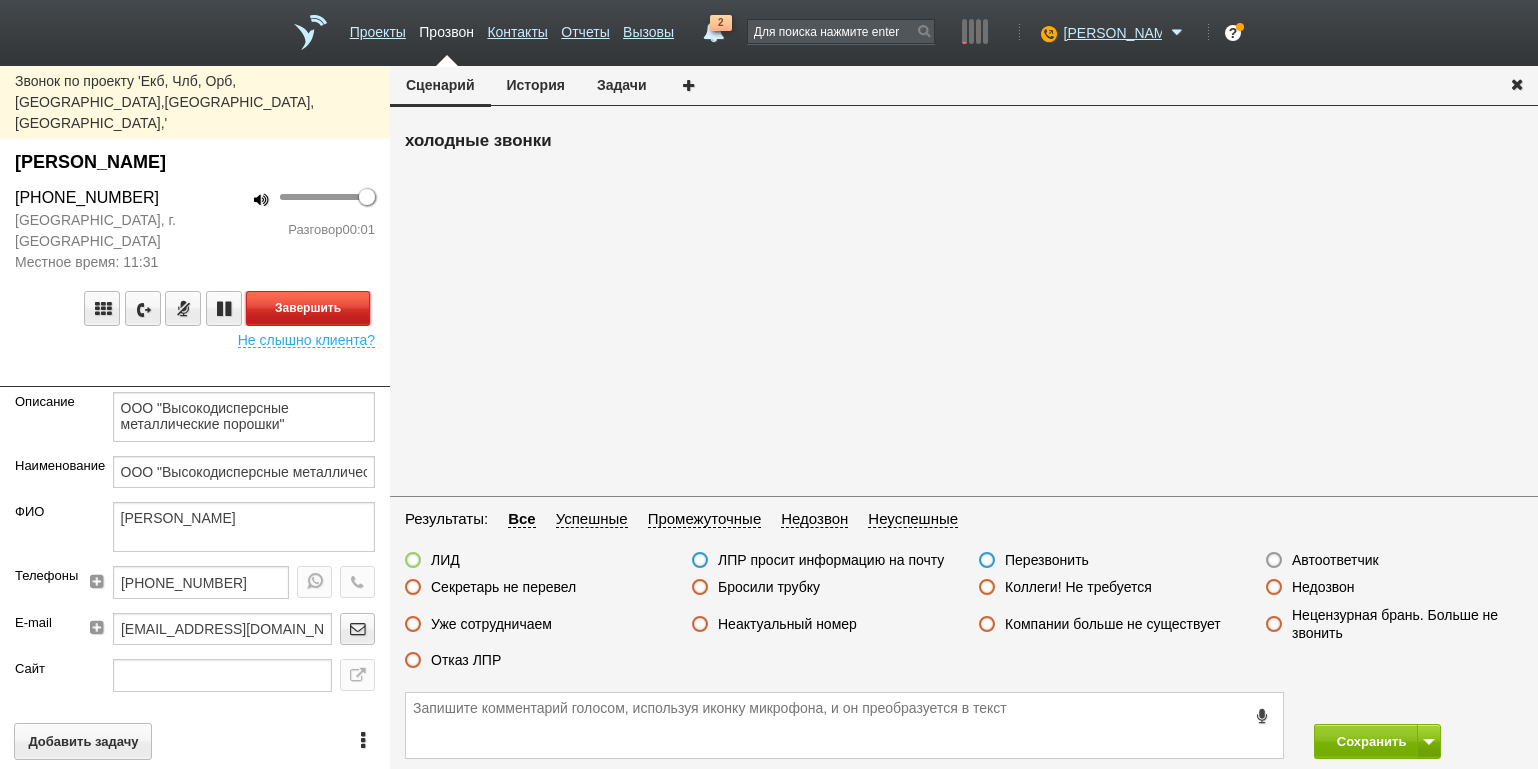 click on "Завершить" at bounding box center [308, 308] 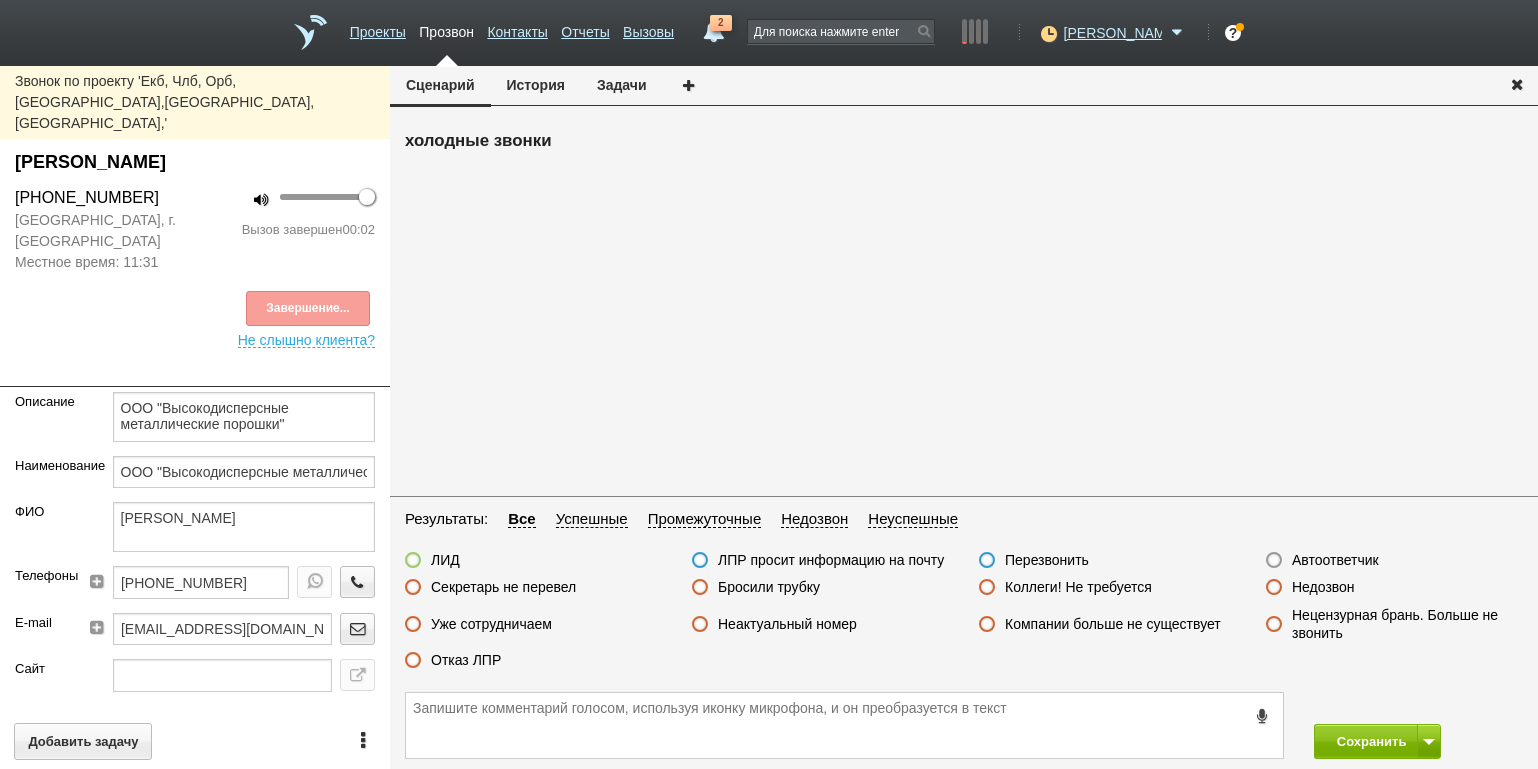 click on "Автоответчик" at bounding box center [1335, 560] 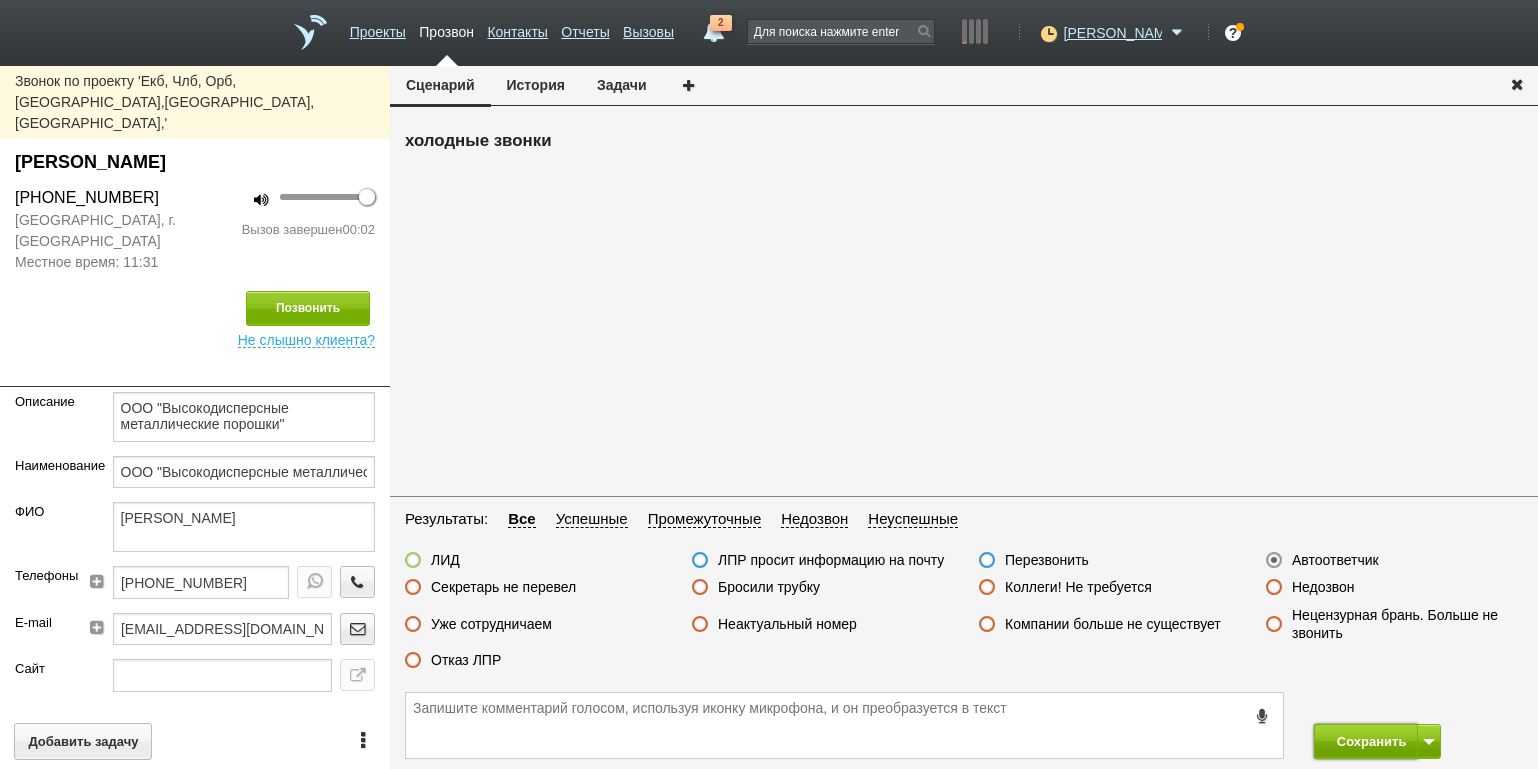 click on "Сохранить" at bounding box center (1366, 741) 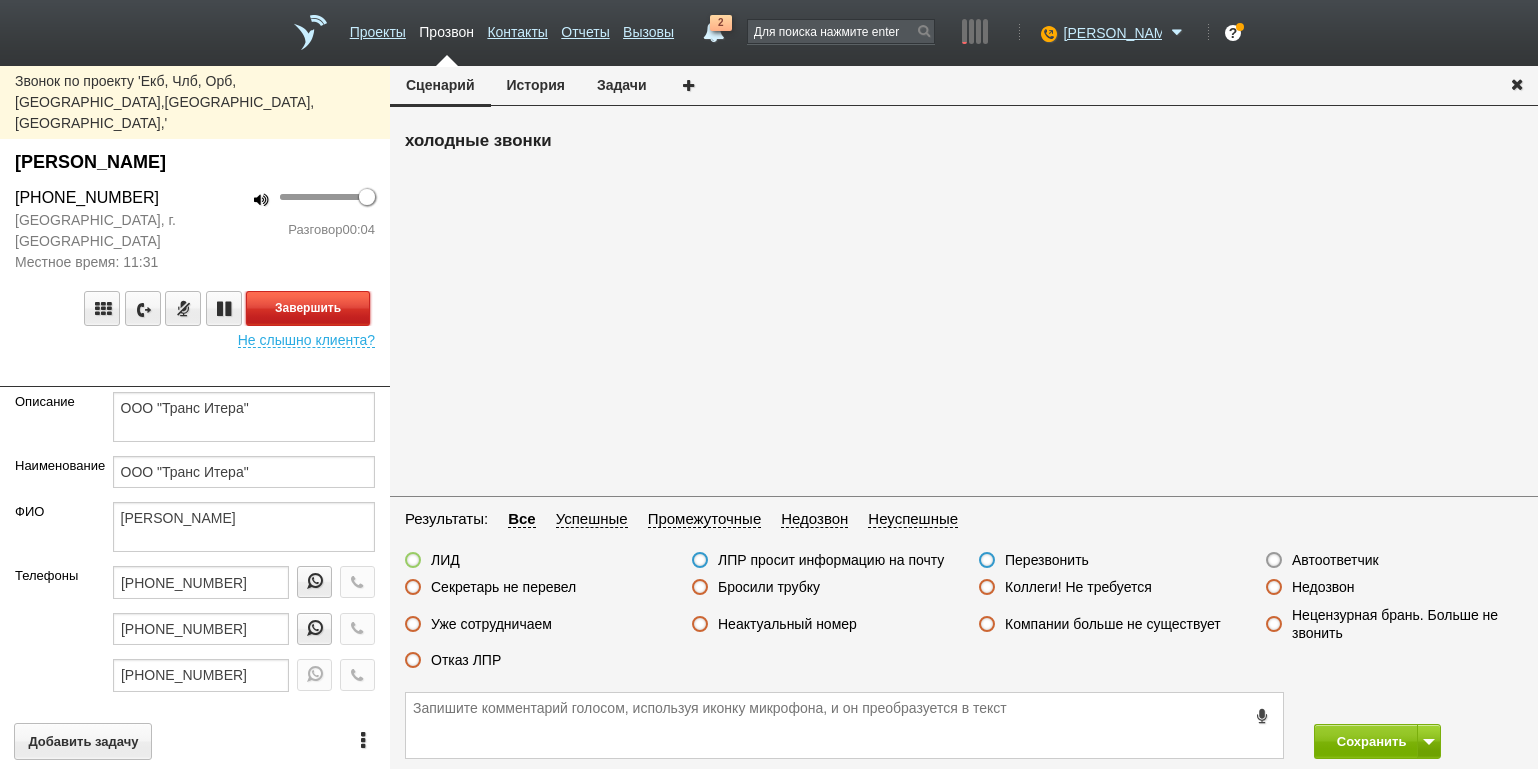click on "Завершить" at bounding box center (308, 308) 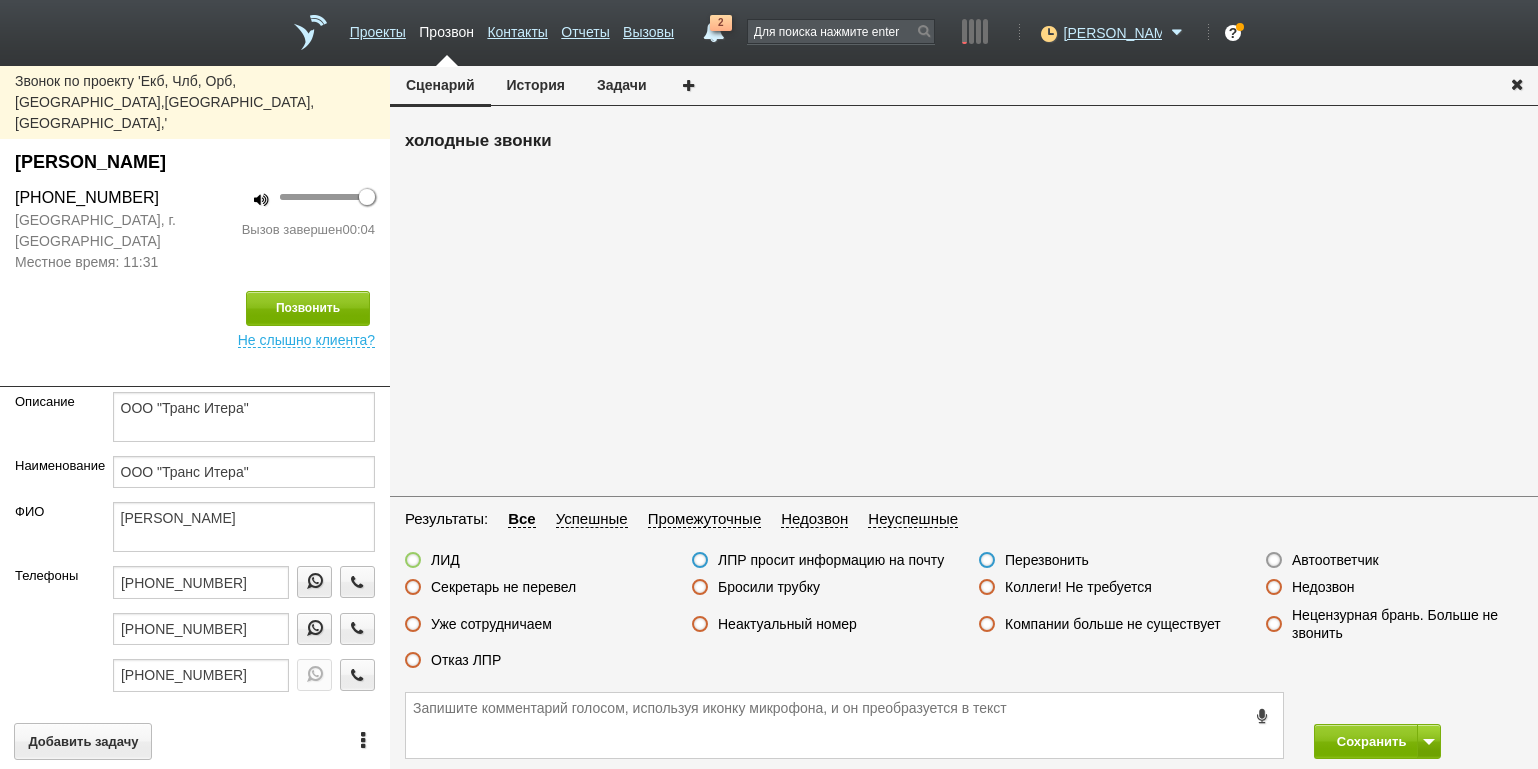 click on "Автоответчик" at bounding box center [1335, 560] 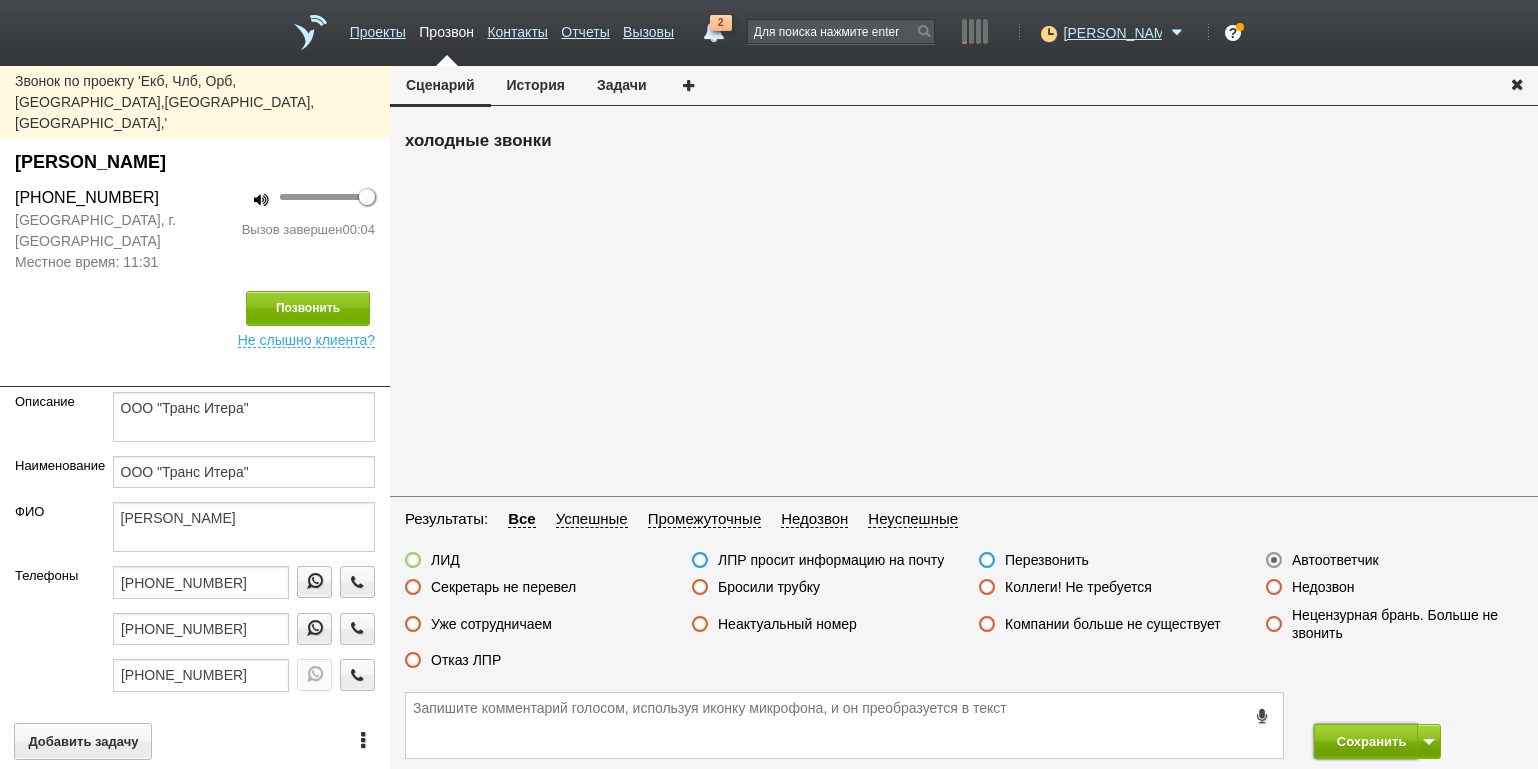 click on "Сохранить" at bounding box center (1366, 741) 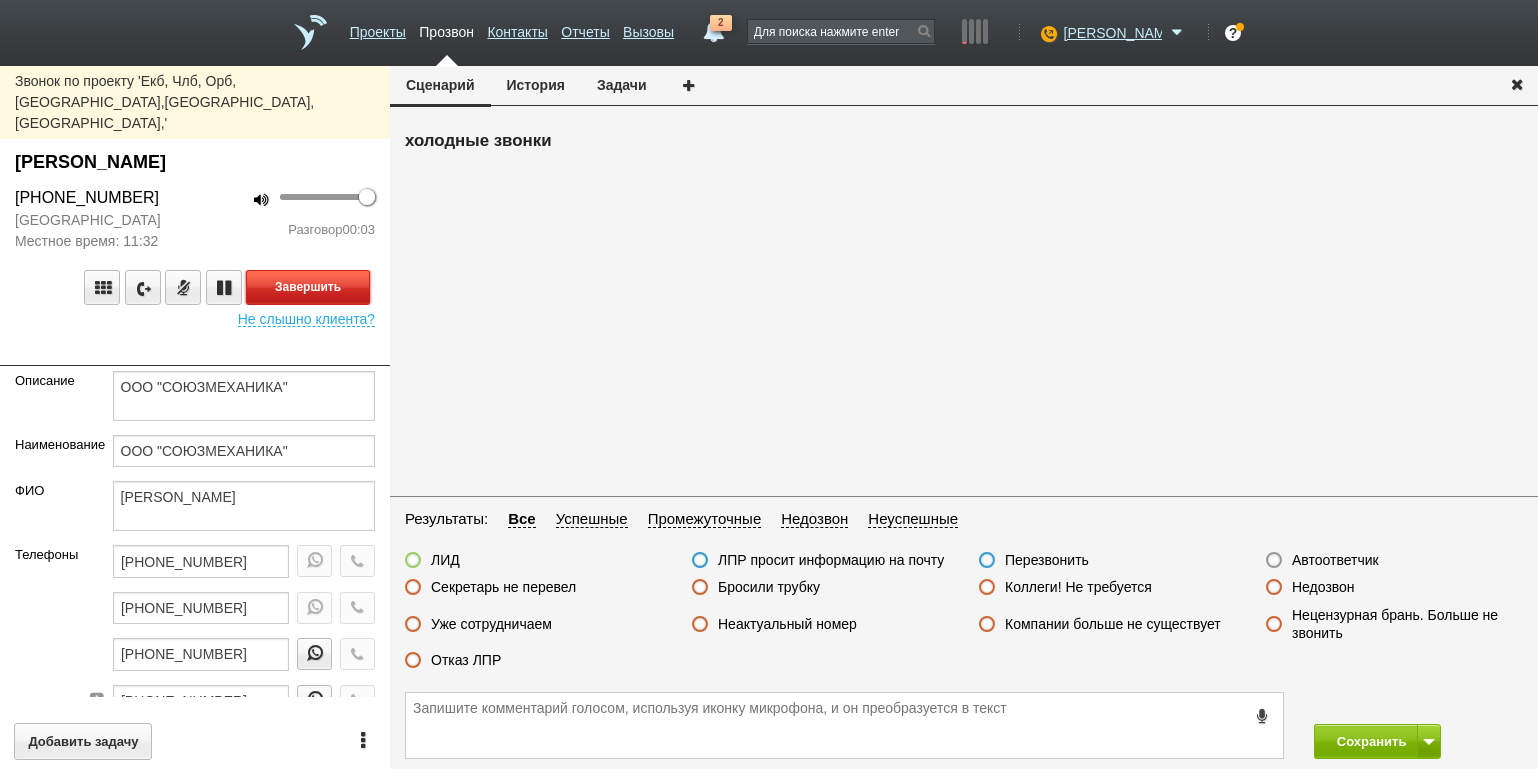 click on "Завершить" at bounding box center [308, 287] 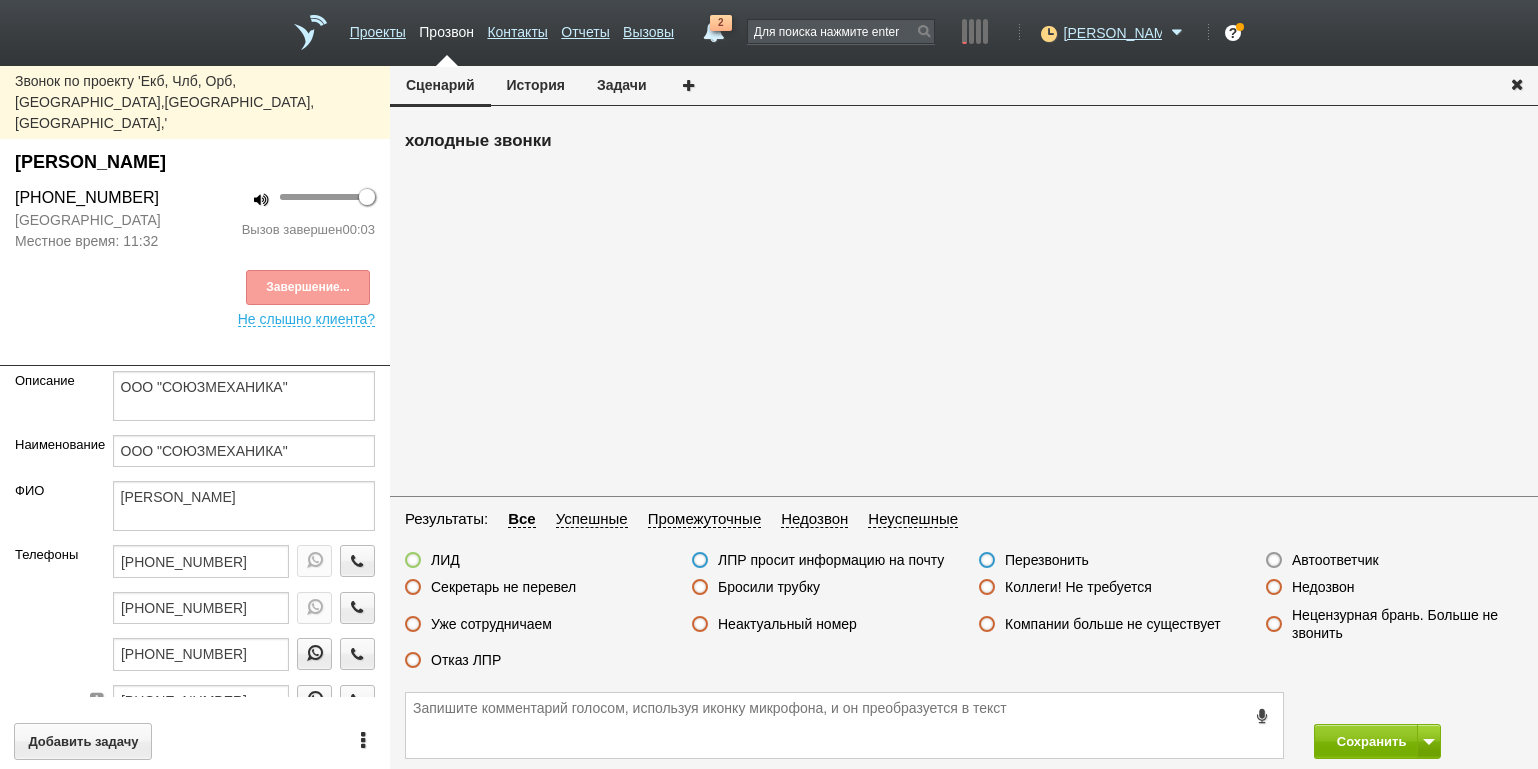 click on "Автоответчик" at bounding box center [1335, 560] 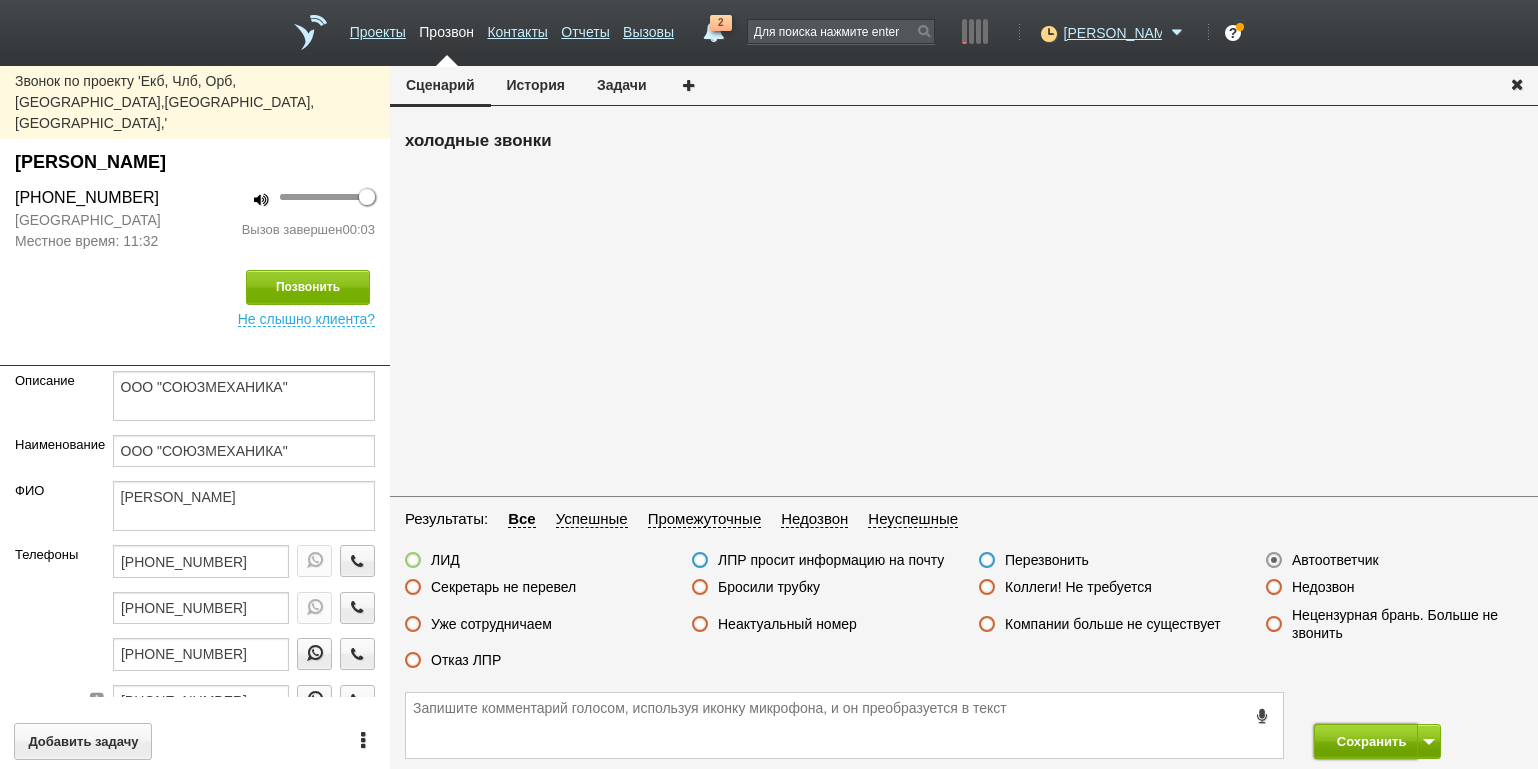 click on "Сохранить" at bounding box center (1366, 741) 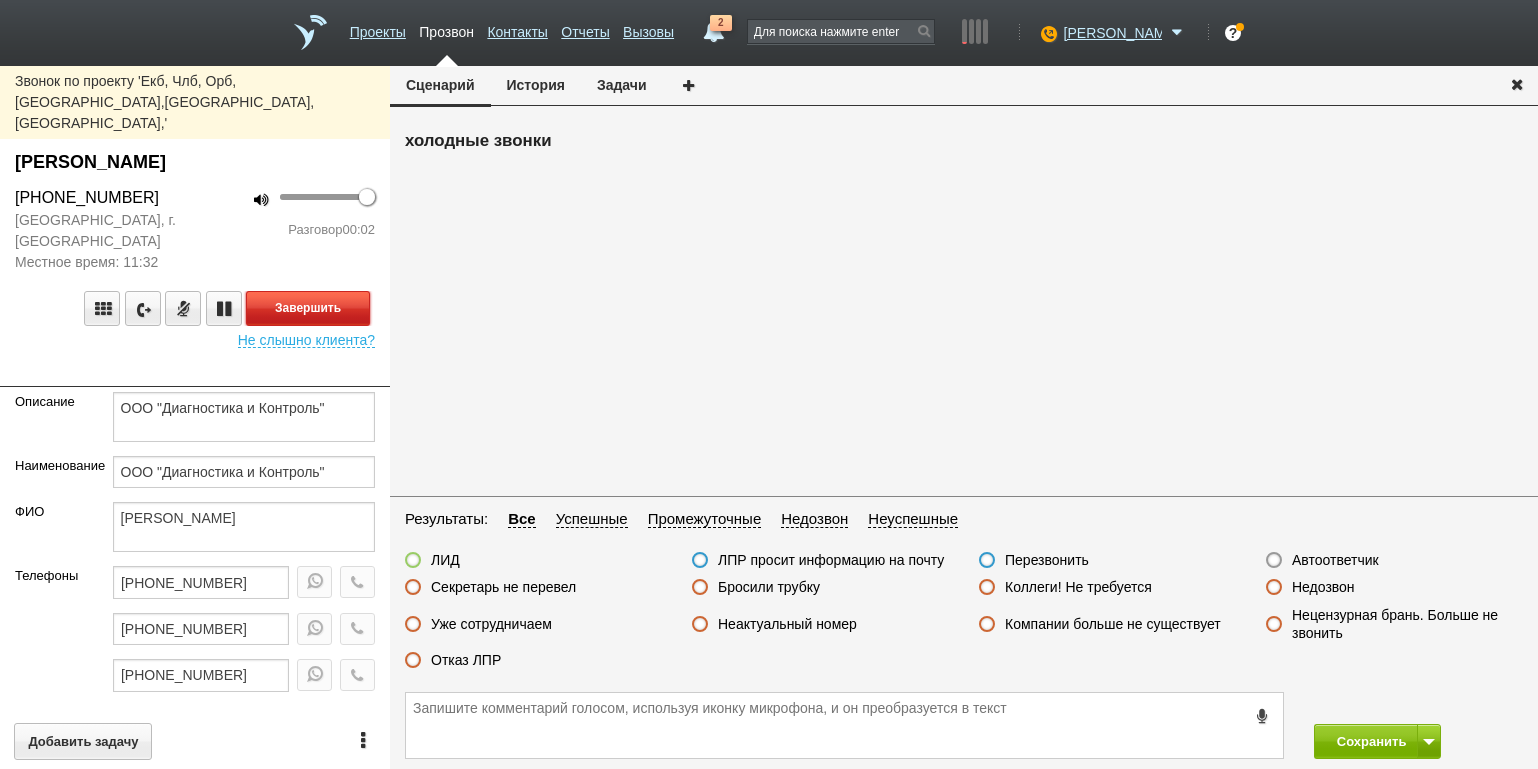 click on "Завершить" at bounding box center [308, 308] 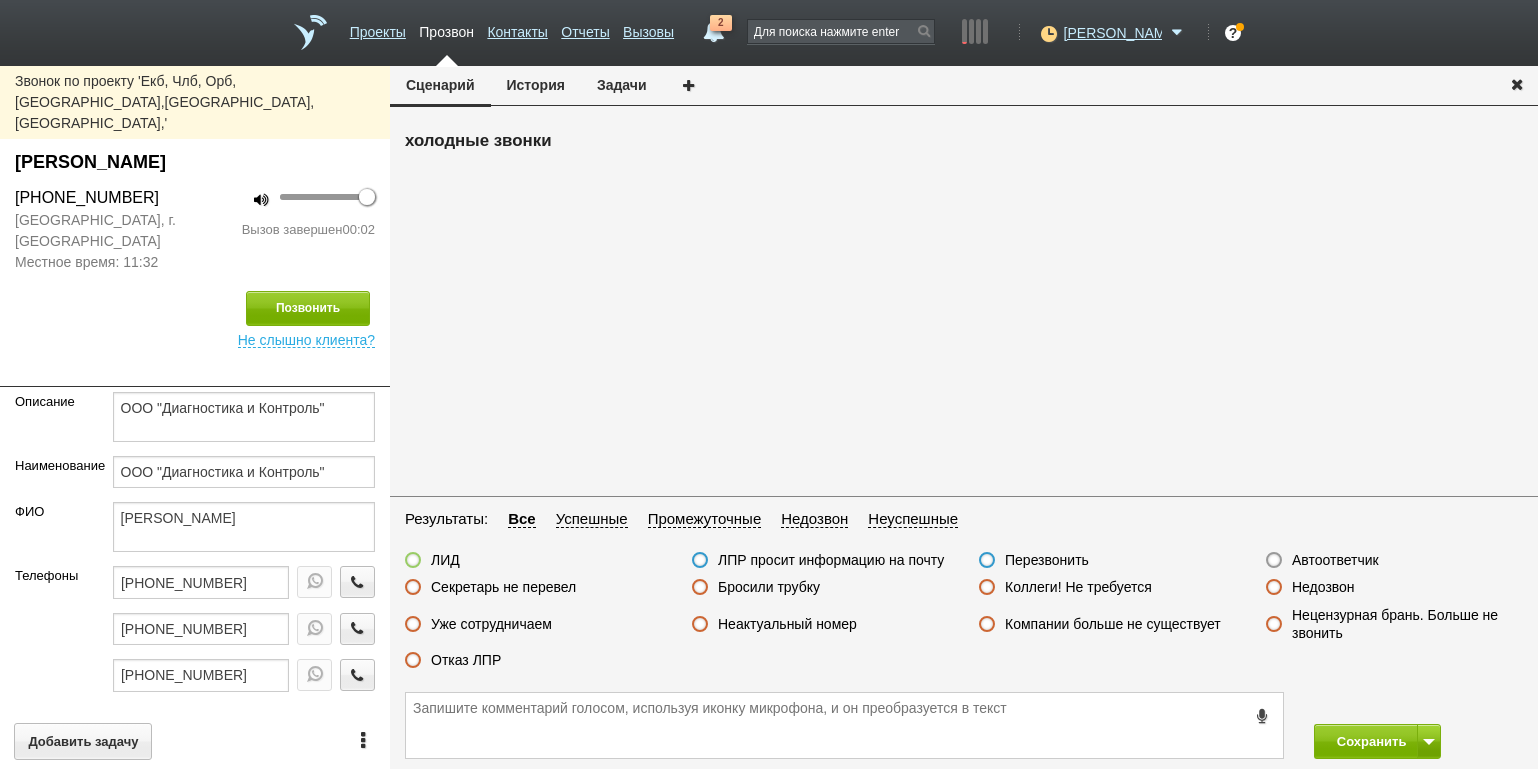 click on "Недозвон" at bounding box center [1323, 587] 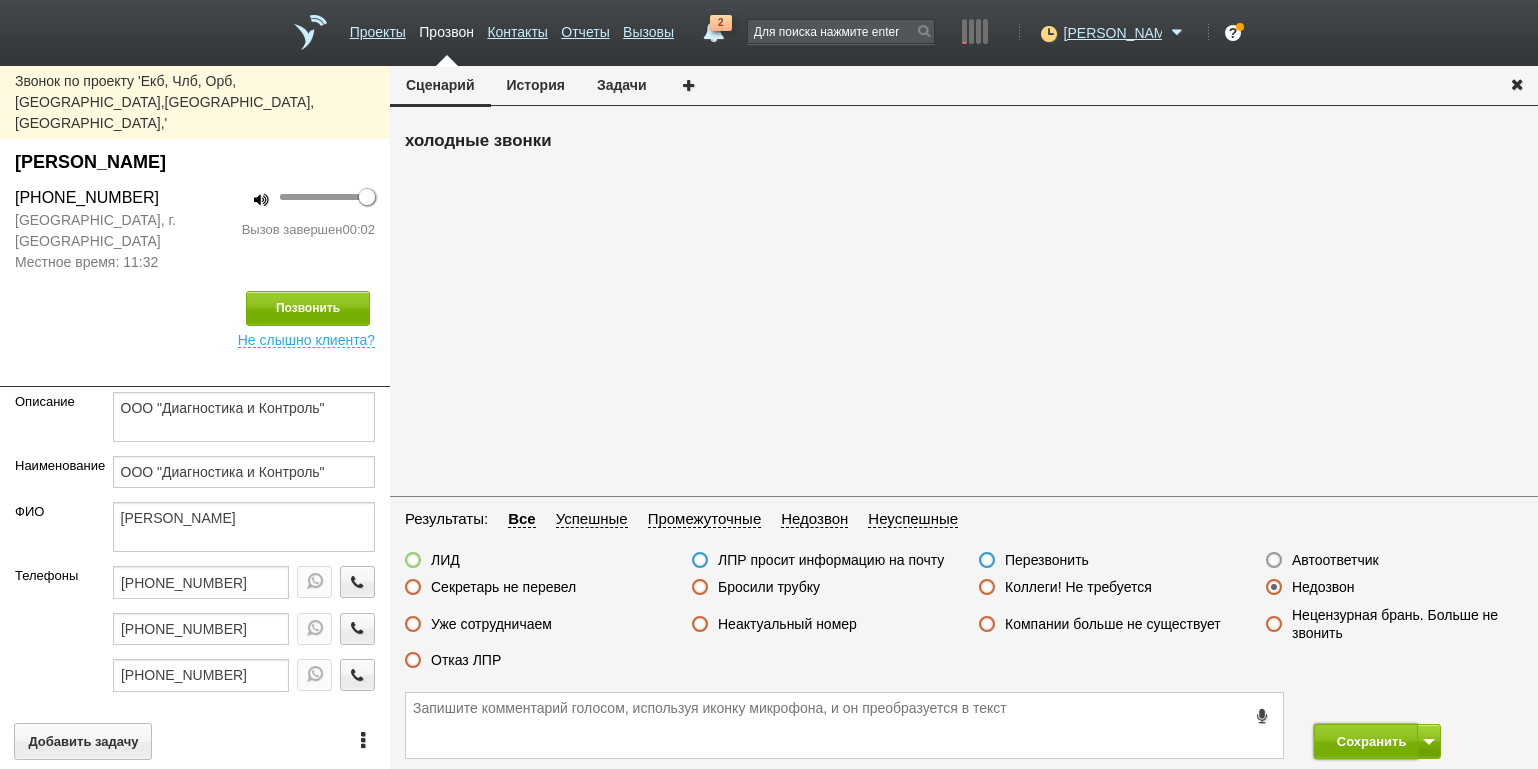 drag, startPoint x: 1356, startPoint y: 742, endPoint x: 1317, endPoint y: 676, distance: 76.66159 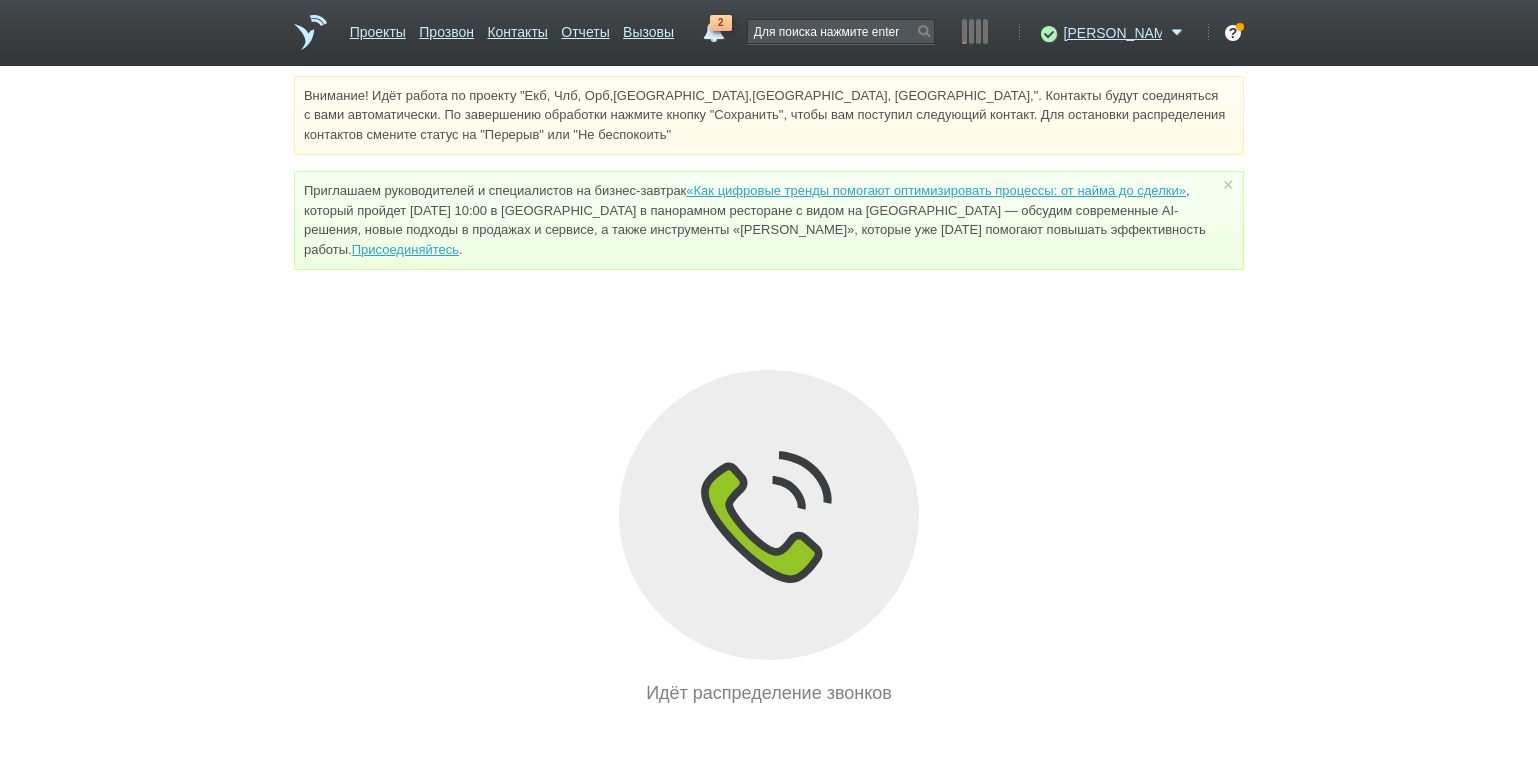 click on "Внимание! Идёт работа по проекту "Екб, Члб, Орб,[GEOGRAPHIC_DATA],[GEOGRAPHIC_DATA], [GEOGRAPHIC_DATA],". Контакты будут соединяться с вами автоматически. По завершению обработки нажмите кнопку "Сохранить", чтобы вам поступил следующий контакт. Для остановки распределения контактов смените статус на "Перерыв" или "Не беспокоить"
Приглашаем руководителей и специалистов на бизнес-завтрак  «Как цифровые тренды помогают оптимизировать процессы: от найма до сделки» Присоединяйтесь .
×
Идёт распределение звонков" at bounding box center (769, 391) 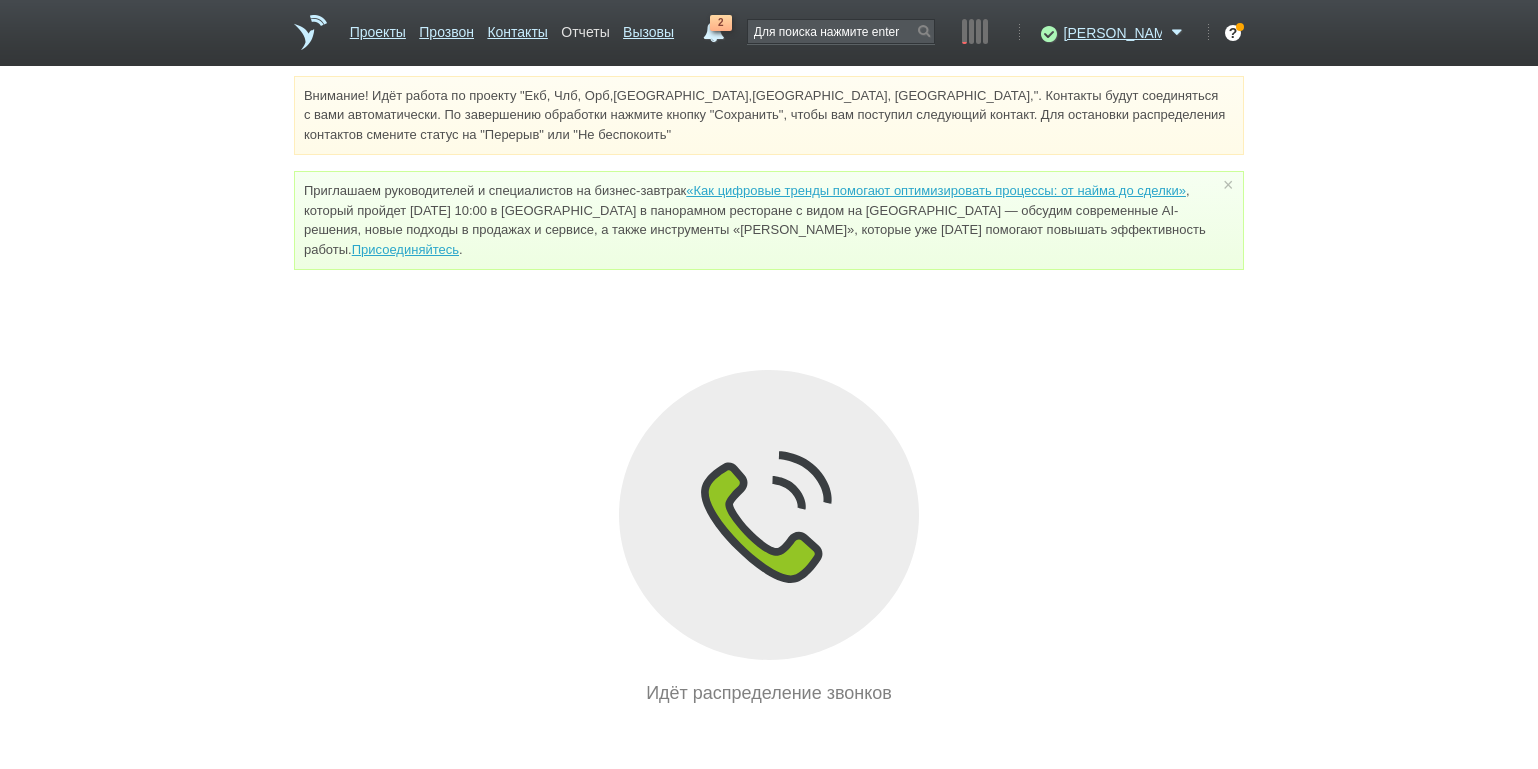 click on "Отчеты" at bounding box center (585, 28) 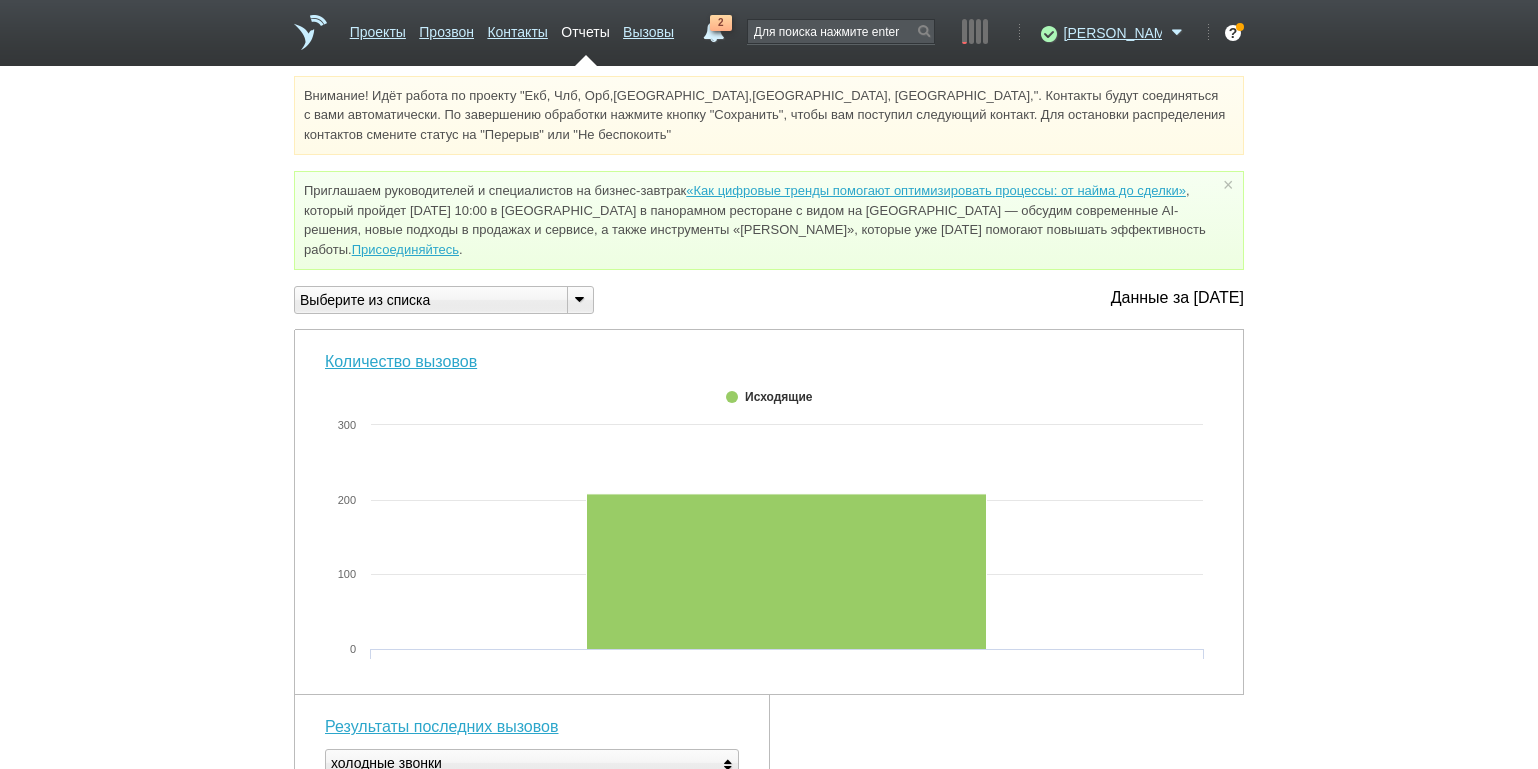 click at bounding box center [580, 300] 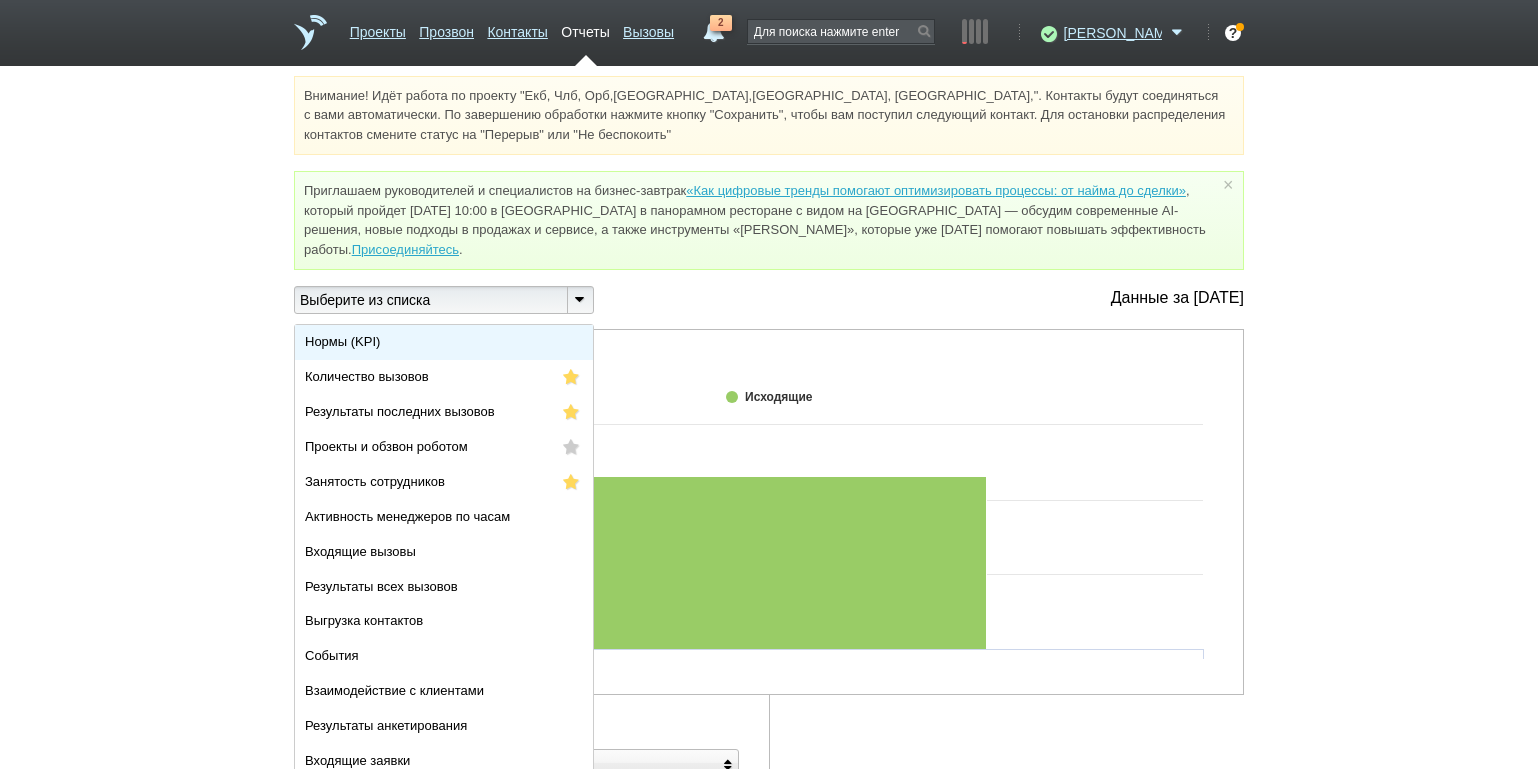 click on "Нормы (KPI)" at bounding box center (444, 342) 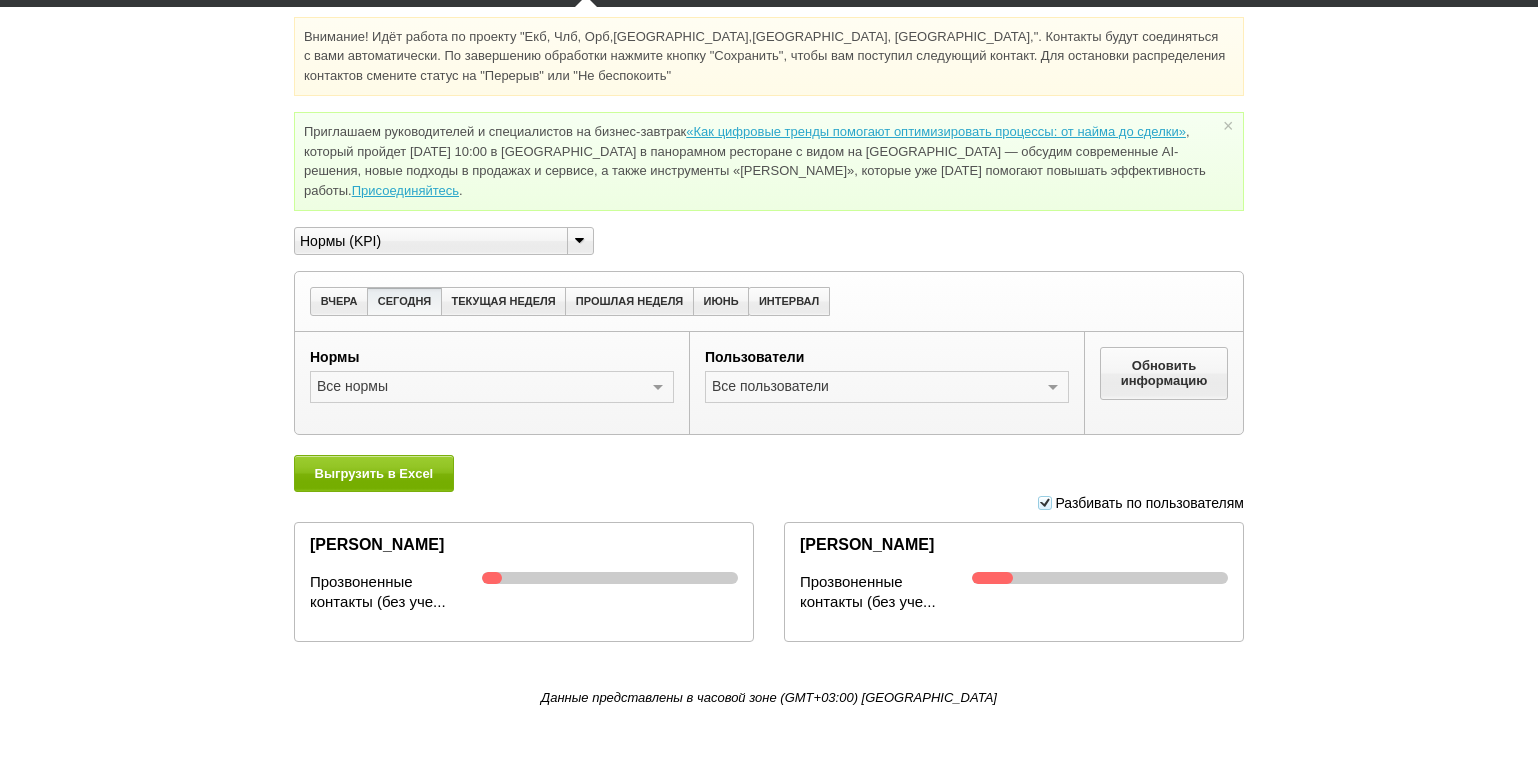 scroll, scrollTop: 0, scrollLeft: 0, axis: both 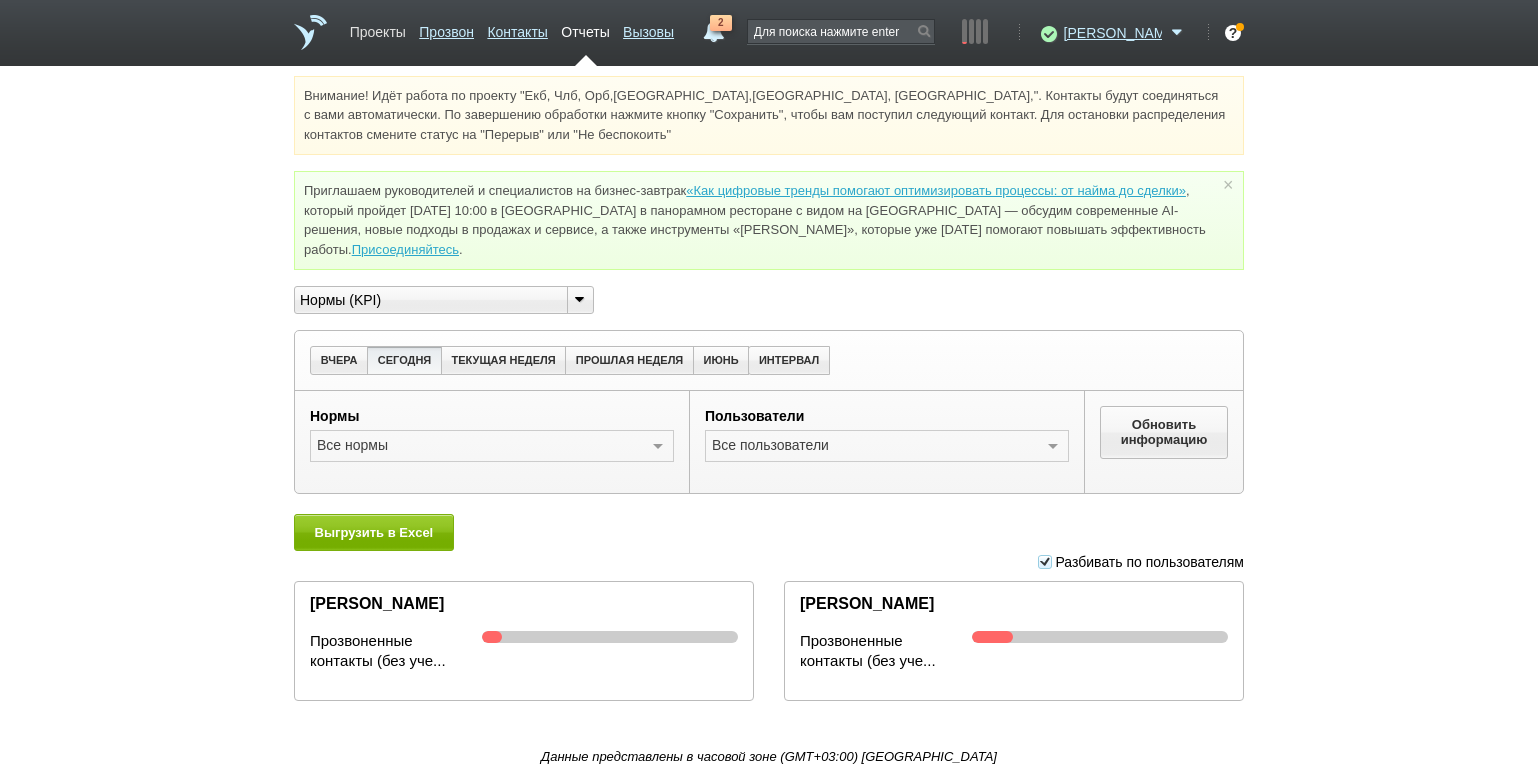 click on "Проекты" at bounding box center [378, 28] 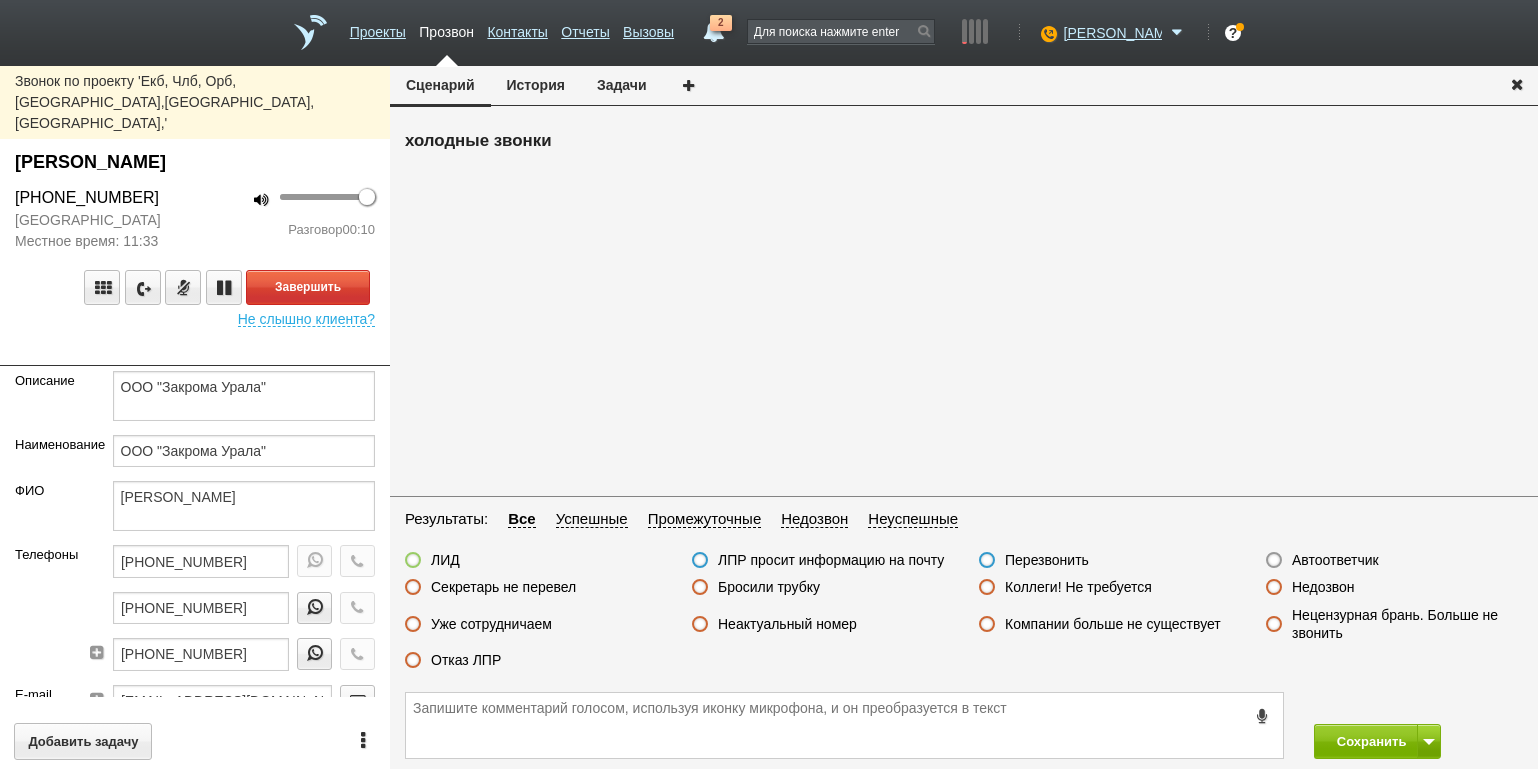 click on "100
Разговор
00:10" at bounding box center (292, 219) 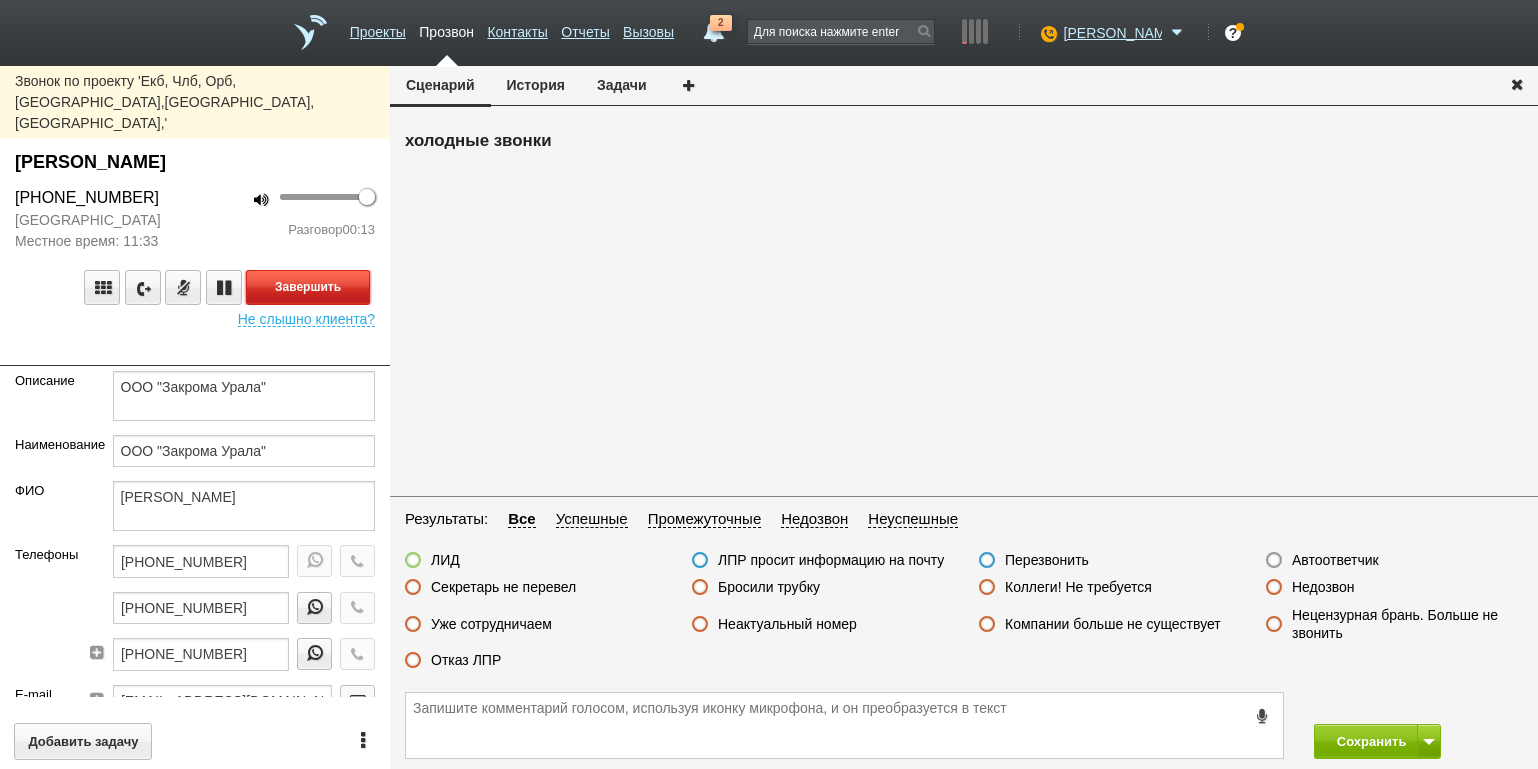 click on "Завершить" at bounding box center [308, 287] 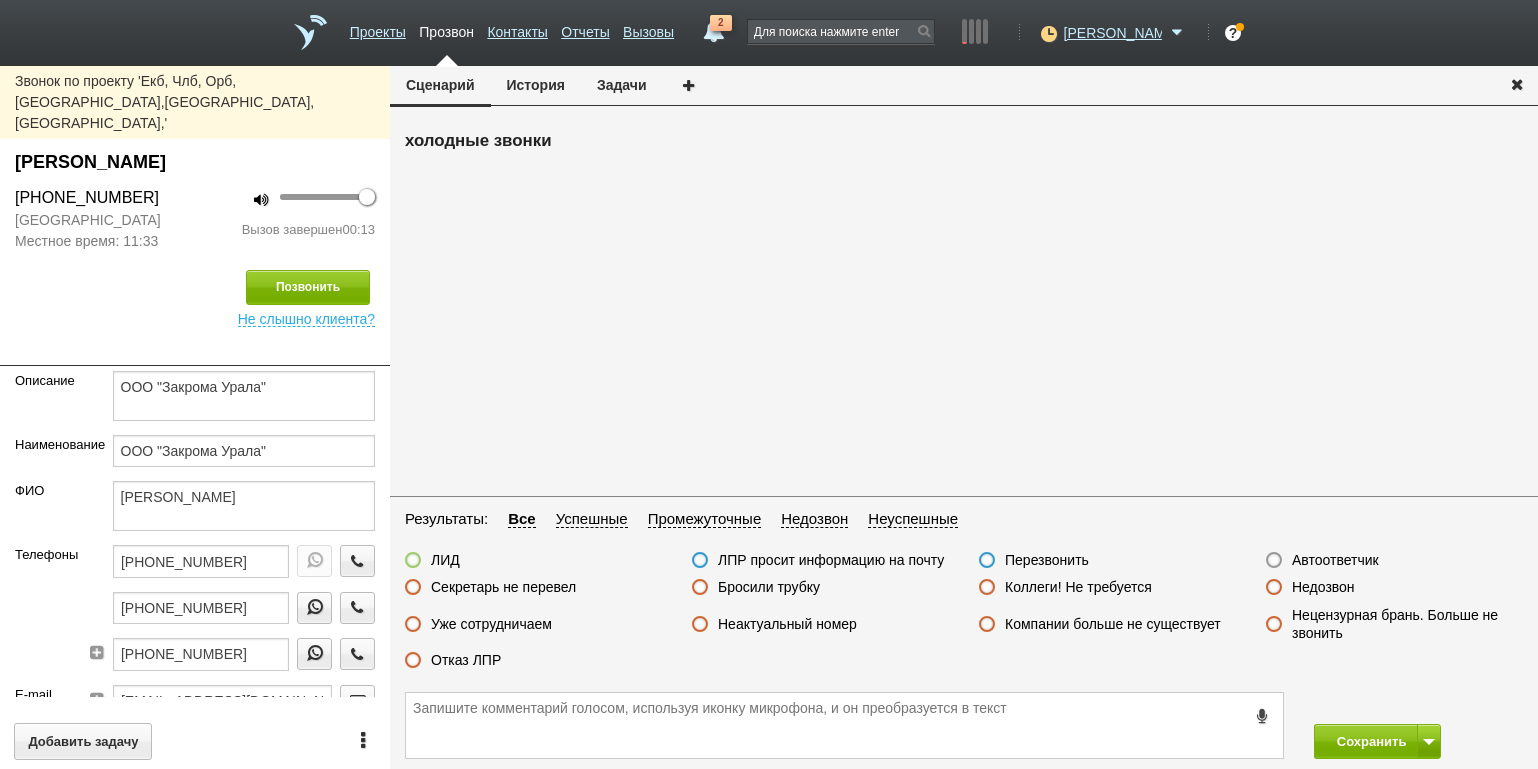click on "Отказ ЛПР" at bounding box center [466, 660] 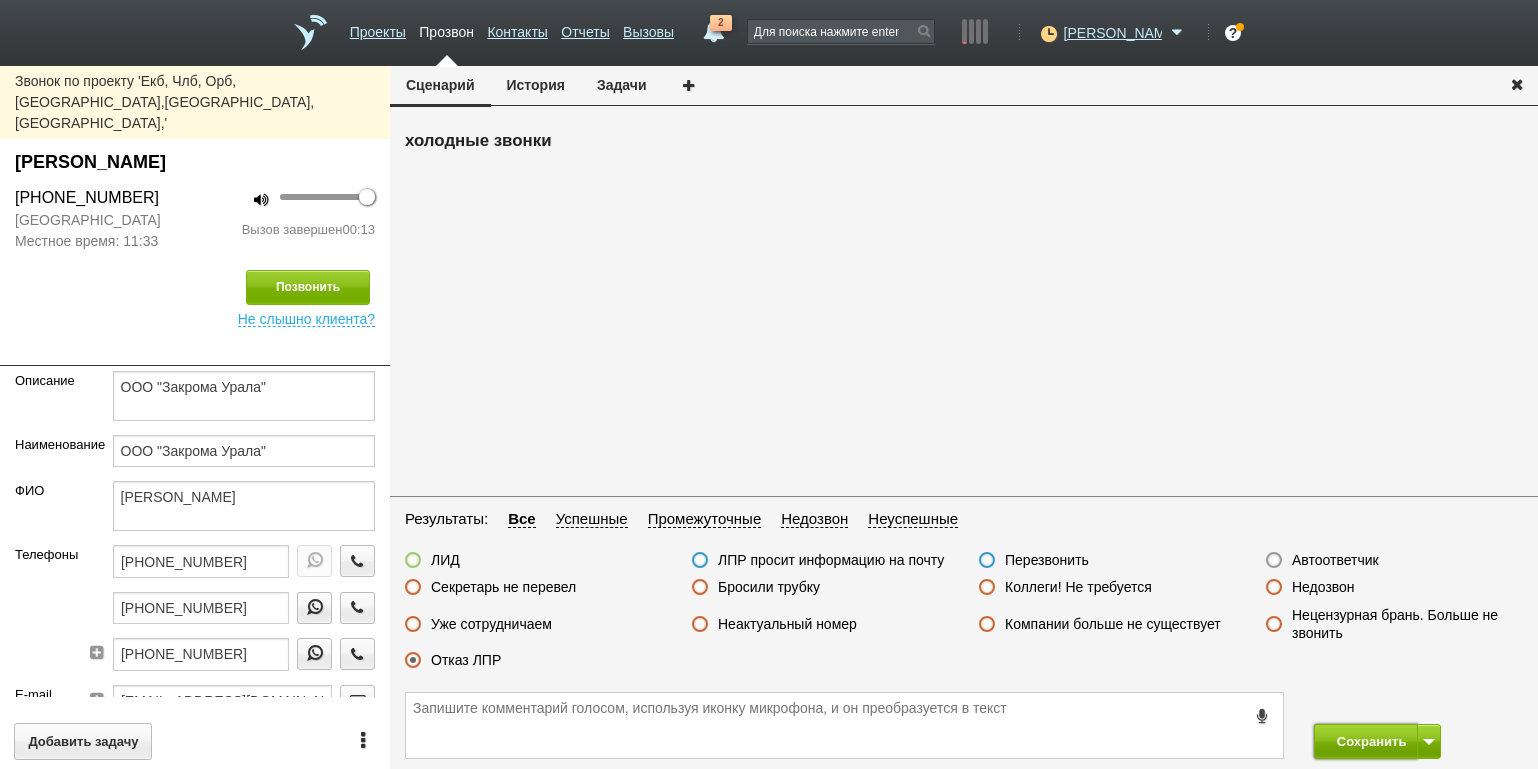 click on "Сохранить" at bounding box center (1366, 741) 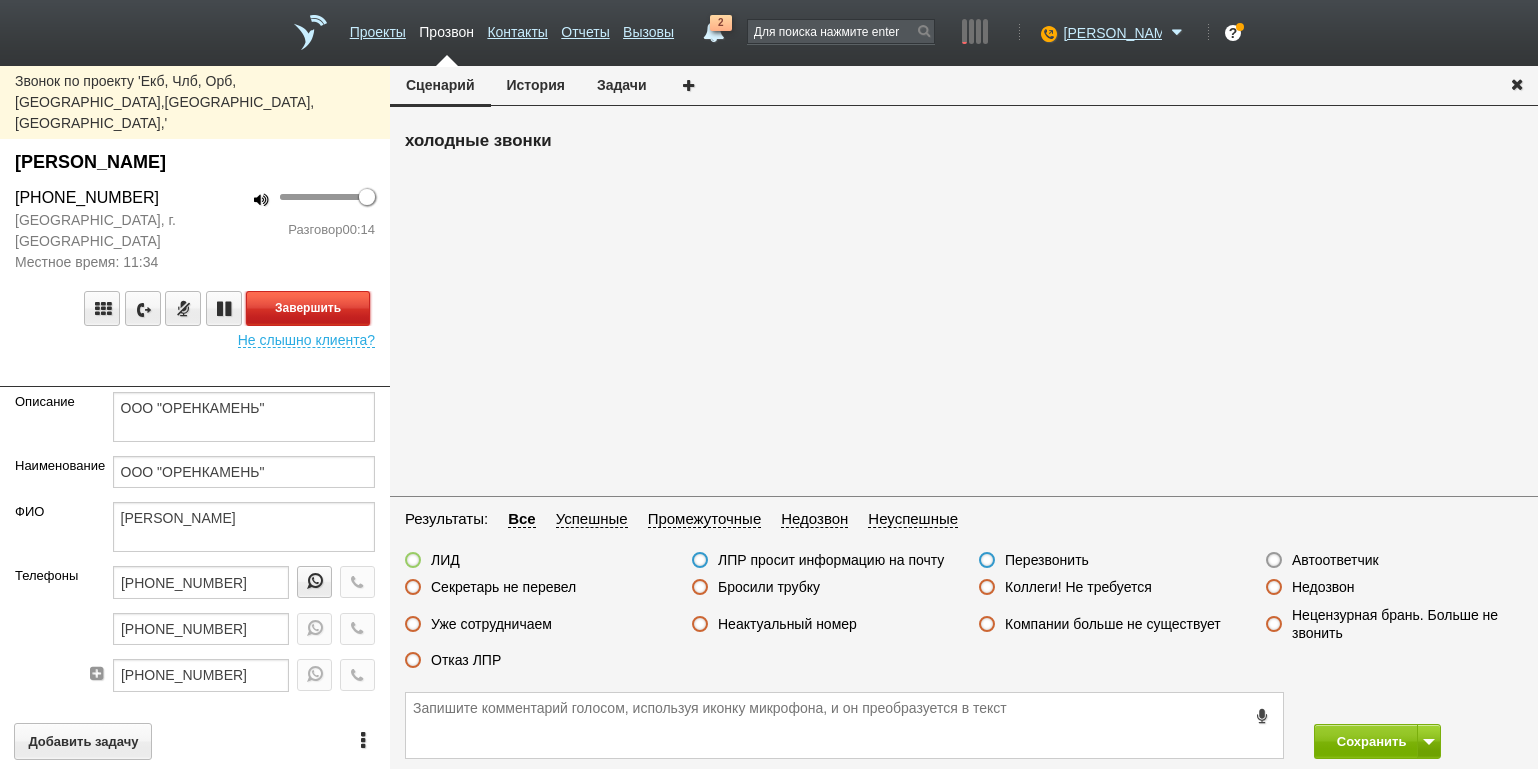 click on "Завершить" at bounding box center [308, 308] 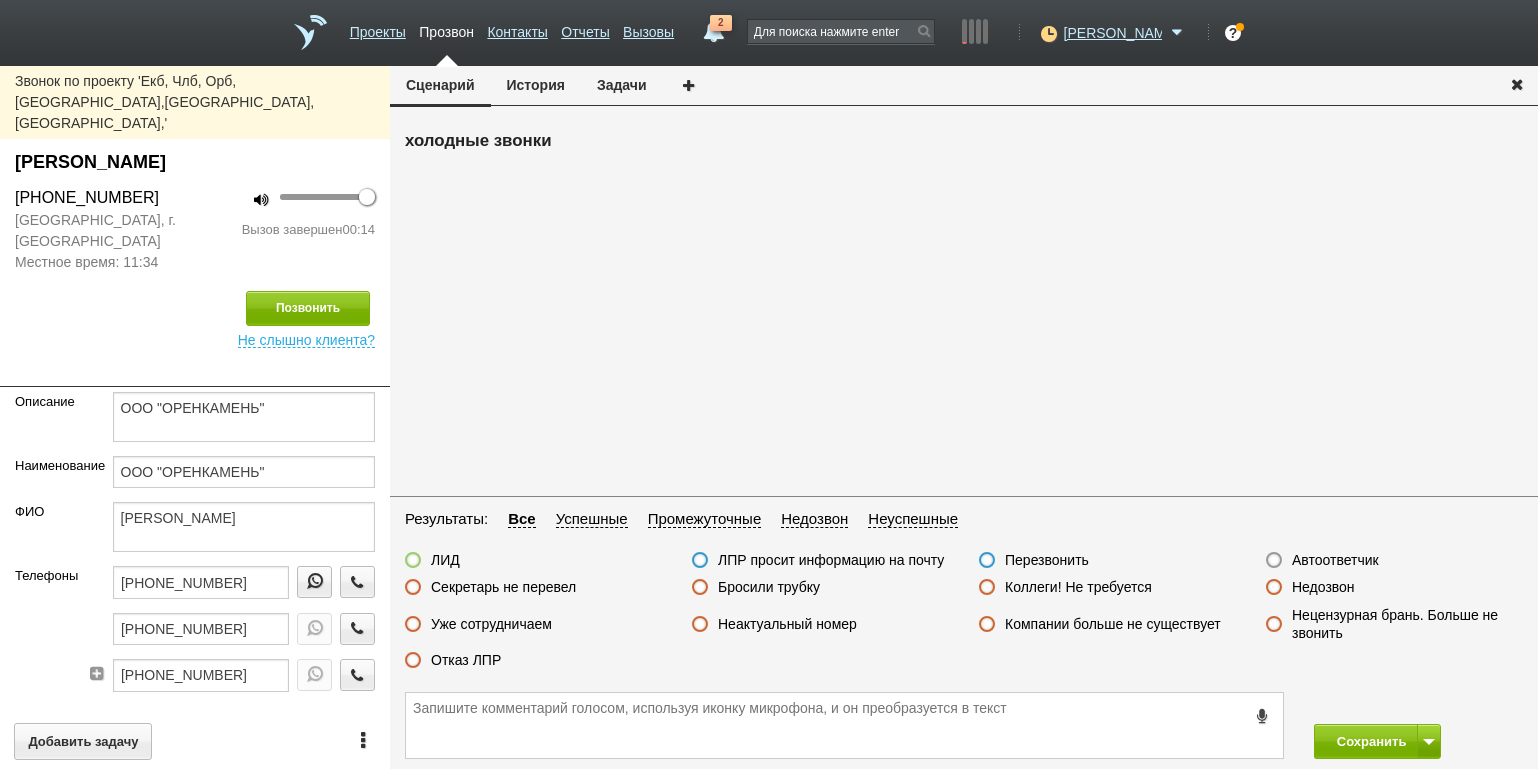 click on "Отказ ЛПР" at bounding box center (466, 660) 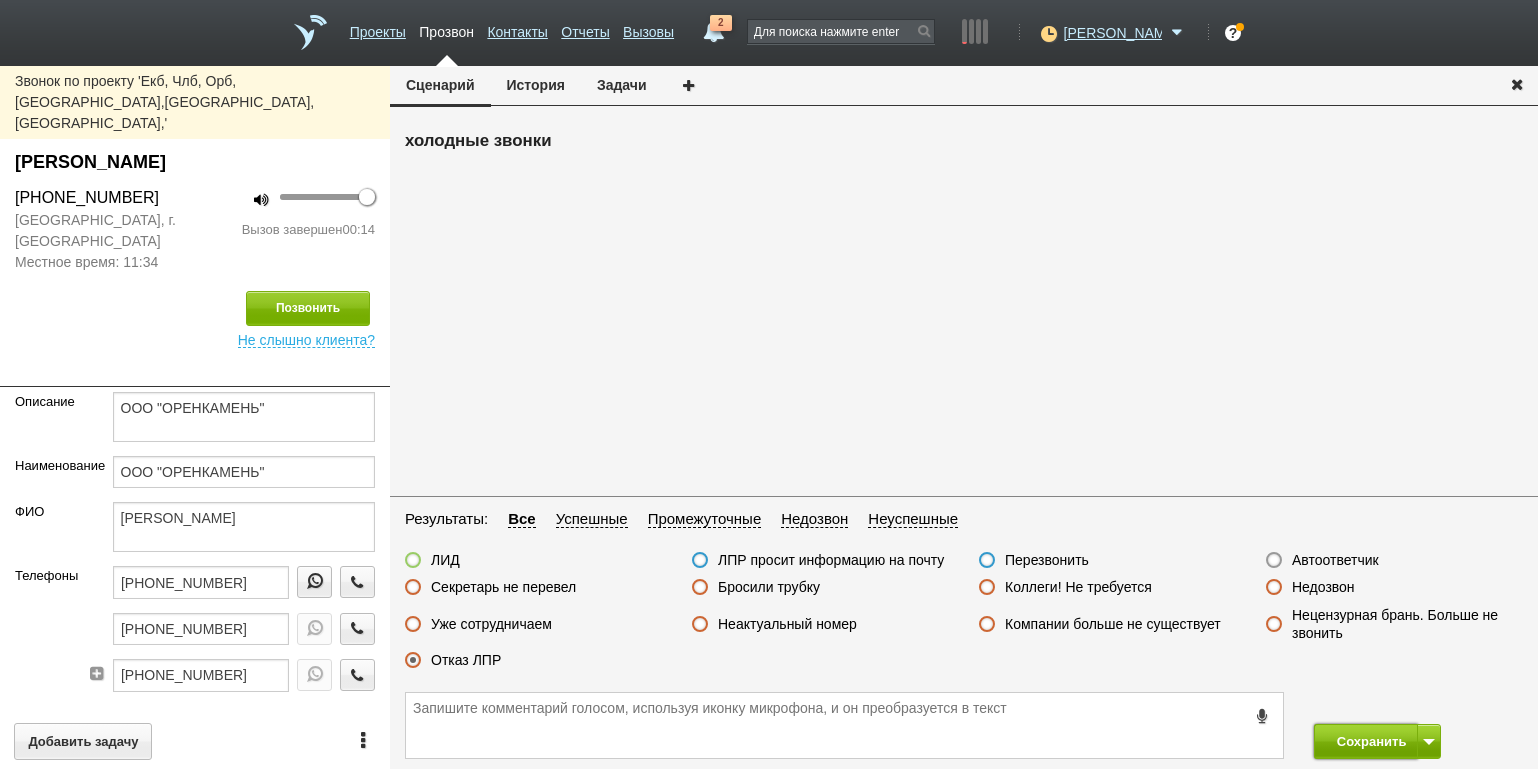 click on "Сохранить" at bounding box center (1366, 741) 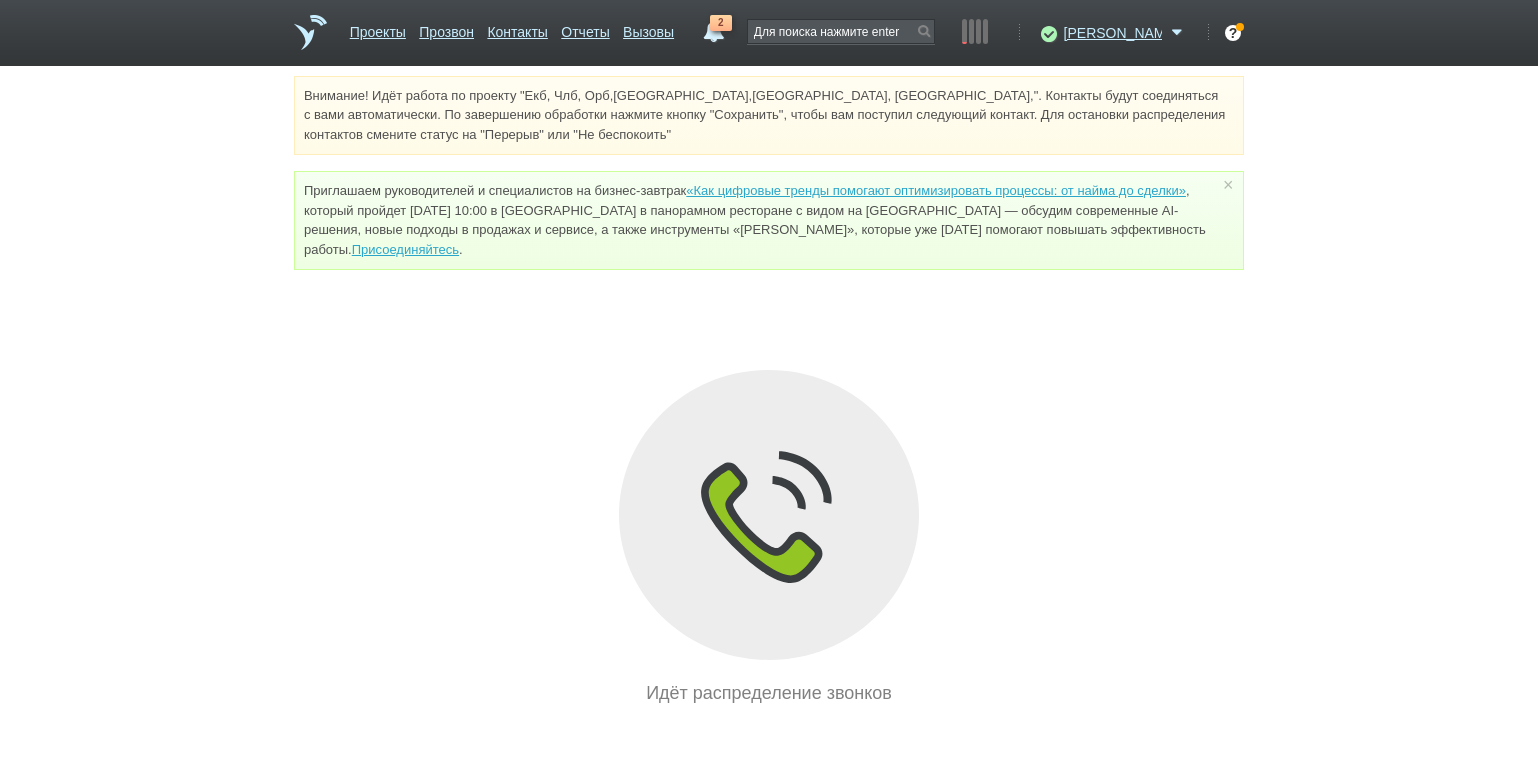 drag, startPoint x: 121, startPoint y: 333, endPoint x: 132, endPoint y: 328, distance: 12.083046 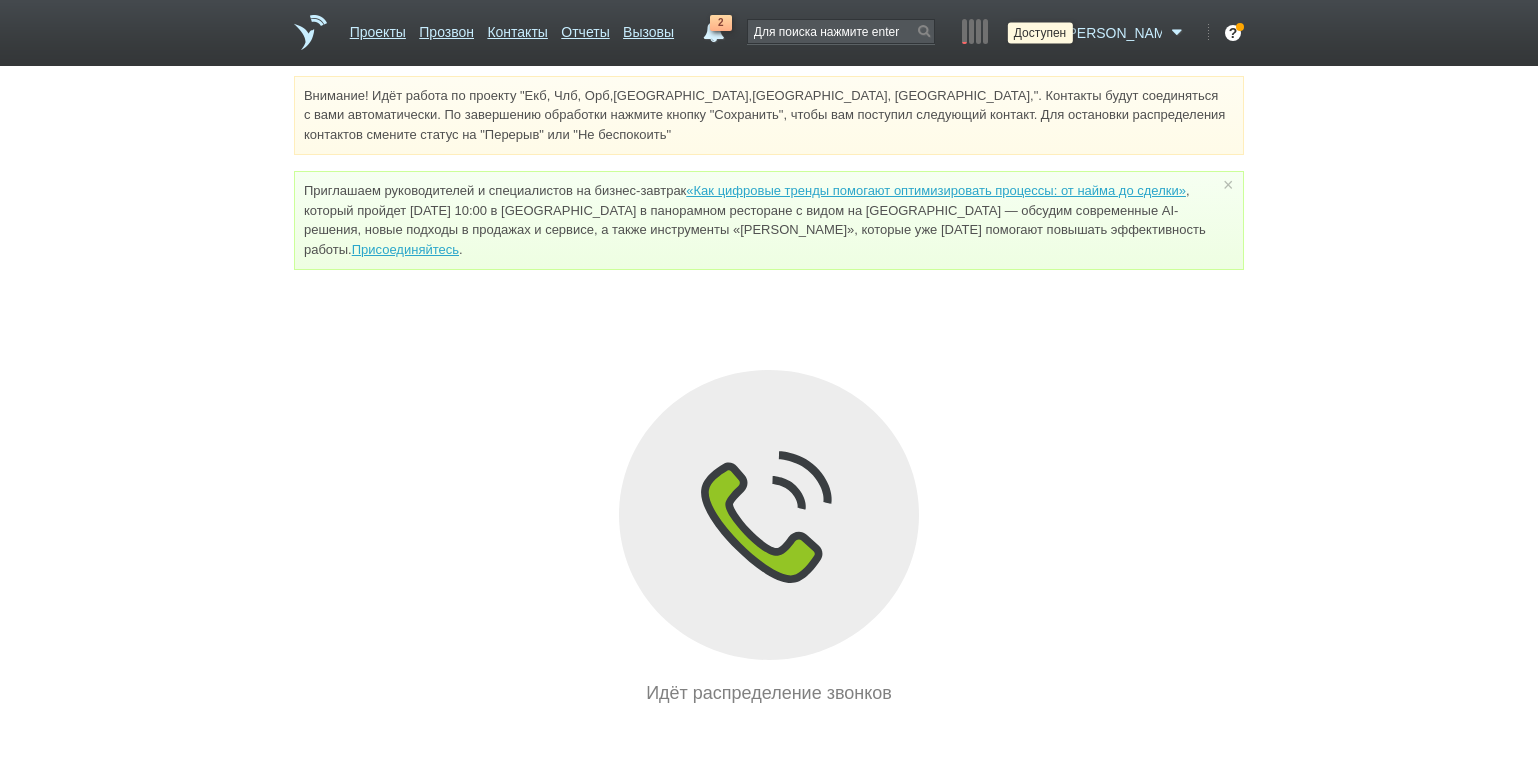 click at bounding box center [1046, 33] 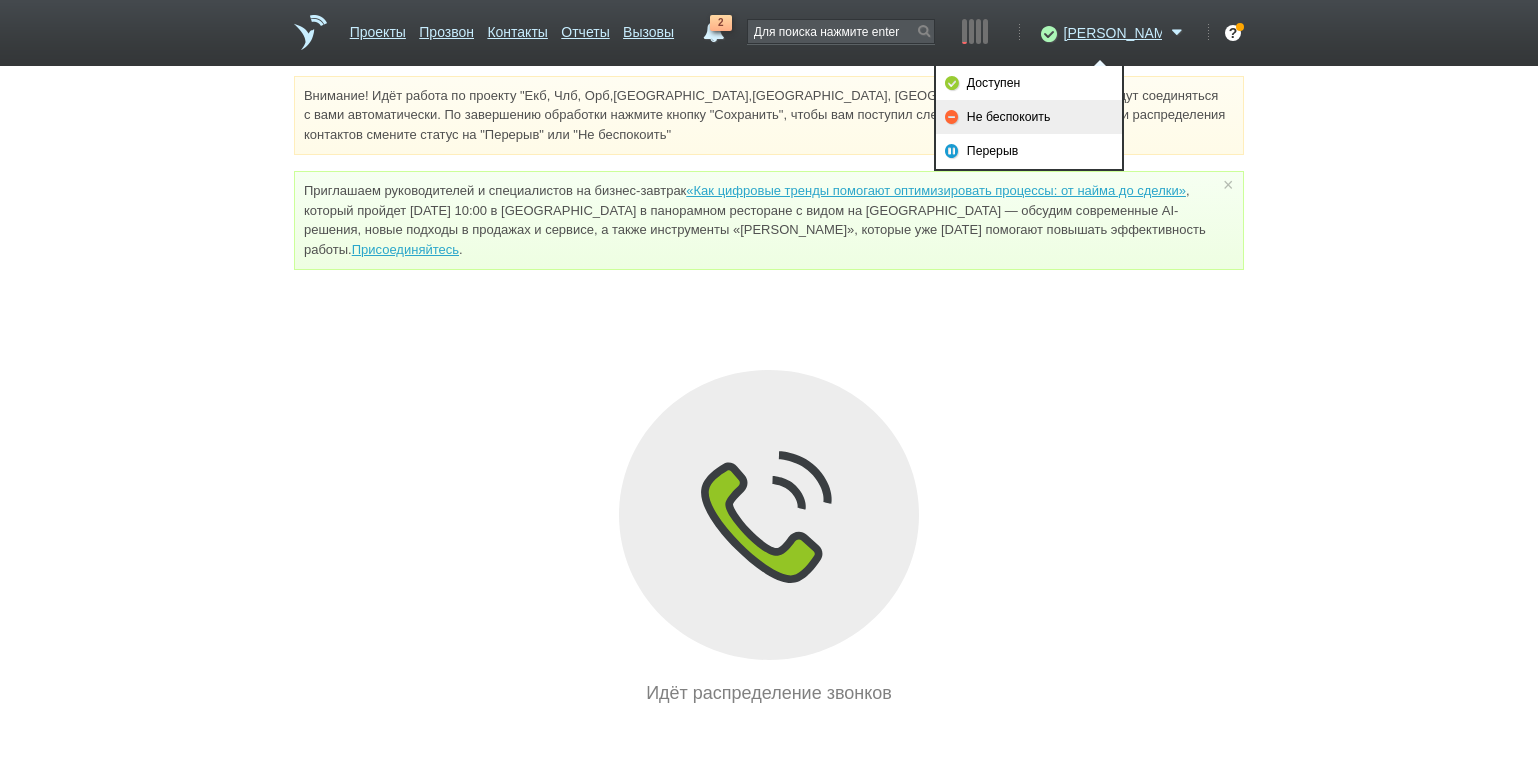 click on "Не беспокоить" at bounding box center (1029, 117) 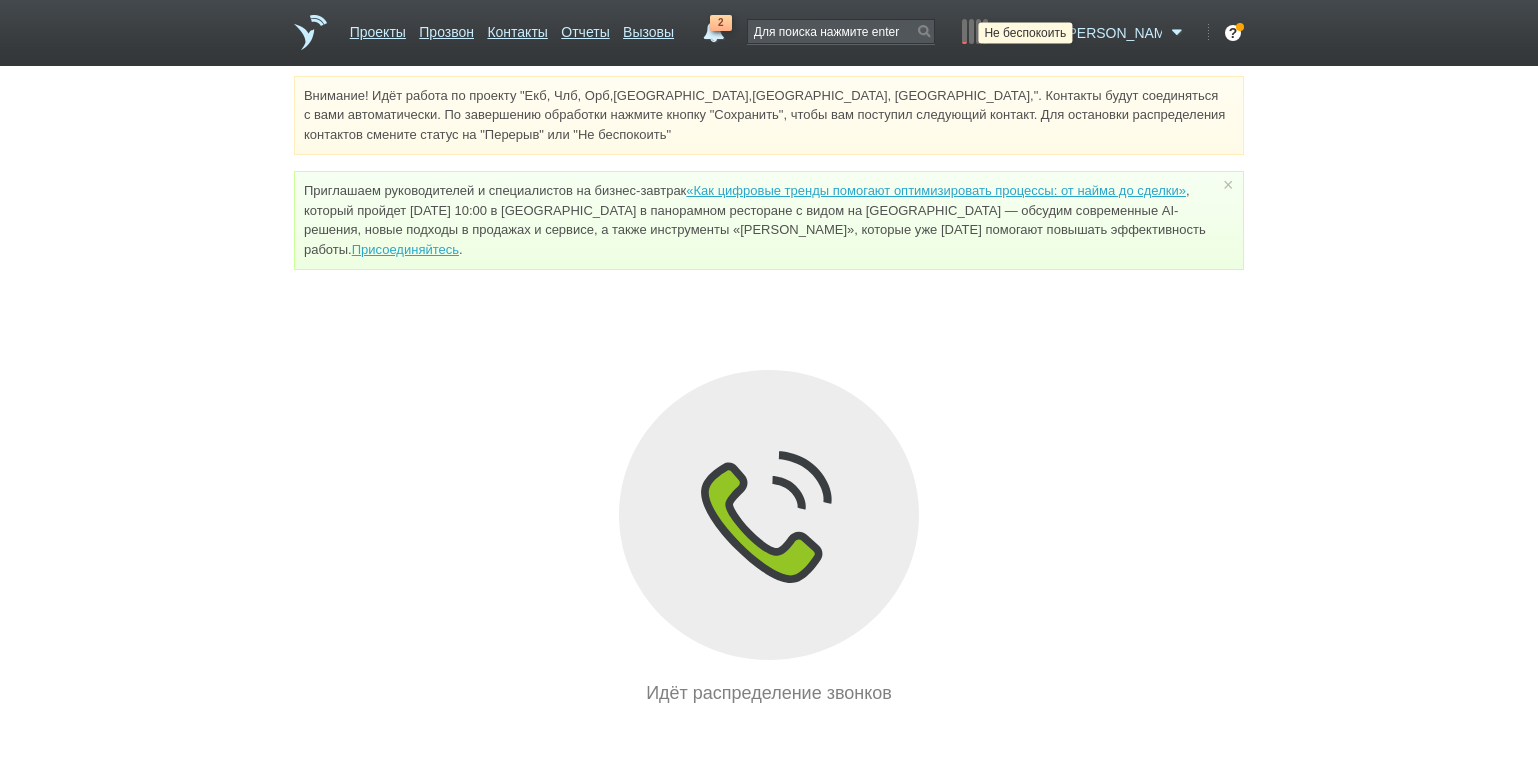 click at bounding box center [1046, 33] 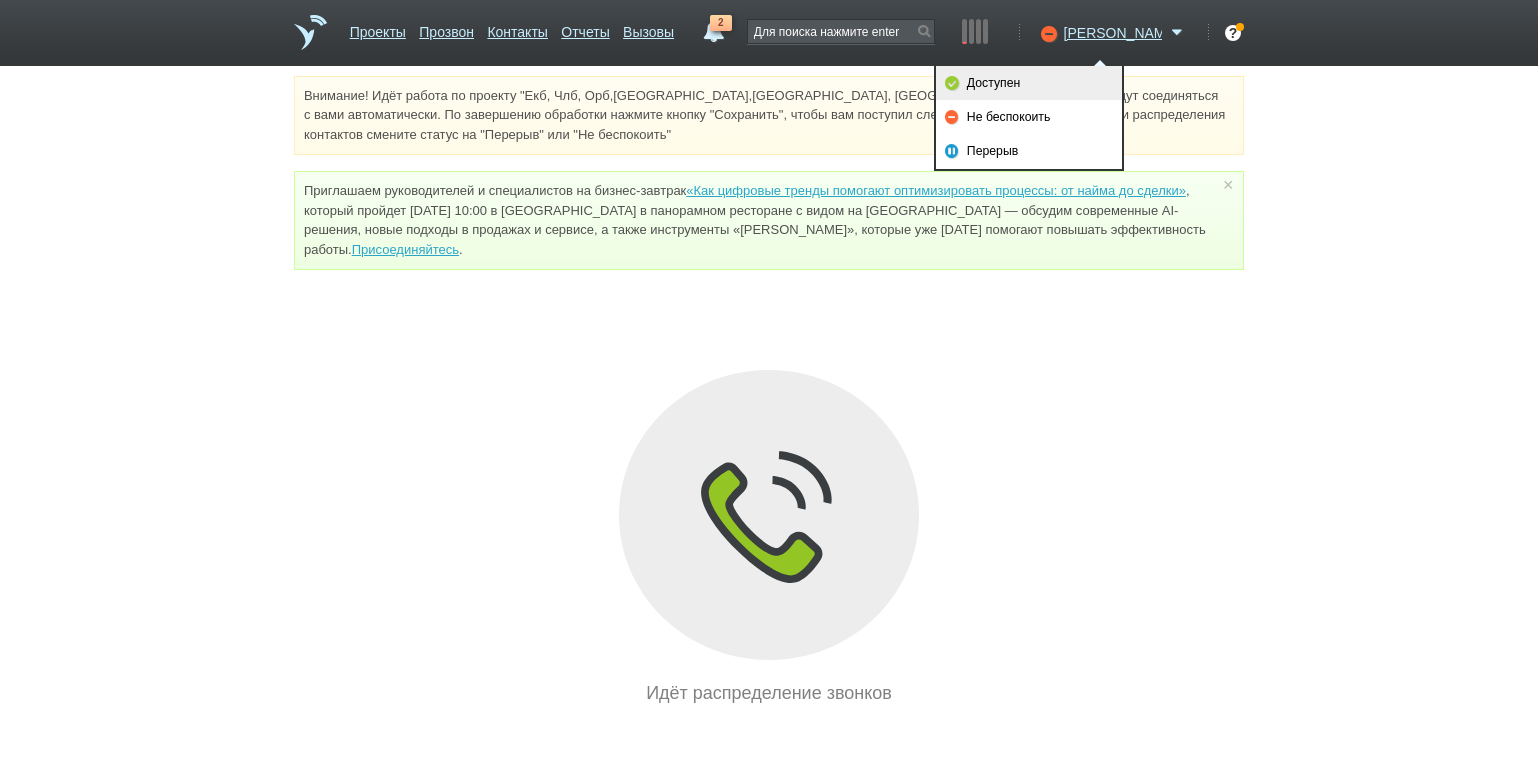 click on "Доступен" at bounding box center [1029, 83] 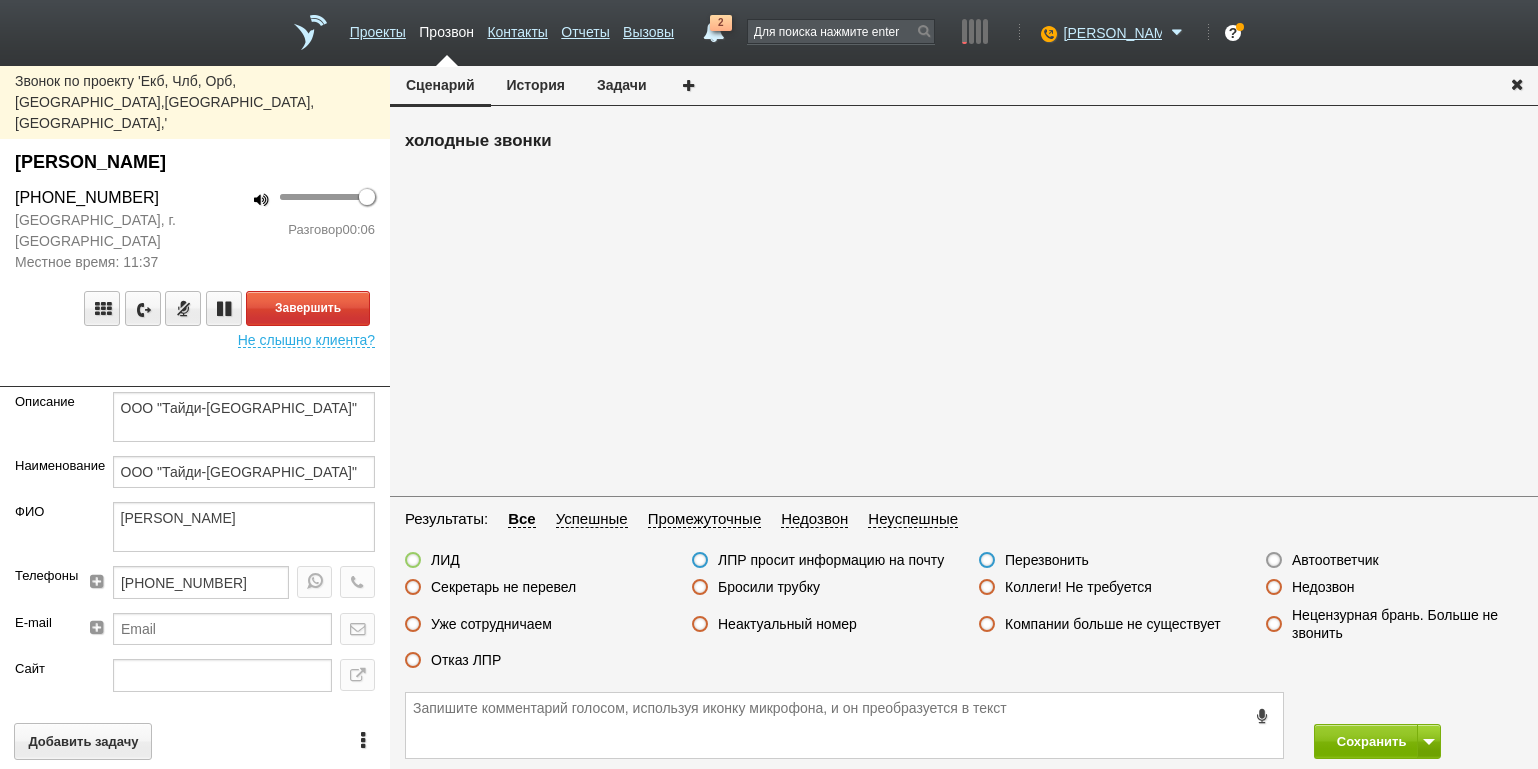 click on "[GEOGRAPHIC_DATA], г. [GEOGRAPHIC_DATA]" at bounding box center [97, 231] 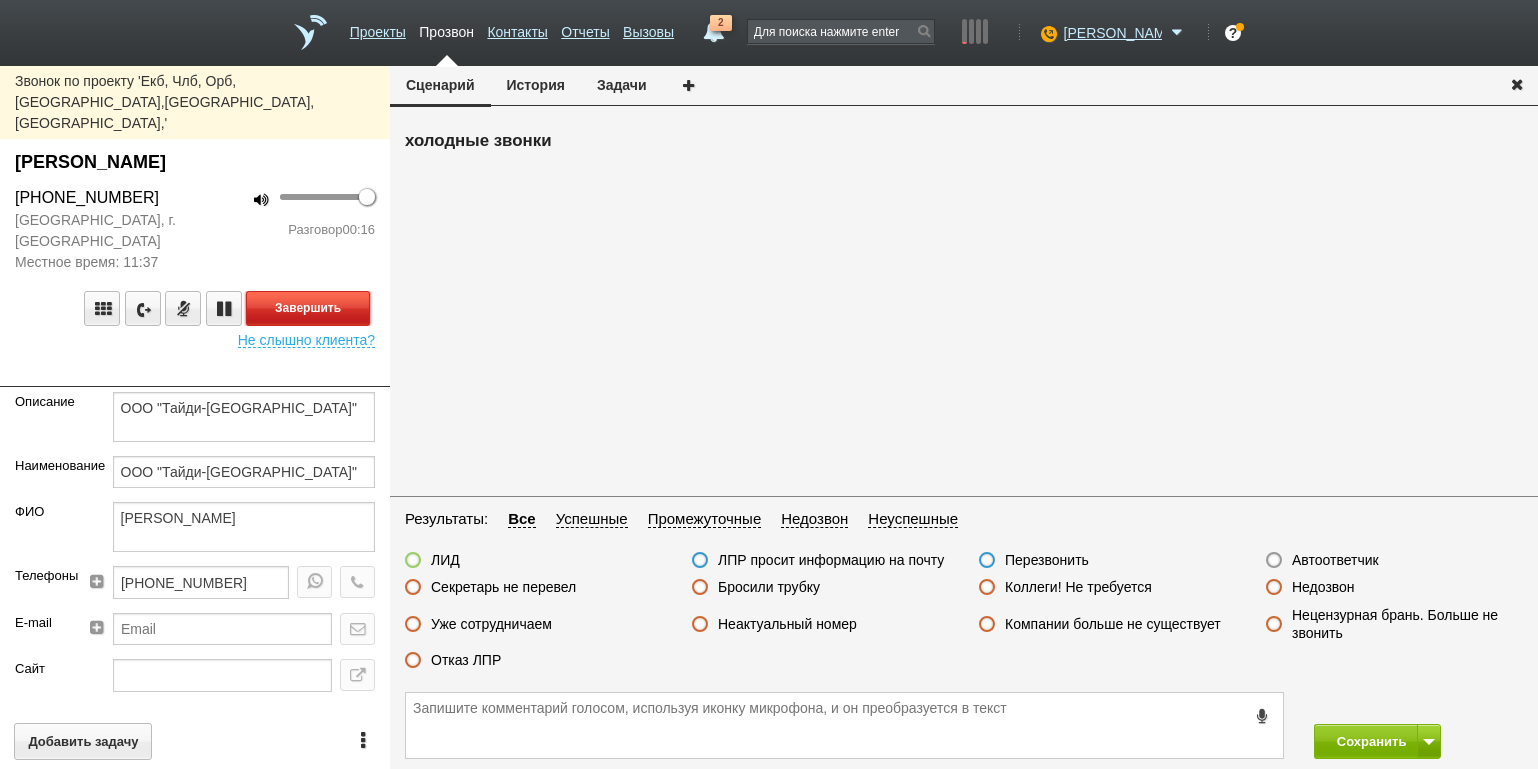 click on "Завершить" at bounding box center [308, 308] 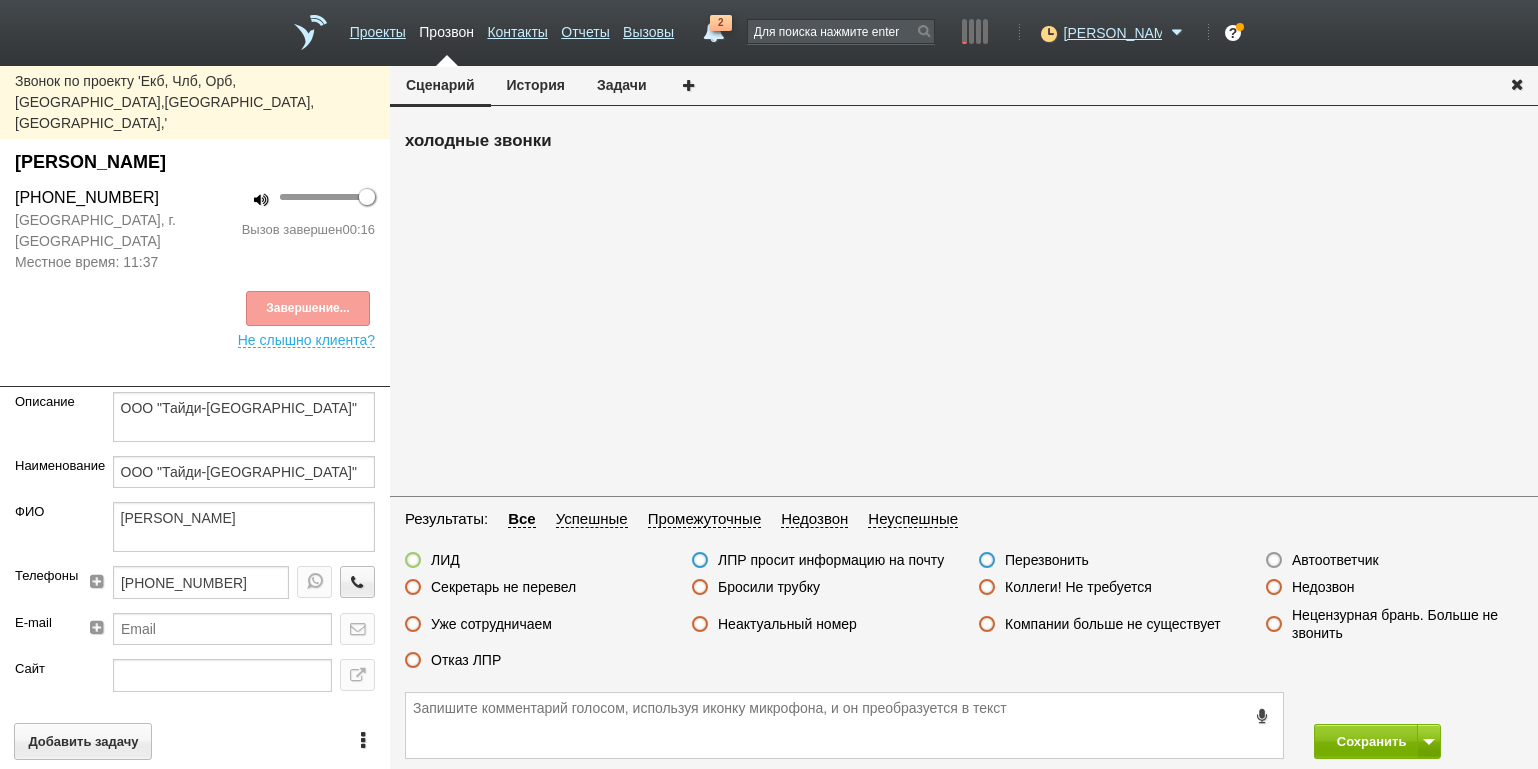 click on "Отказ ЛПР" at bounding box center (453, 661) 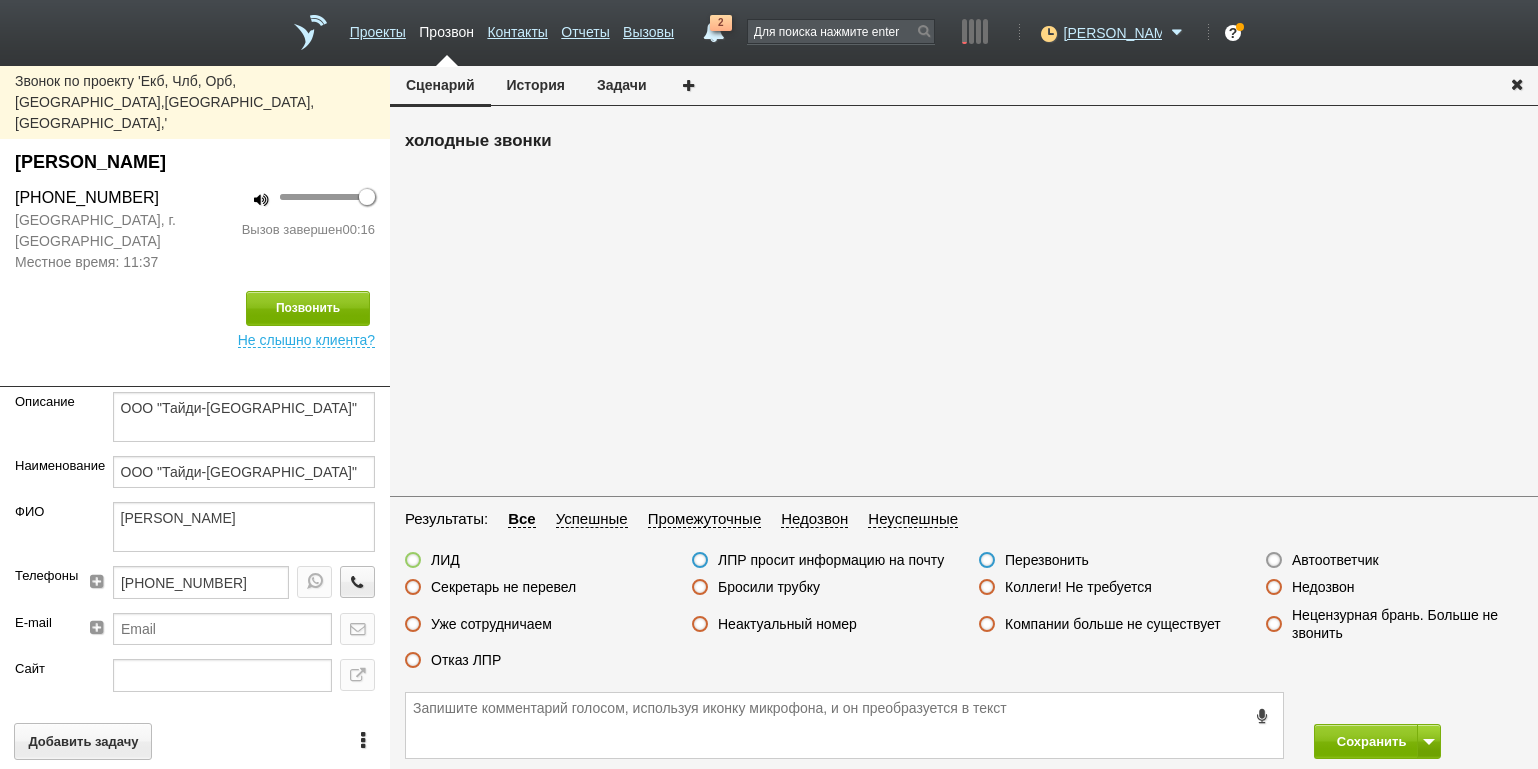 click on "ЛИД ЛПР просит информацию на почту Перезвонить Автоответчик Секретарь не перевел Бросили трубку Коллеги! Не требуется Недозвон Уже сотрудничаем Неактуальный номер Компании больше не существует Нецензурная брань. Больше не звонить Отказ ЛПР" at bounding box center (964, 615) 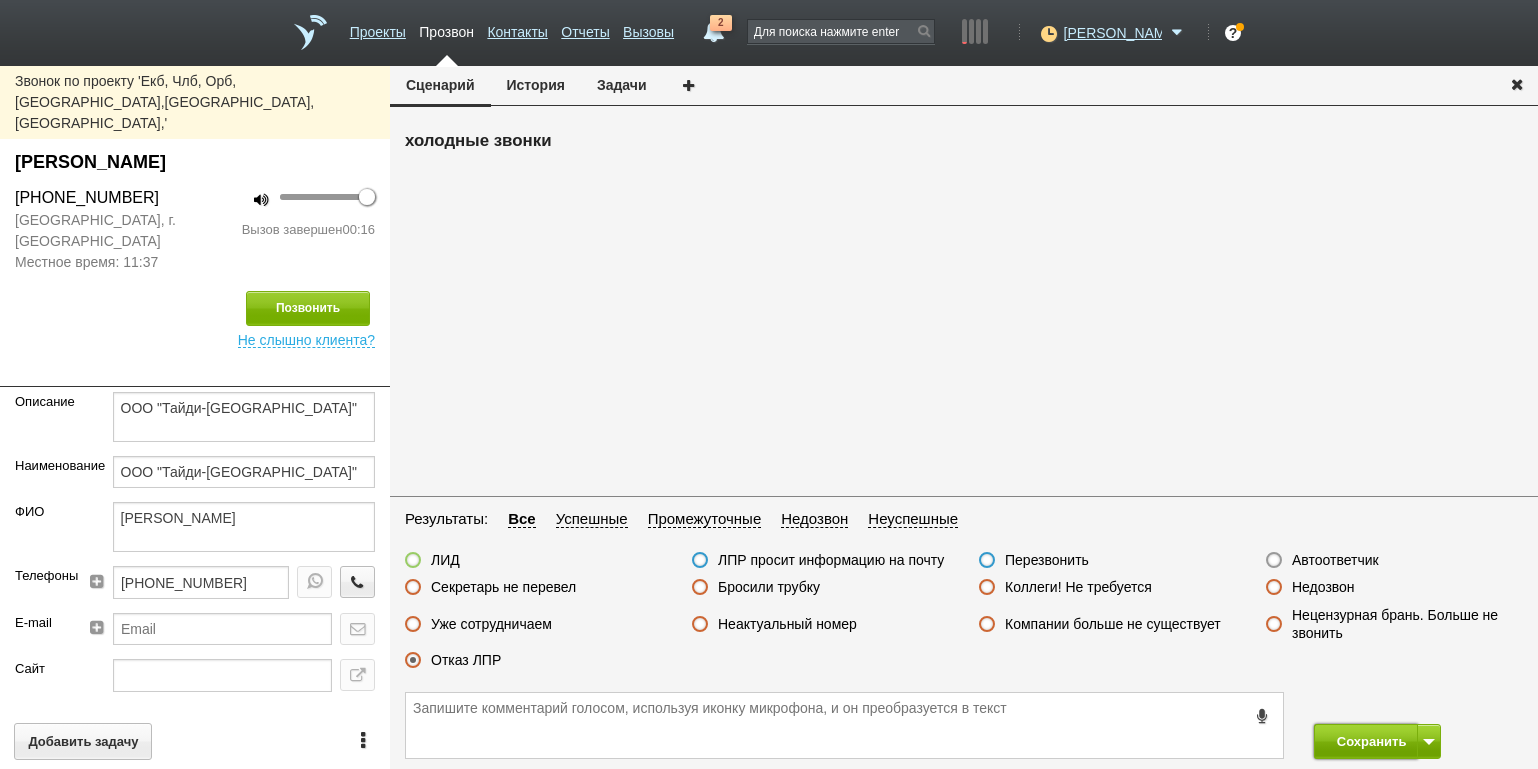 click on "Сохранить" at bounding box center (1366, 741) 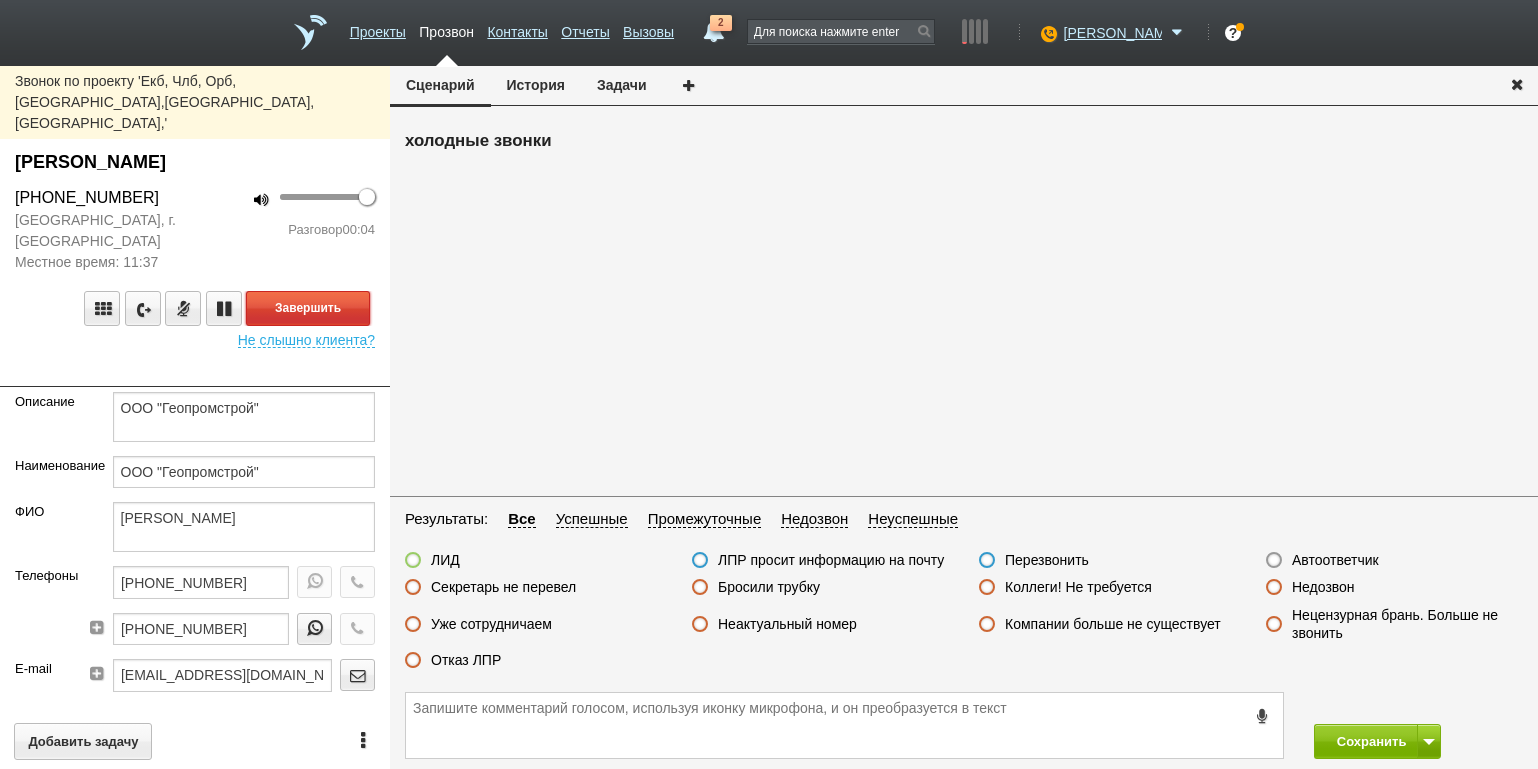 drag, startPoint x: 320, startPoint y: 255, endPoint x: 355, endPoint y: 257, distance: 35.057095 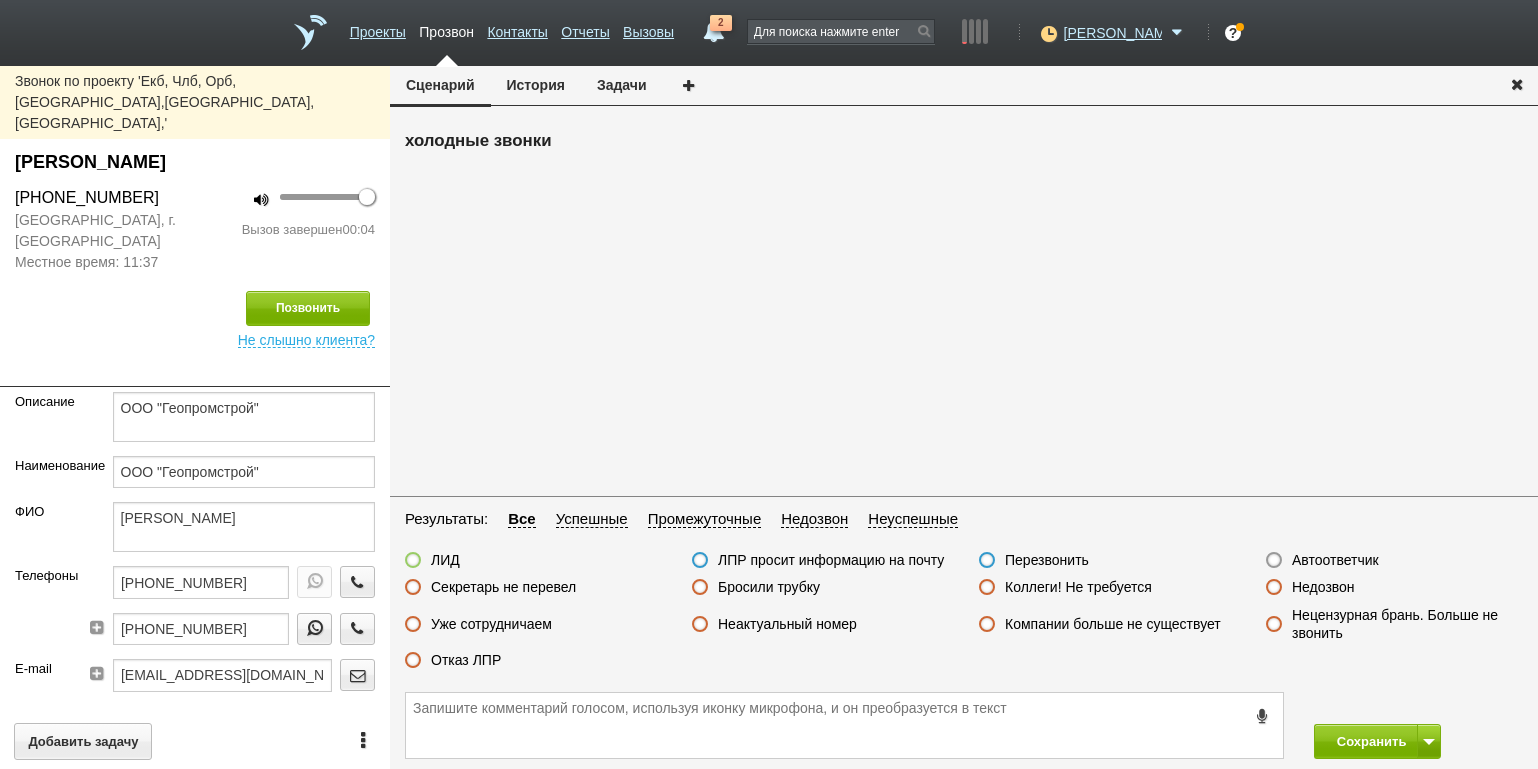click on "Недозвон" at bounding box center [1323, 587] 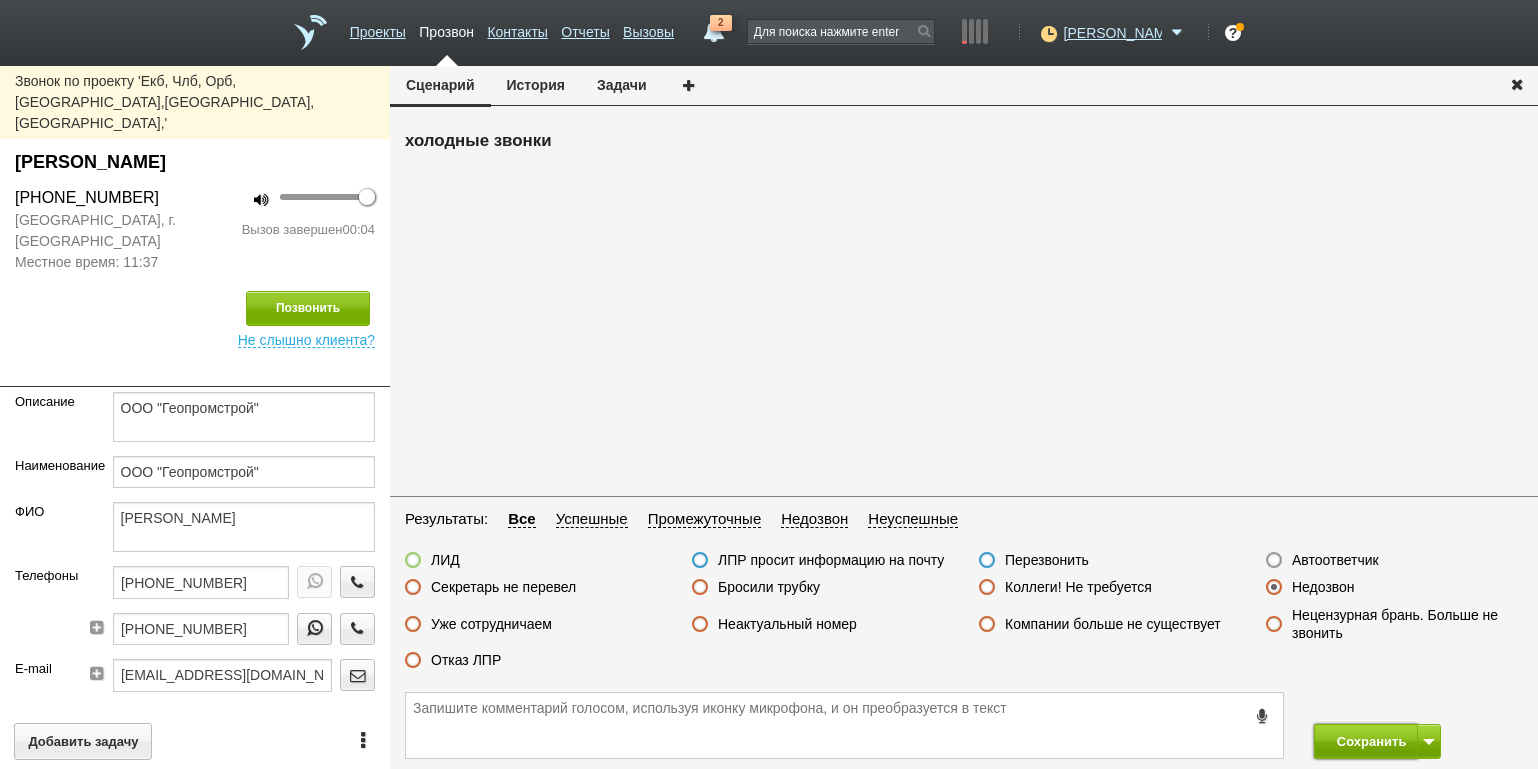 click on "Сохранить" at bounding box center (1366, 741) 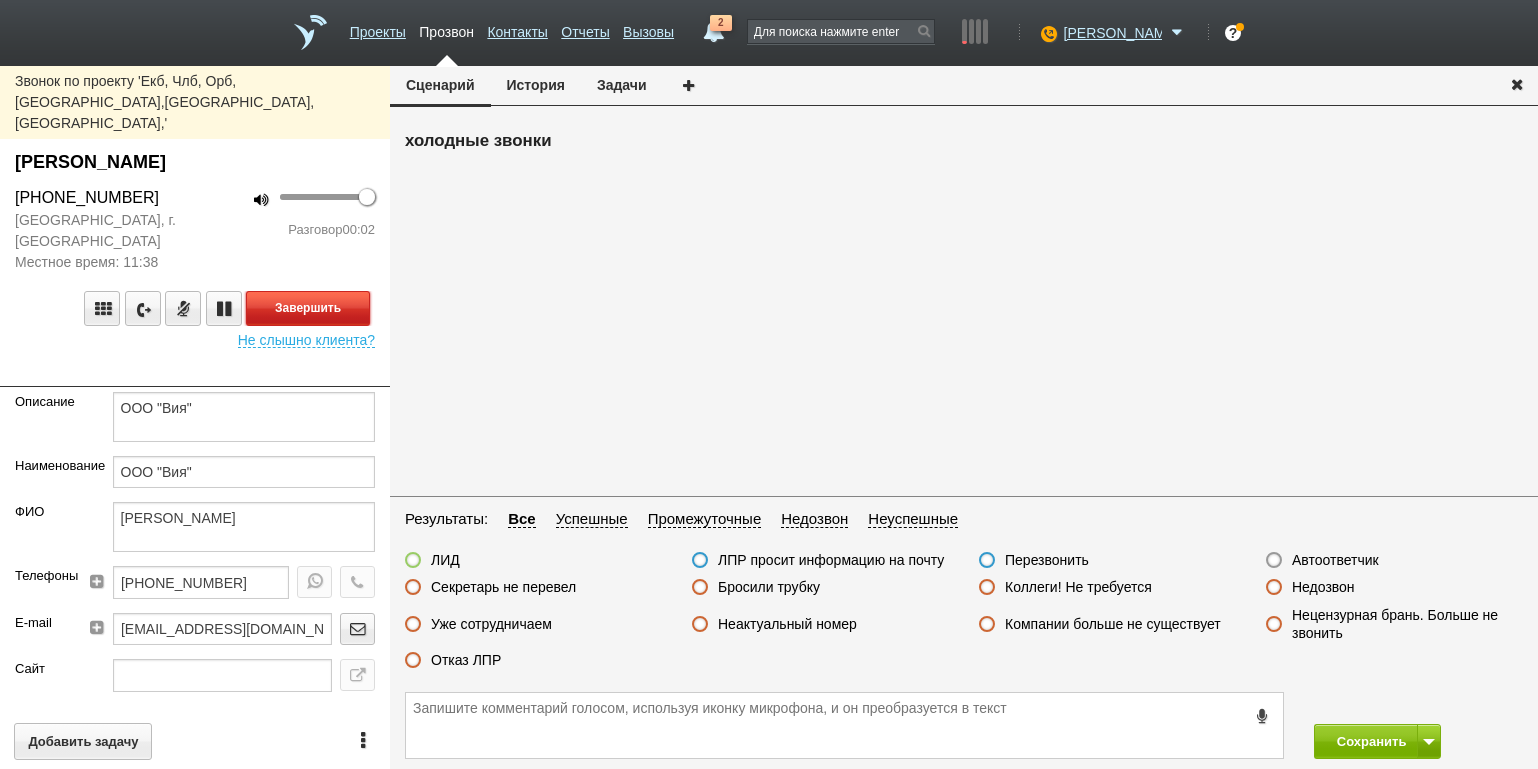 click on "Завершить" at bounding box center (308, 308) 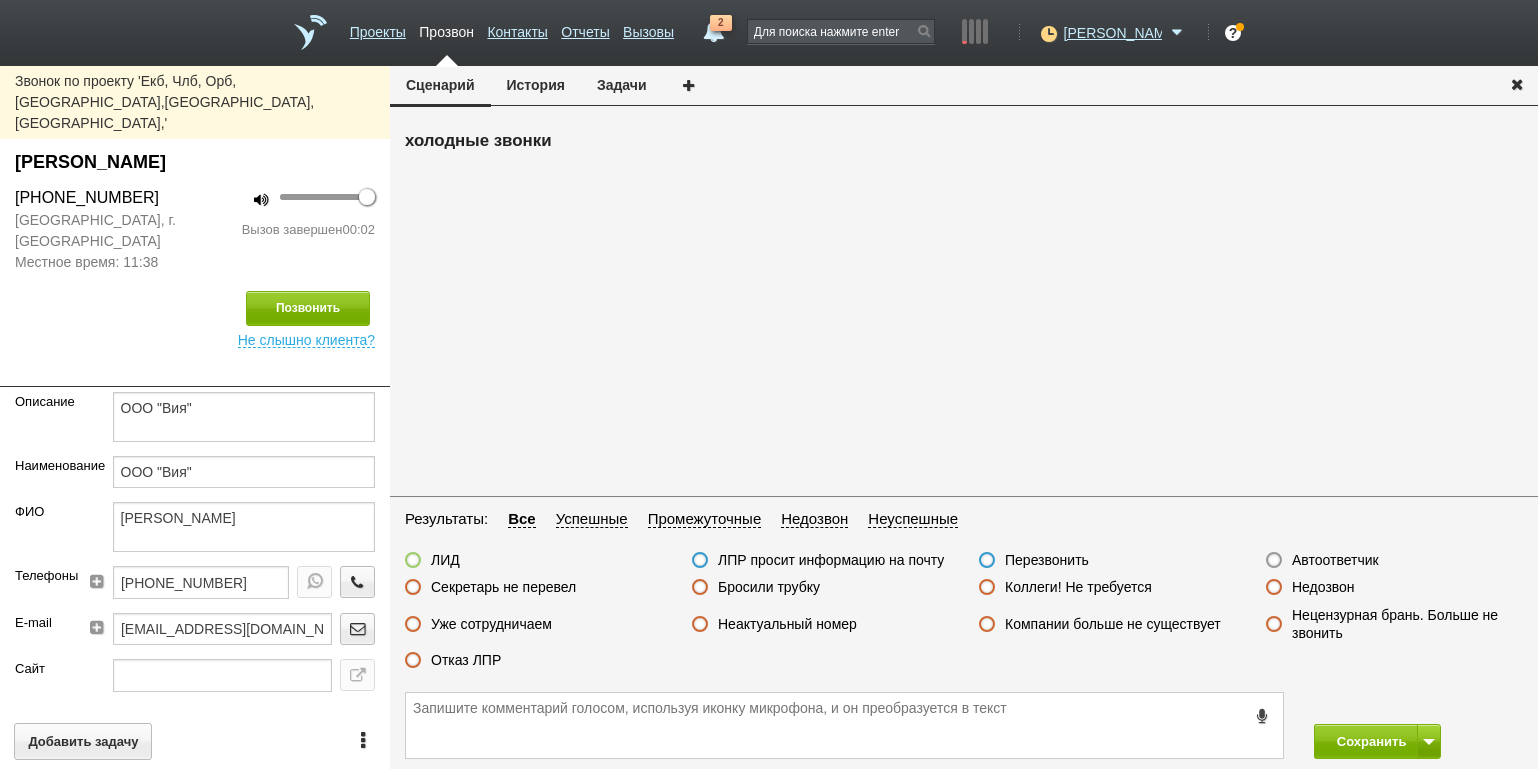 click on "Автоответчик" at bounding box center [1335, 560] 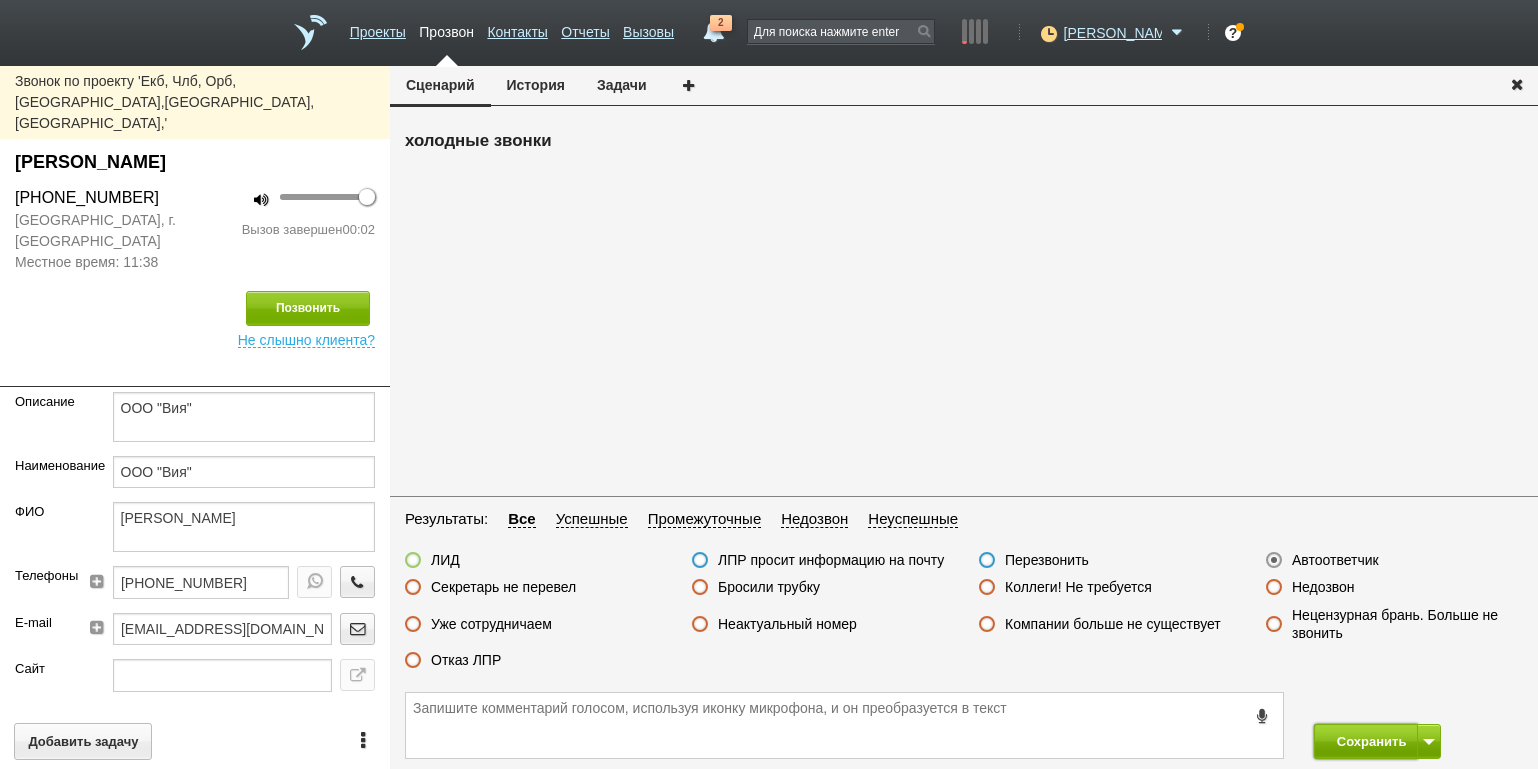 click on "Сохранить" at bounding box center (1366, 741) 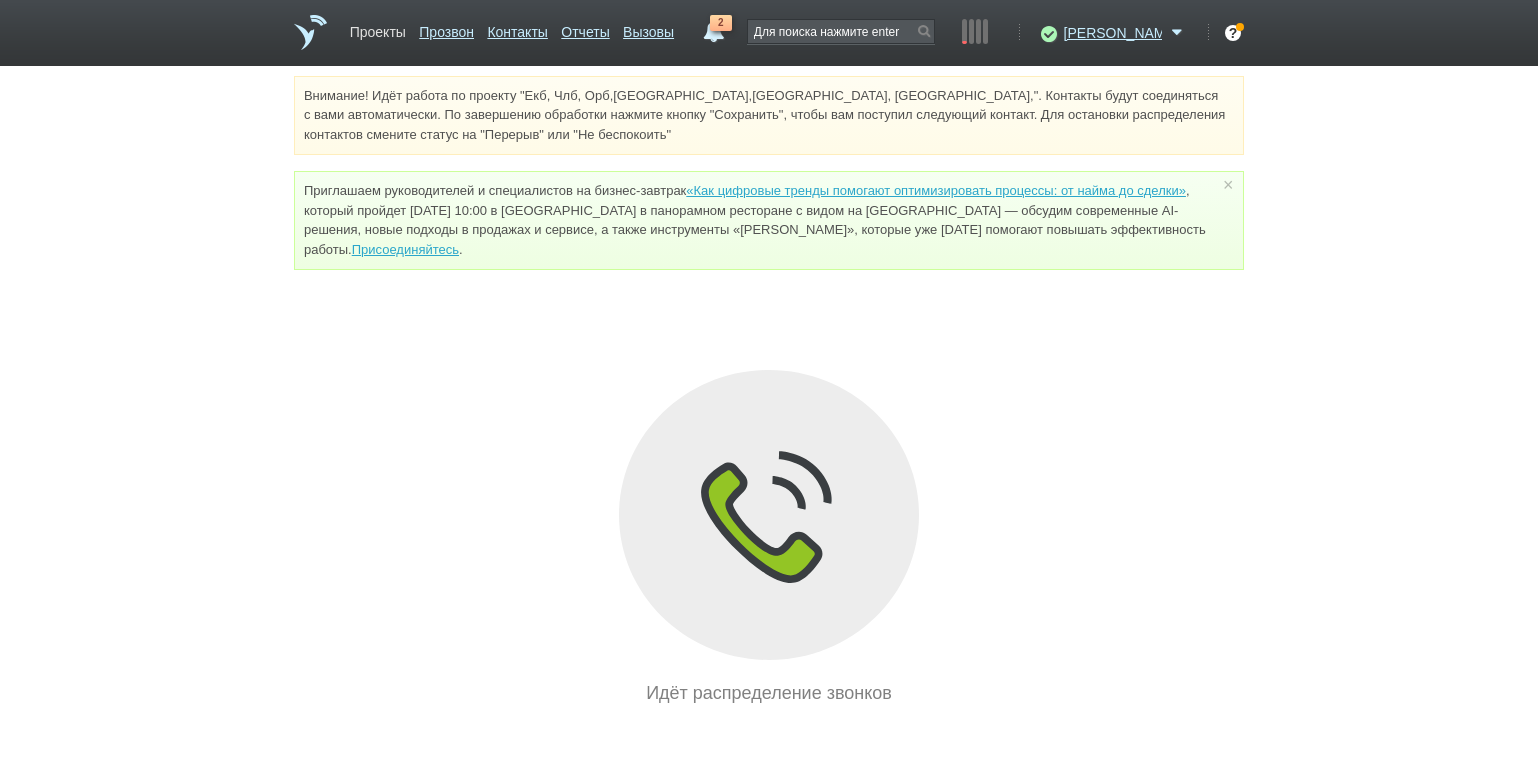 click on "Проекты" at bounding box center (378, 28) 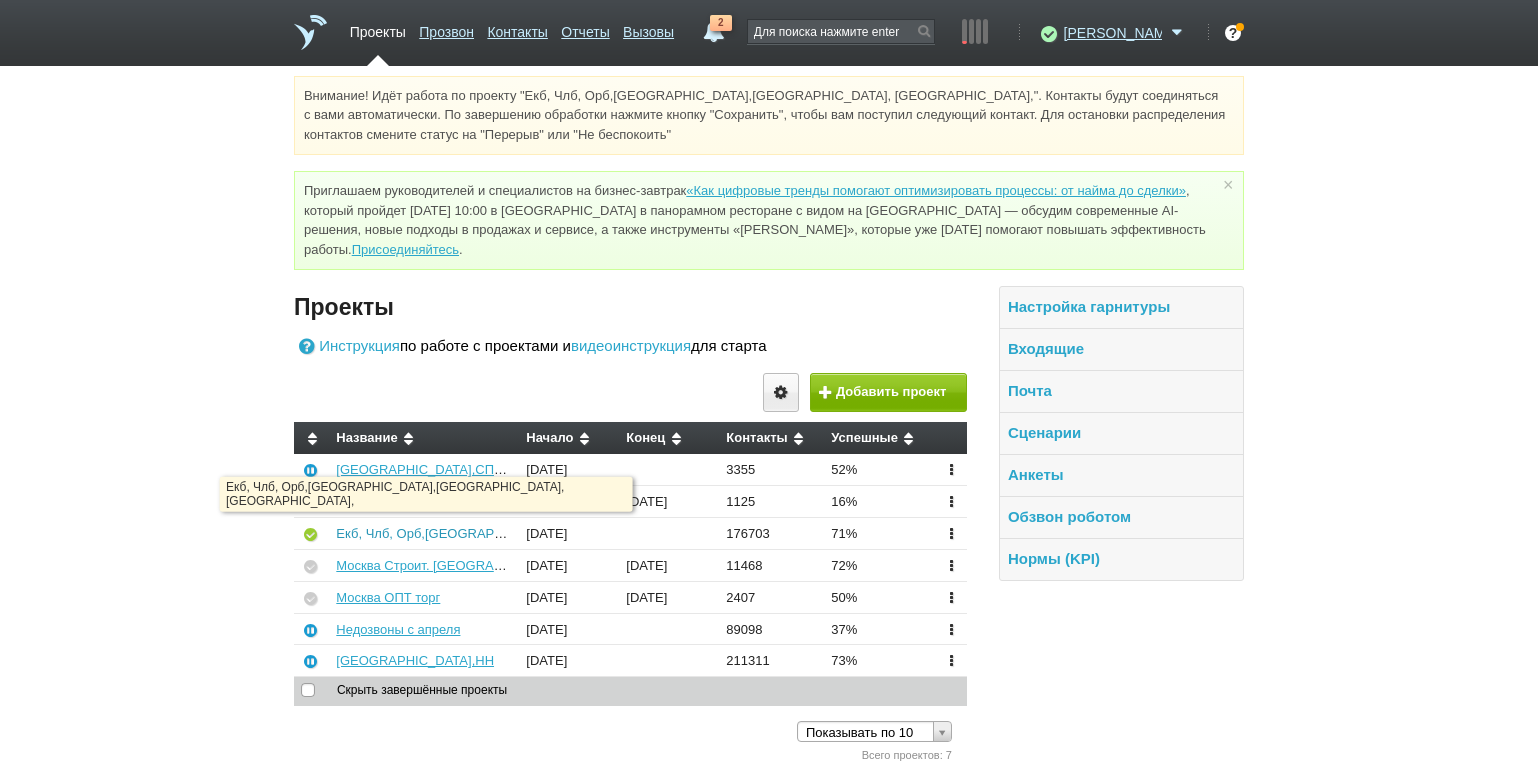 click on "Екб, Члб, Орб,[GEOGRAPHIC_DATA],[GEOGRAPHIC_DATA], [GEOGRAPHIC_DATA]," at bounding box center [590, 533] 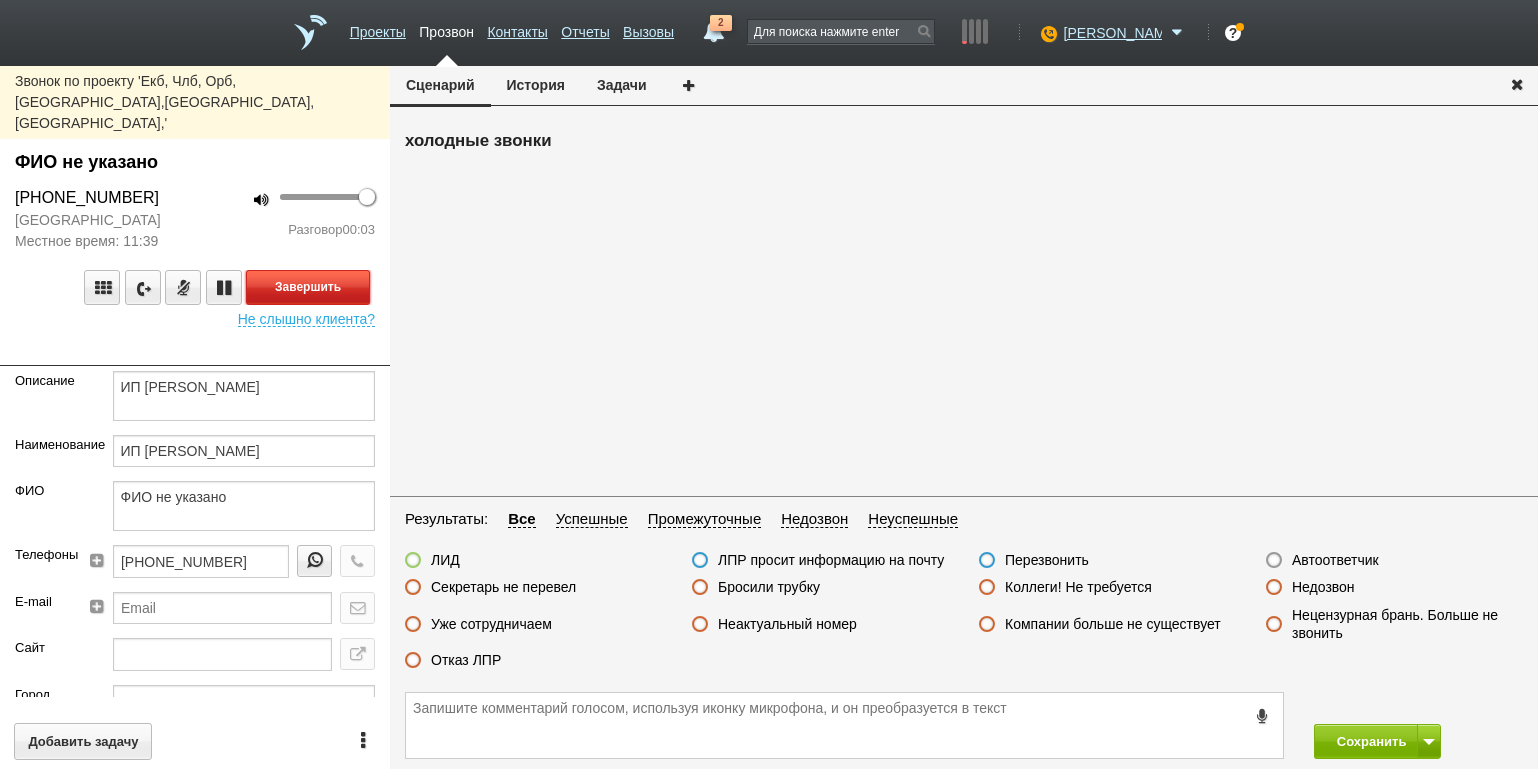 click on "Завершить" at bounding box center [308, 287] 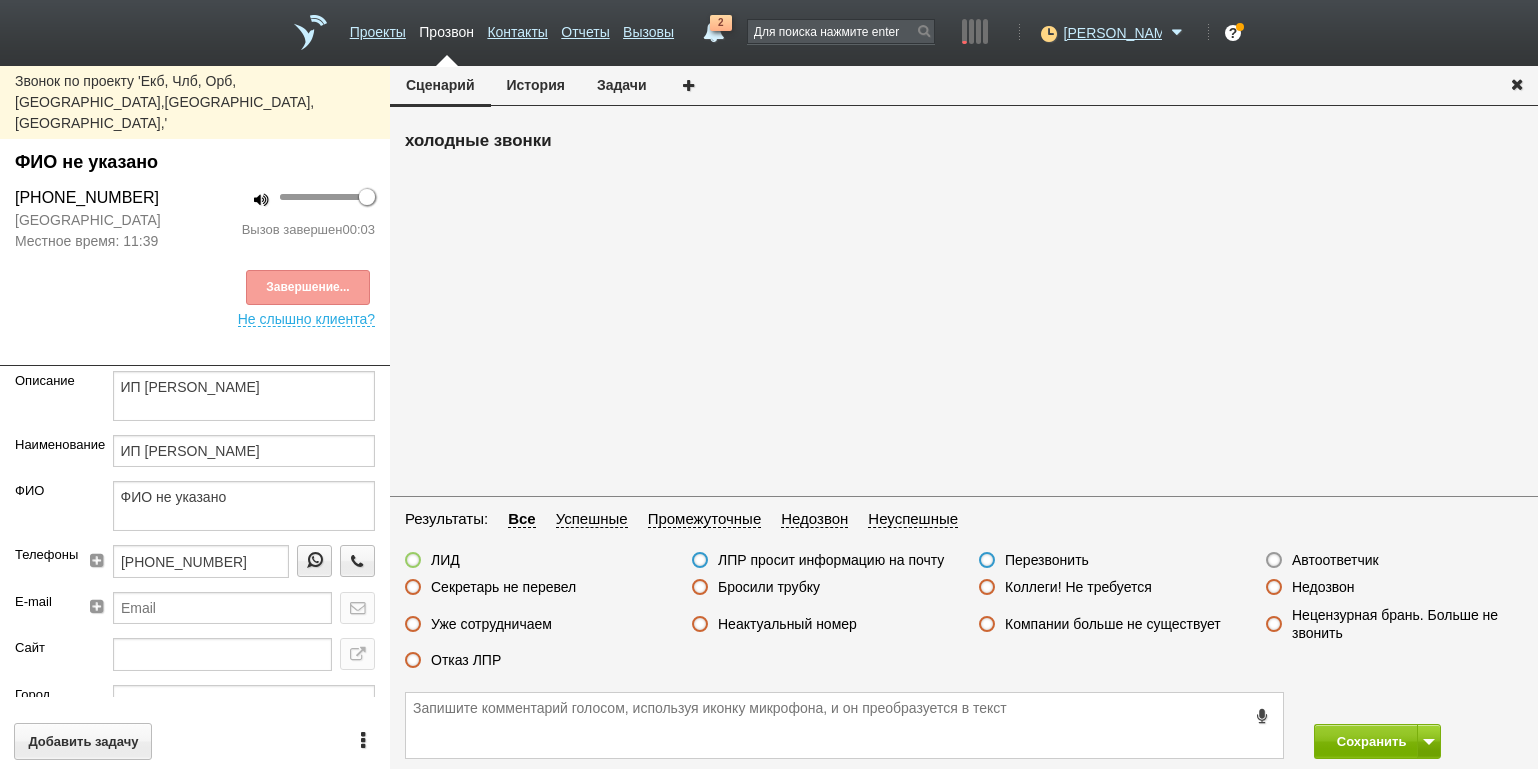click on "Автоответчик" at bounding box center (1335, 560) 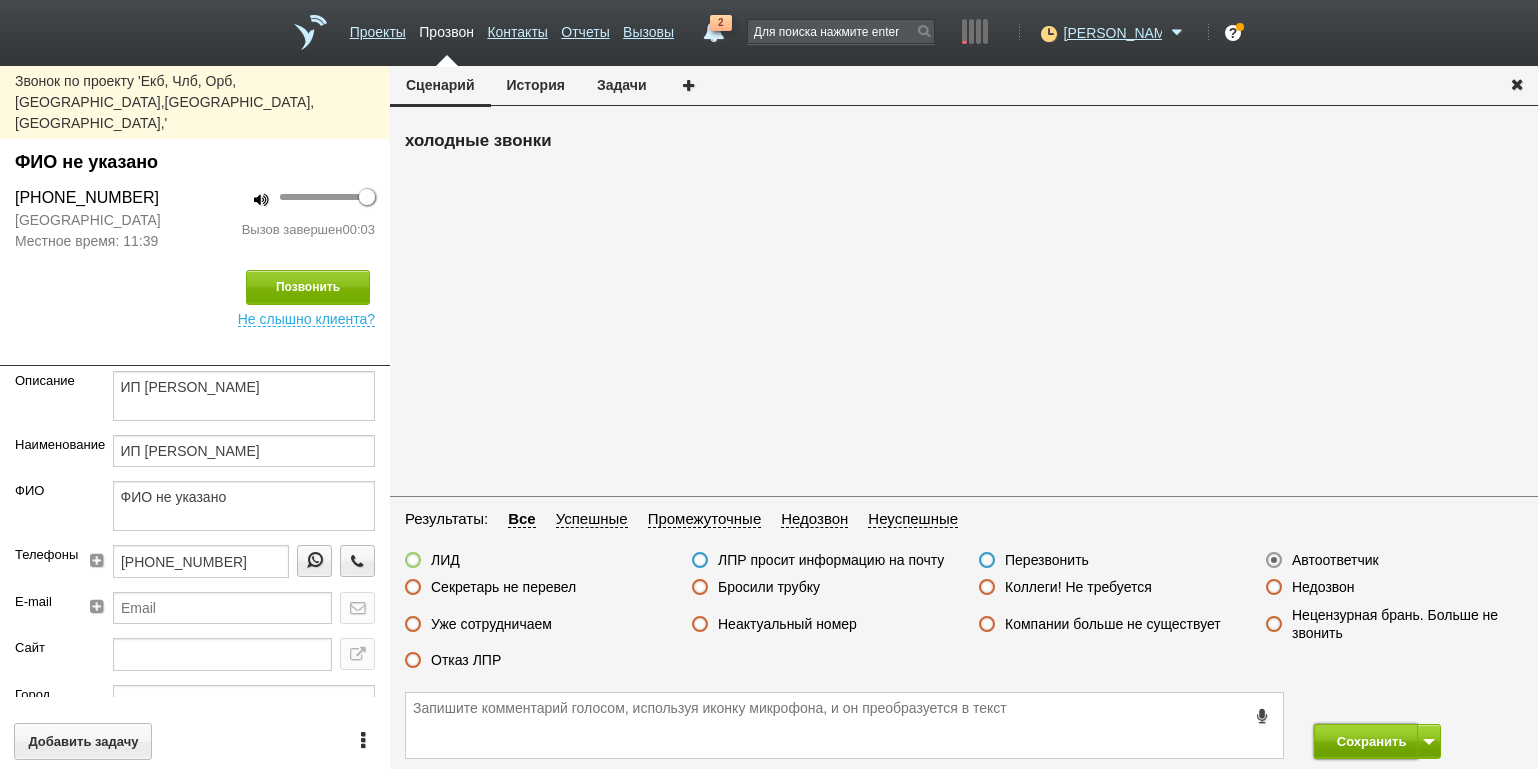 click on "Сохранить" at bounding box center (1366, 741) 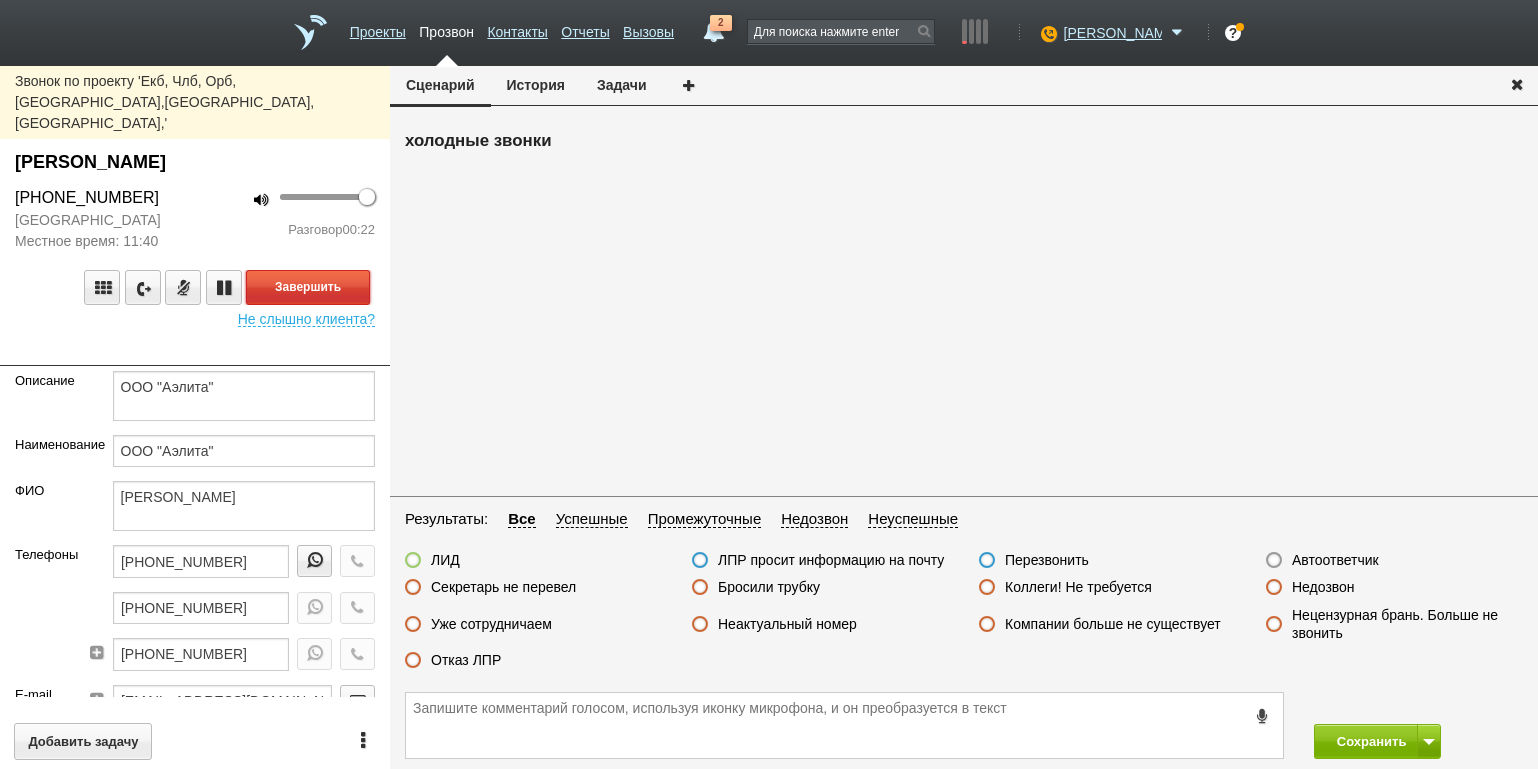 drag, startPoint x: 316, startPoint y: 240, endPoint x: 329, endPoint y: 248, distance: 15.264338 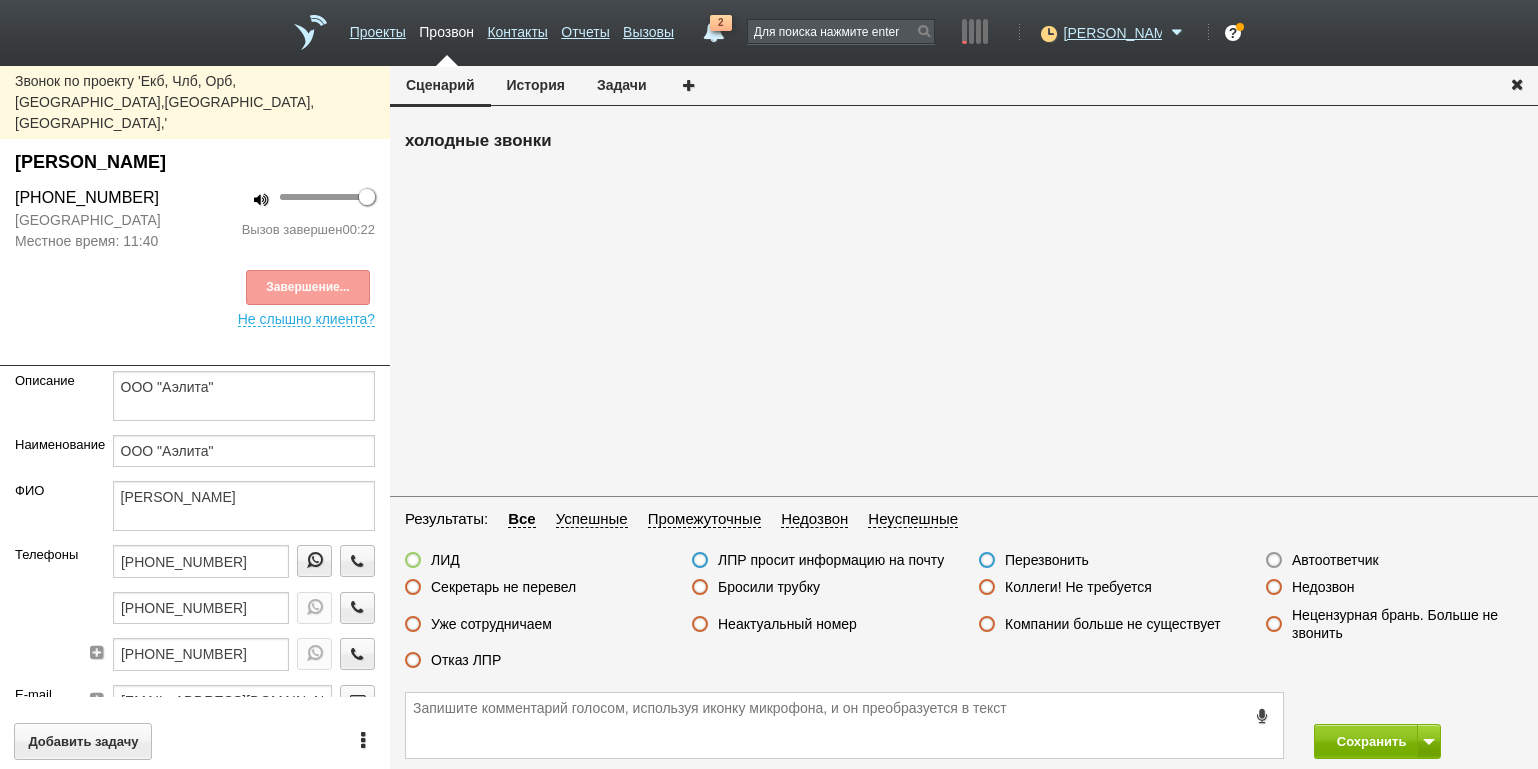 click on "Отказ ЛПР" at bounding box center (466, 660) 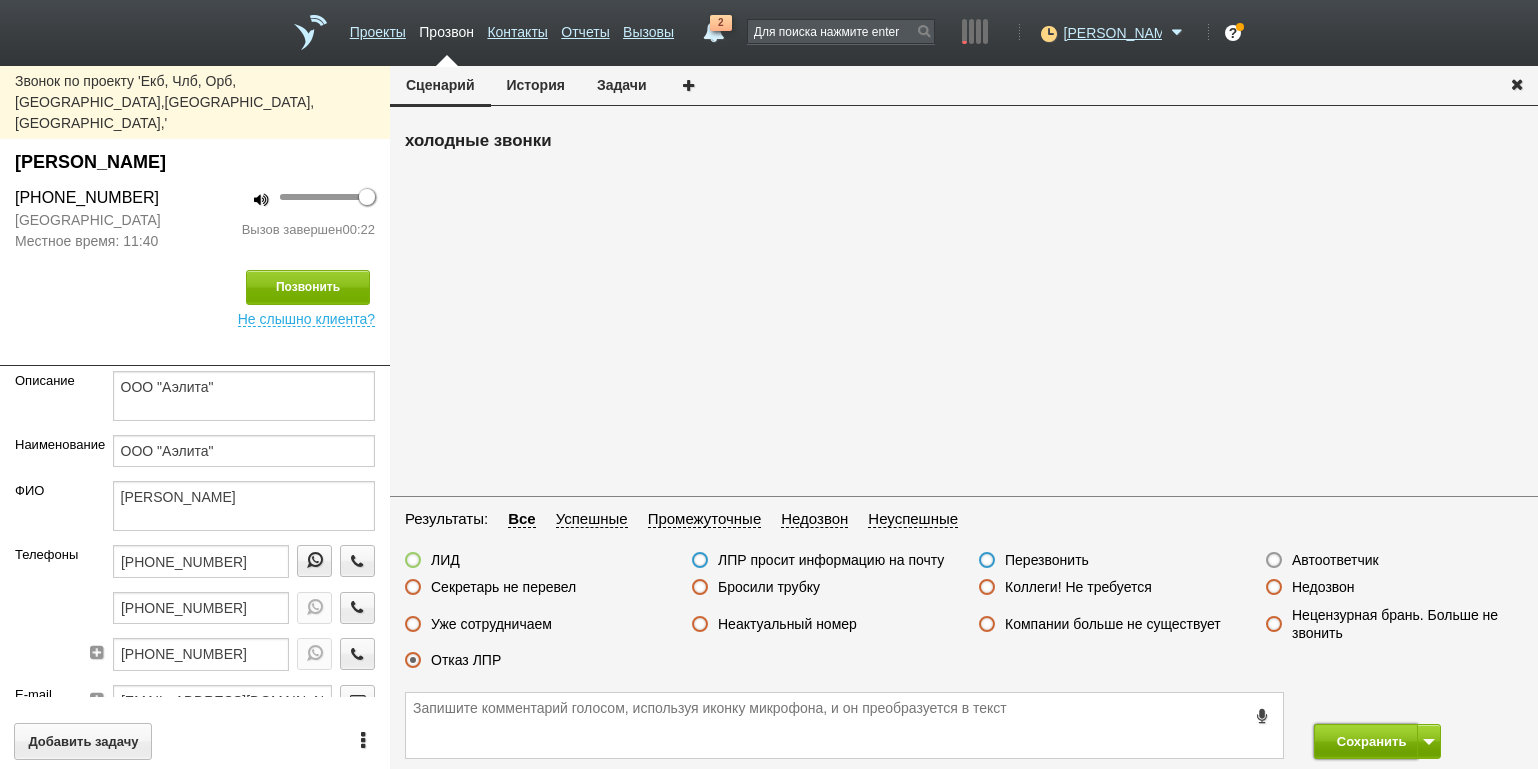 click on "Сохранить" at bounding box center (1366, 741) 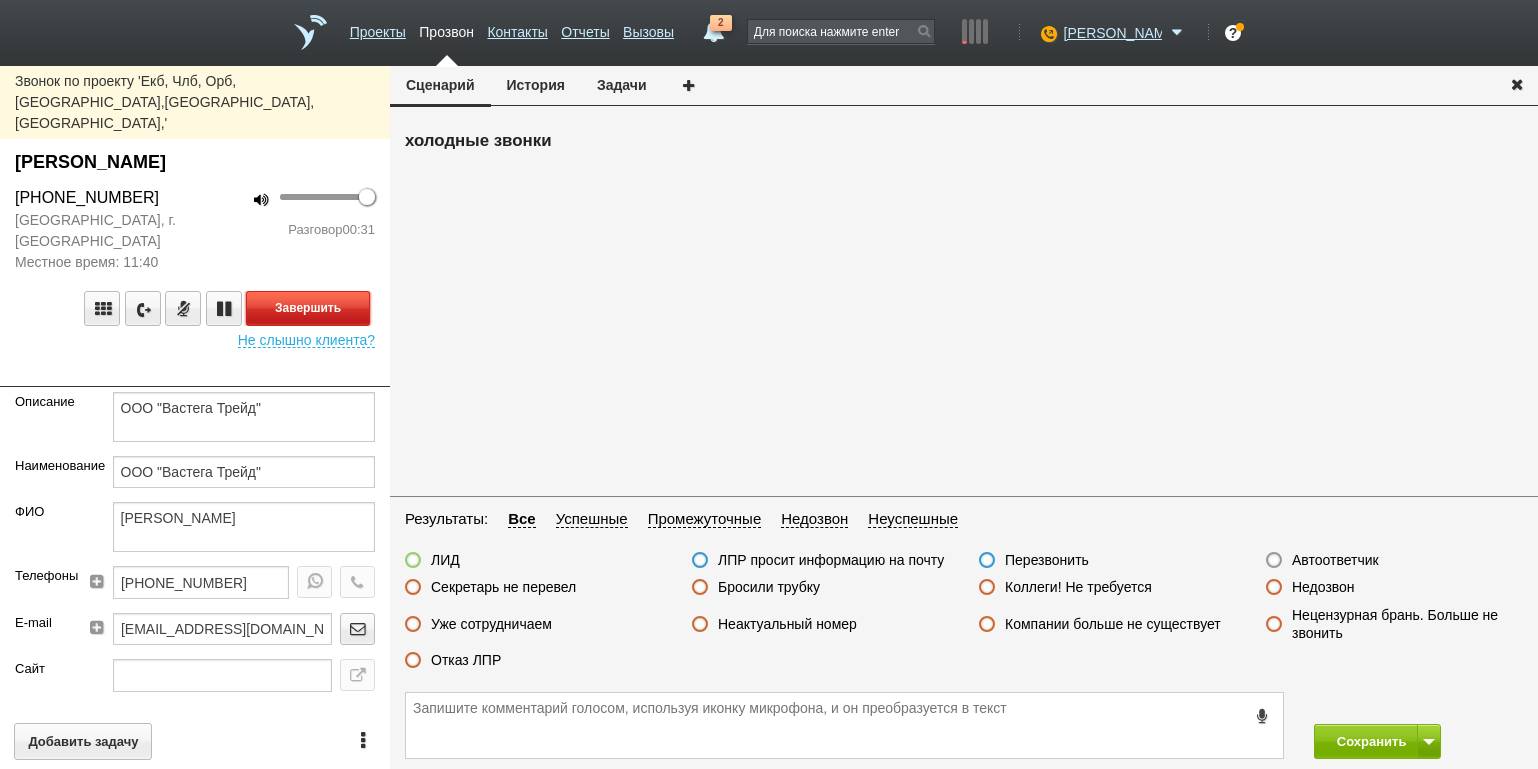 click on "Завершить" at bounding box center (308, 308) 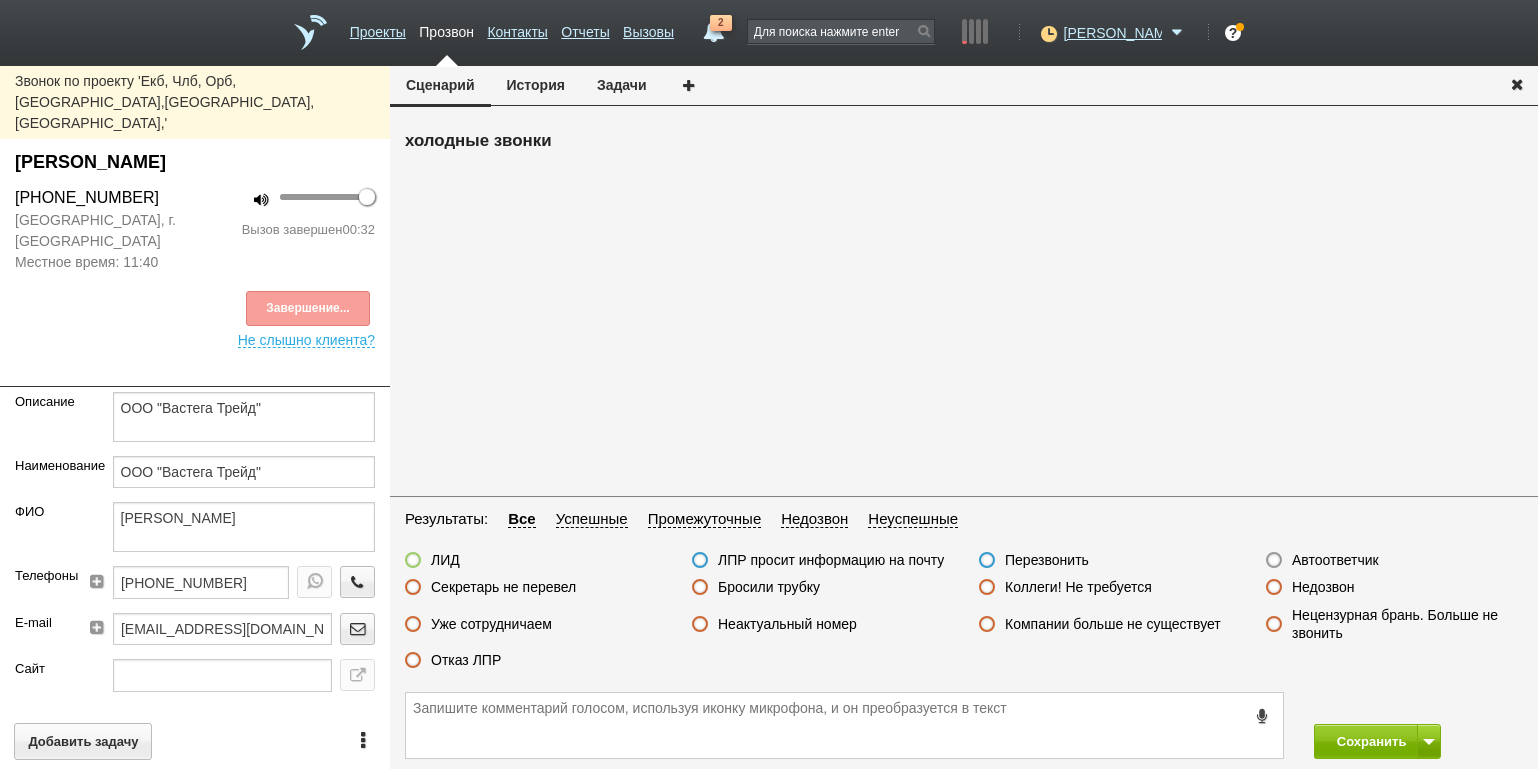 click on "ЛИД ЛПР просит информацию на почту Перезвонить Автоответчик Секретарь не перевел Бросили трубку Коллеги! Не требуется Недозвон Уже сотрудничаем Неактуальный номер Компании больше не существует Нецензурная брань. Больше не звонить Отказ ЛПР" at bounding box center [964, 615] 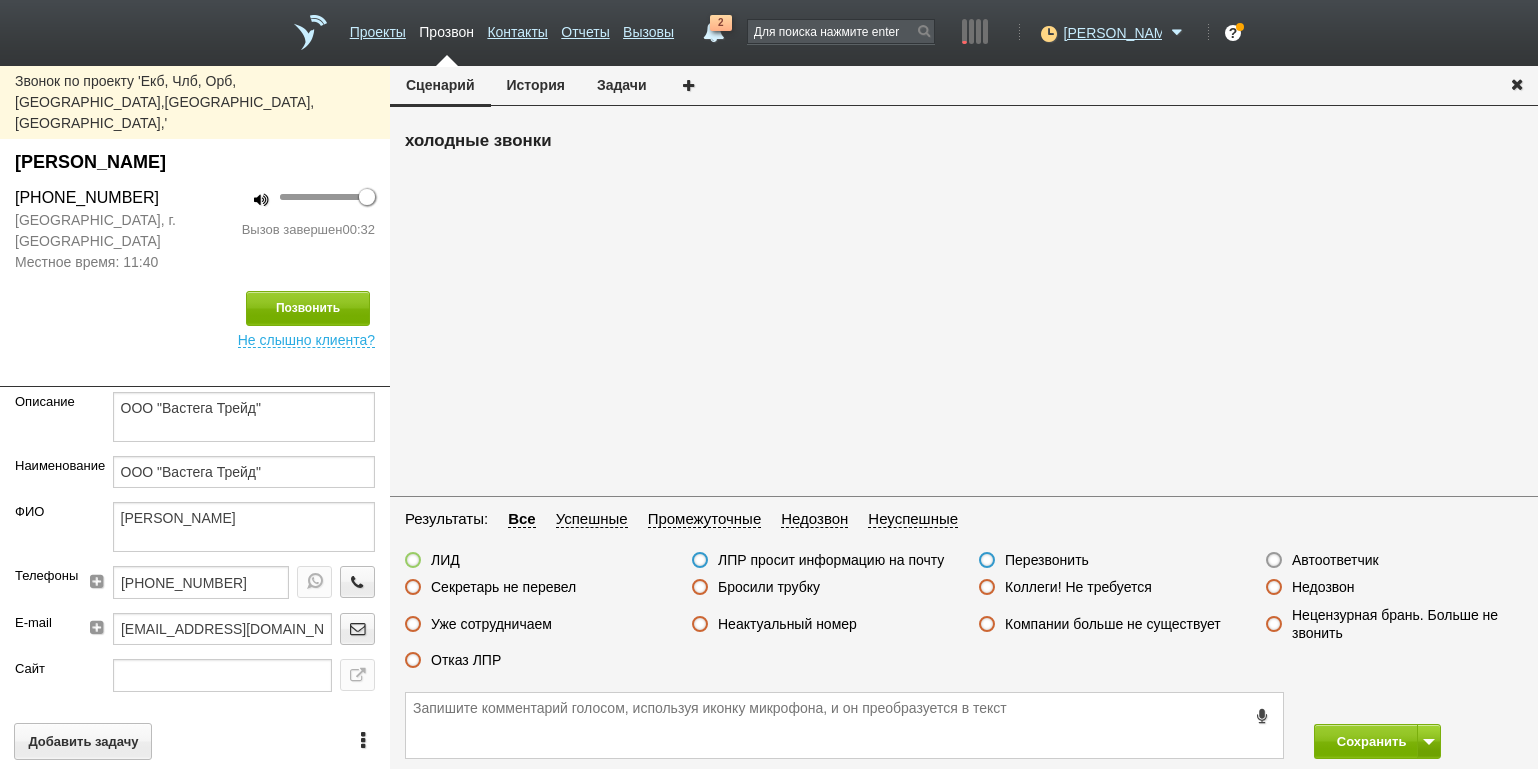 drag, startPoint x: 470, startPoint y: 665, endPoint x: 478, endPoint y: 656, distance: 12.0415945 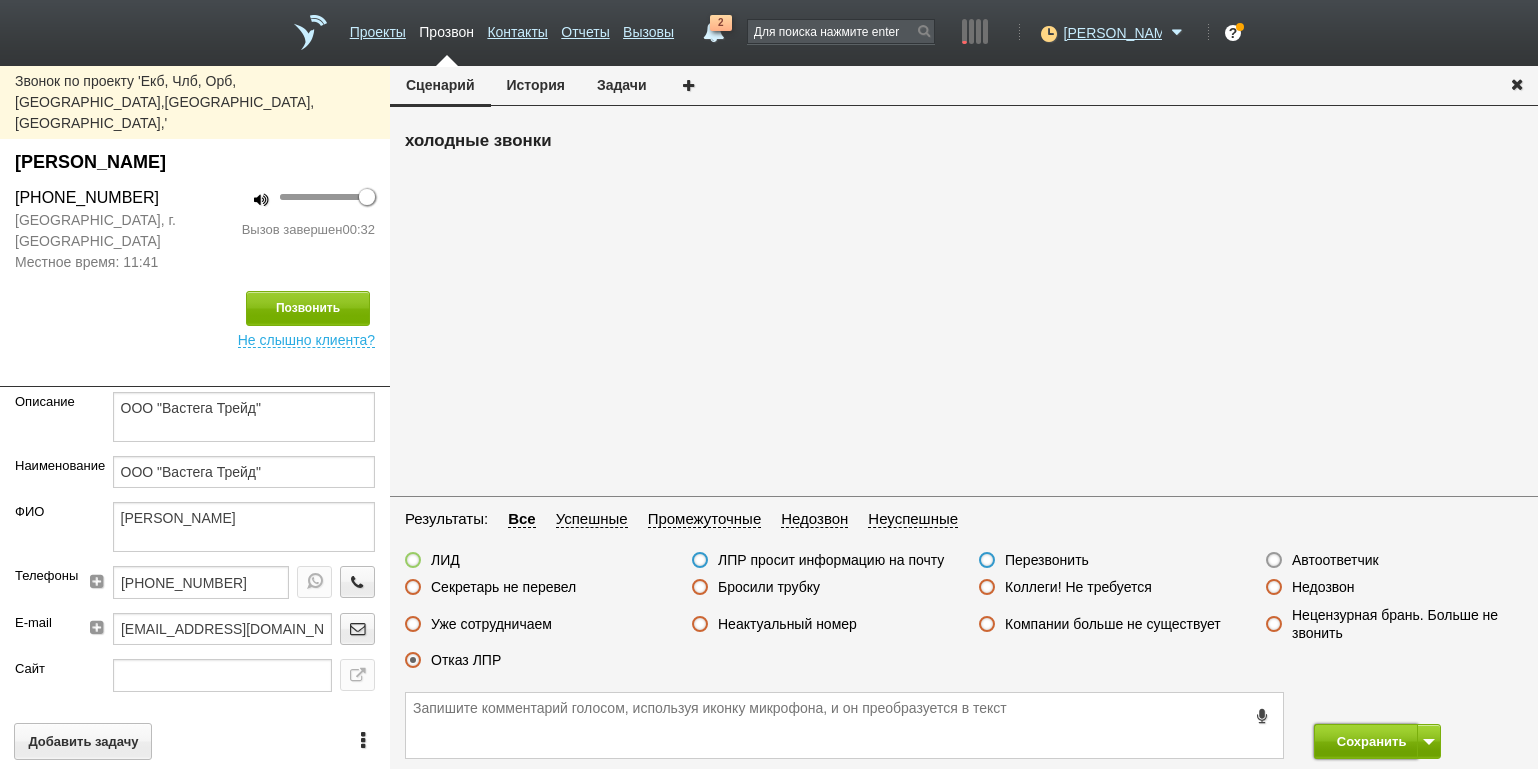 click on "Сохранить" at bounding box center [1366, 741] 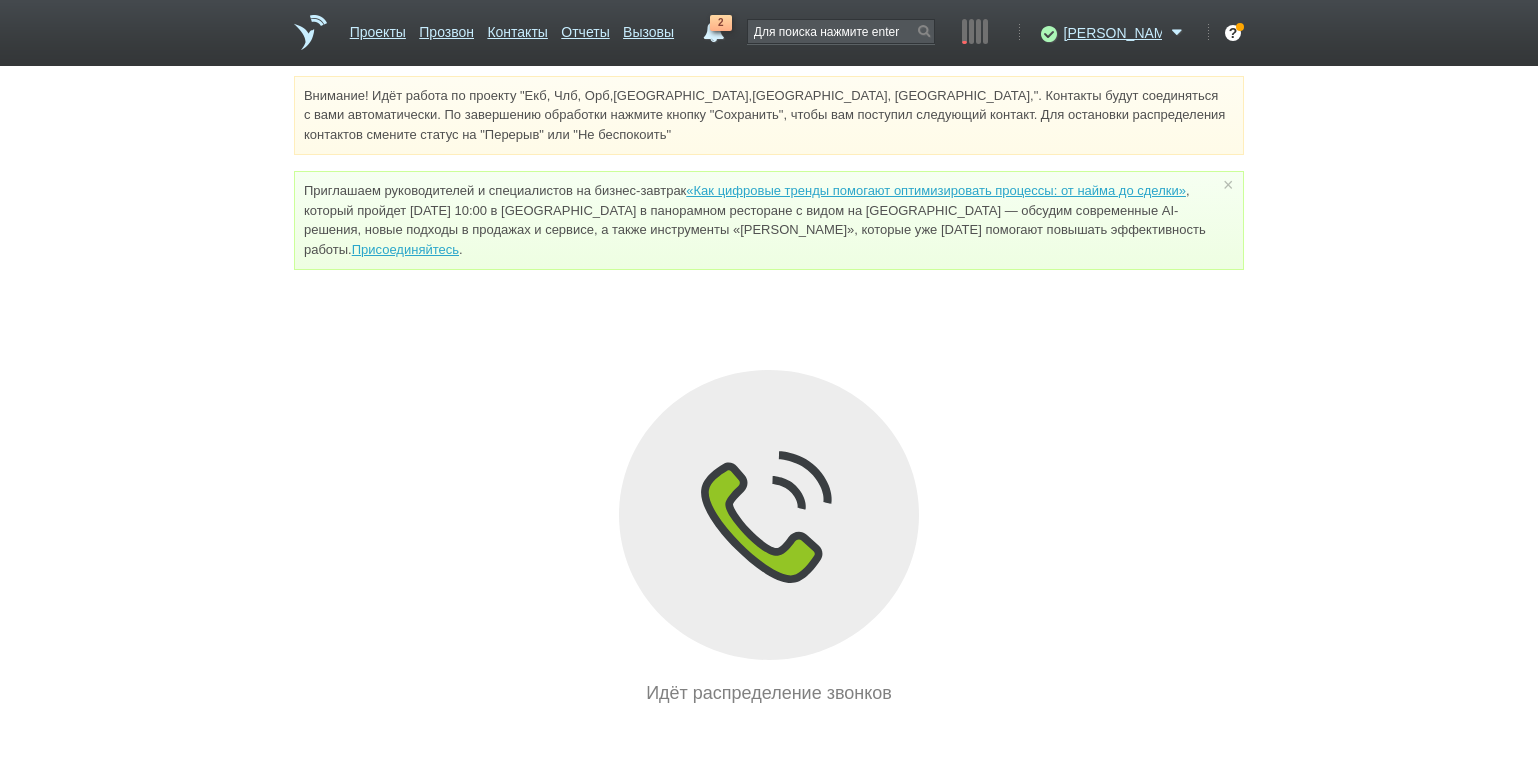 click on "Внимание! Идёт работа по проекту "Екб, Члб, Орб,[GEOGRAPHIC_DATA],[GEOGRAPHIC_DATA], [GEOGRAPHIC_DATA],". Контакты будут соединяться с вами автоматически. По завершению обработки нажмите кнопку "Сохранить", чтобы вам поступил следующий контакт. Для остановки распределения контактов смените статус на "Перерыв" или "Не беспокоить"
Приглашаем руководителей и специалистов на бизнес-завтрак  «Как цифровые тренды помогают оптимизировать процессы: от найма до сделки» Присоединяйтесь .
×
Идёт распределение звонков" at bounding box center (769, 391) 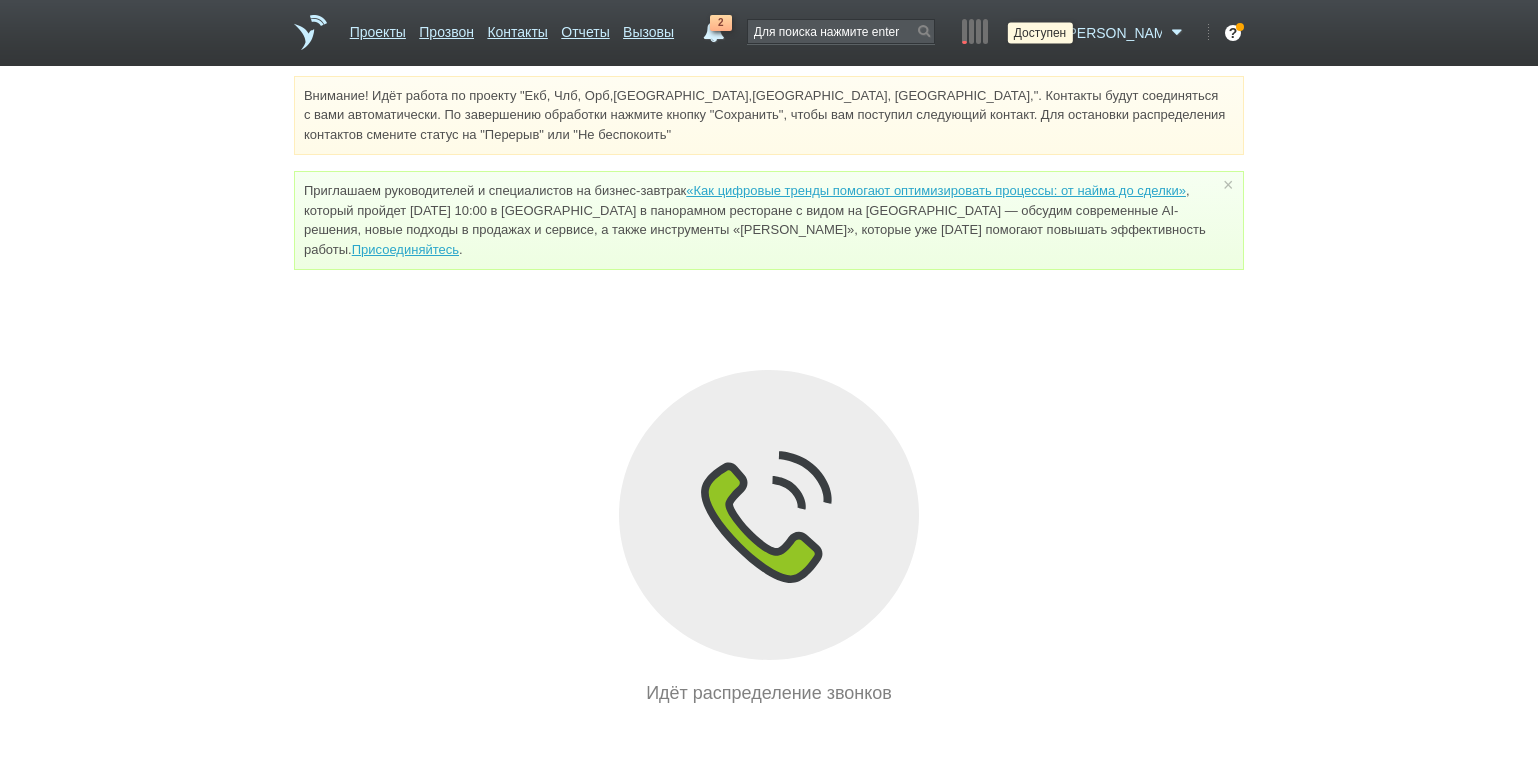 click at bounding box center [1046, 33] 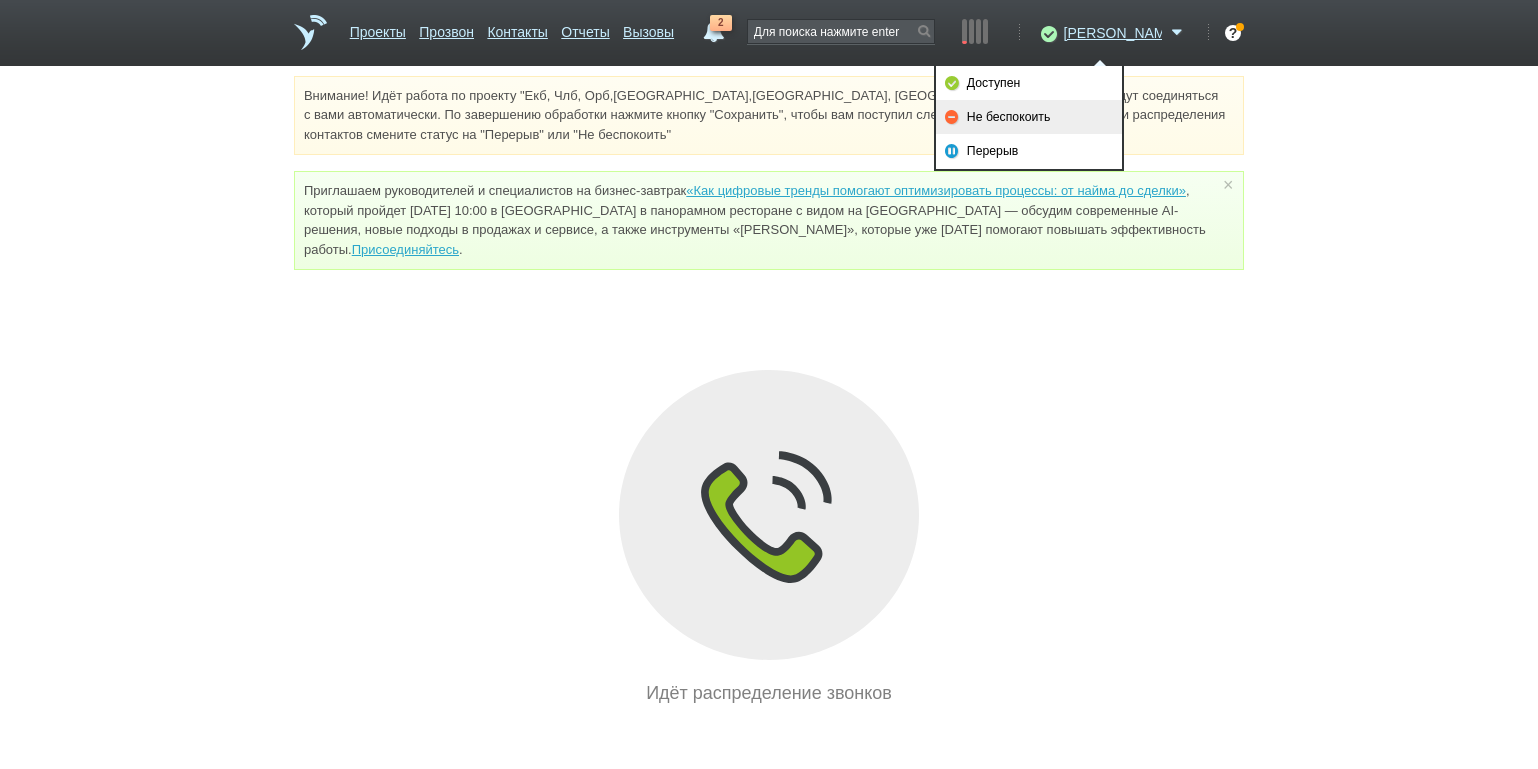 click on "Внимание! Идёт работа по проекту "Екб, Члб, Орб,[GEOGRAPHIC_DATA],[GEOGRAPHIC_DATA], [GEOGRAPHIC_DATA],". Контакты будут соединяться с вами автоматически. По завершению обработки нажмите кнопку "Сохранить", чтобы вам поступил следующий контакт. Для остановки распределения контактов смените статус на "Перерыв" или "Не беспокоить"
Приглашаем руководителей и специалистов на бизнес-завтрак  «Как цифровые тренды помогают оптимизировать процессы: от найма до сделки» Присоединяйтесь .
×
Идёт распределение звонков" at bounding box center (769, 391) 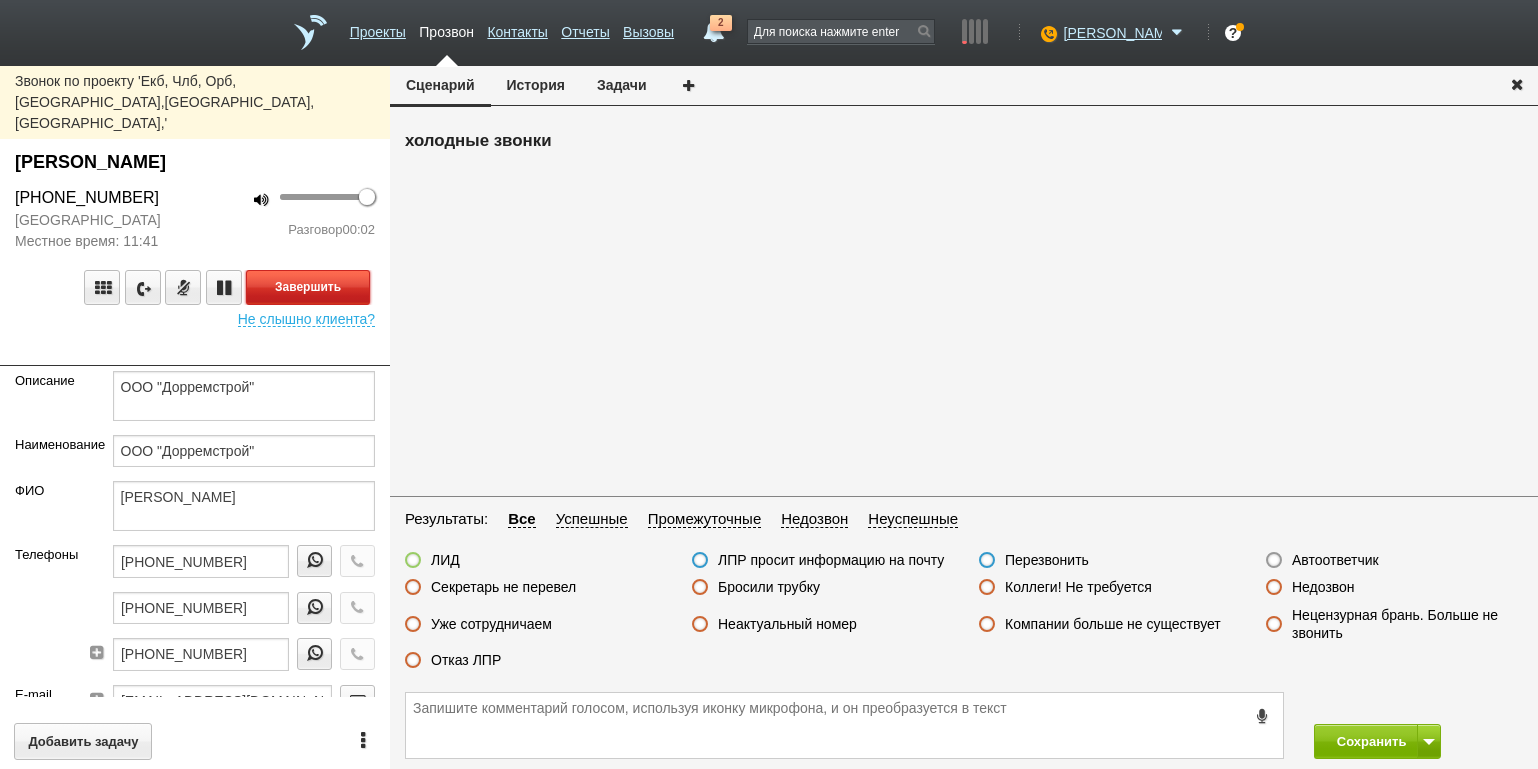 click on "Завершить" at bounding box center [308, 287] 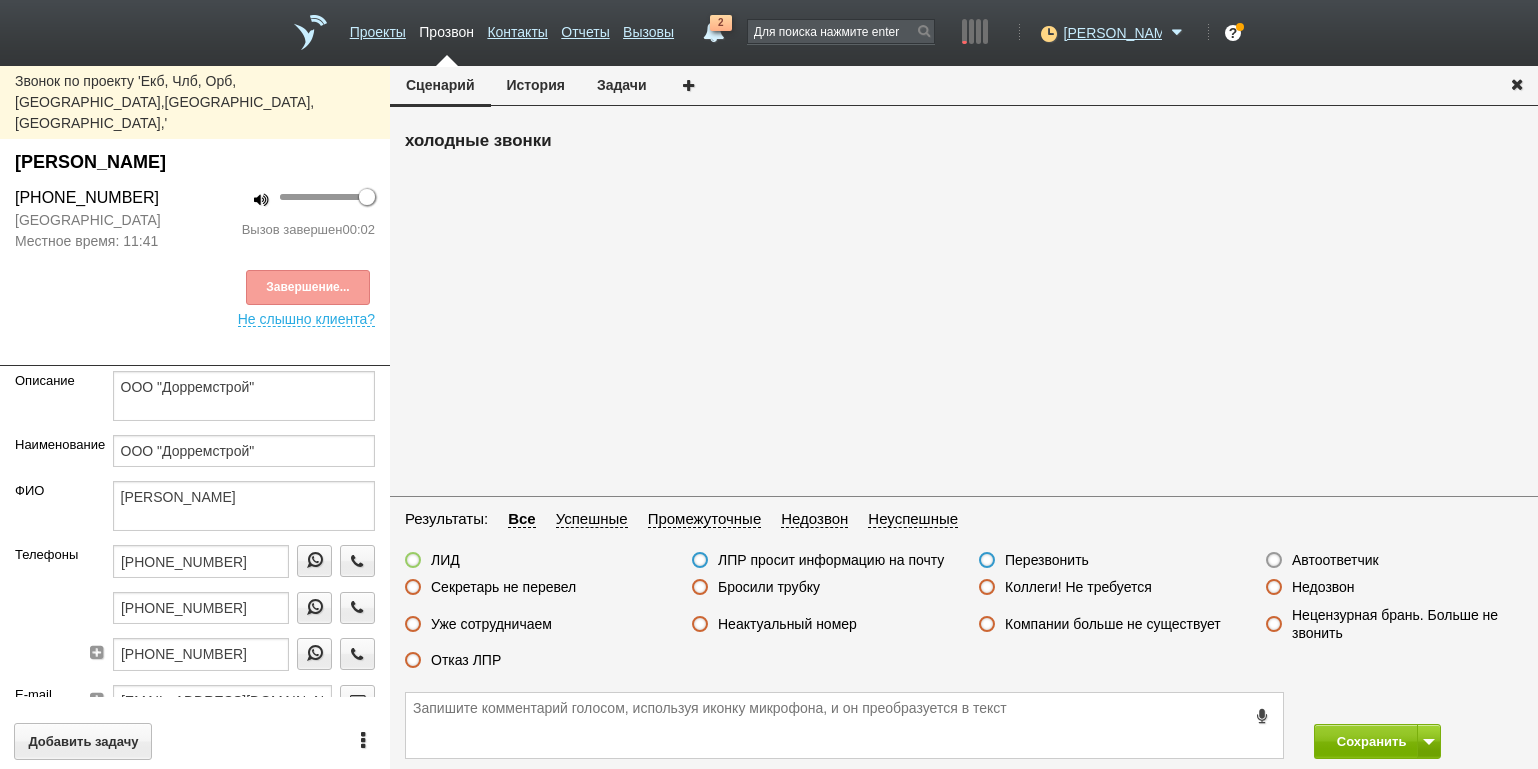 click on "Автоответчик" at bounding box center (1335, 560) 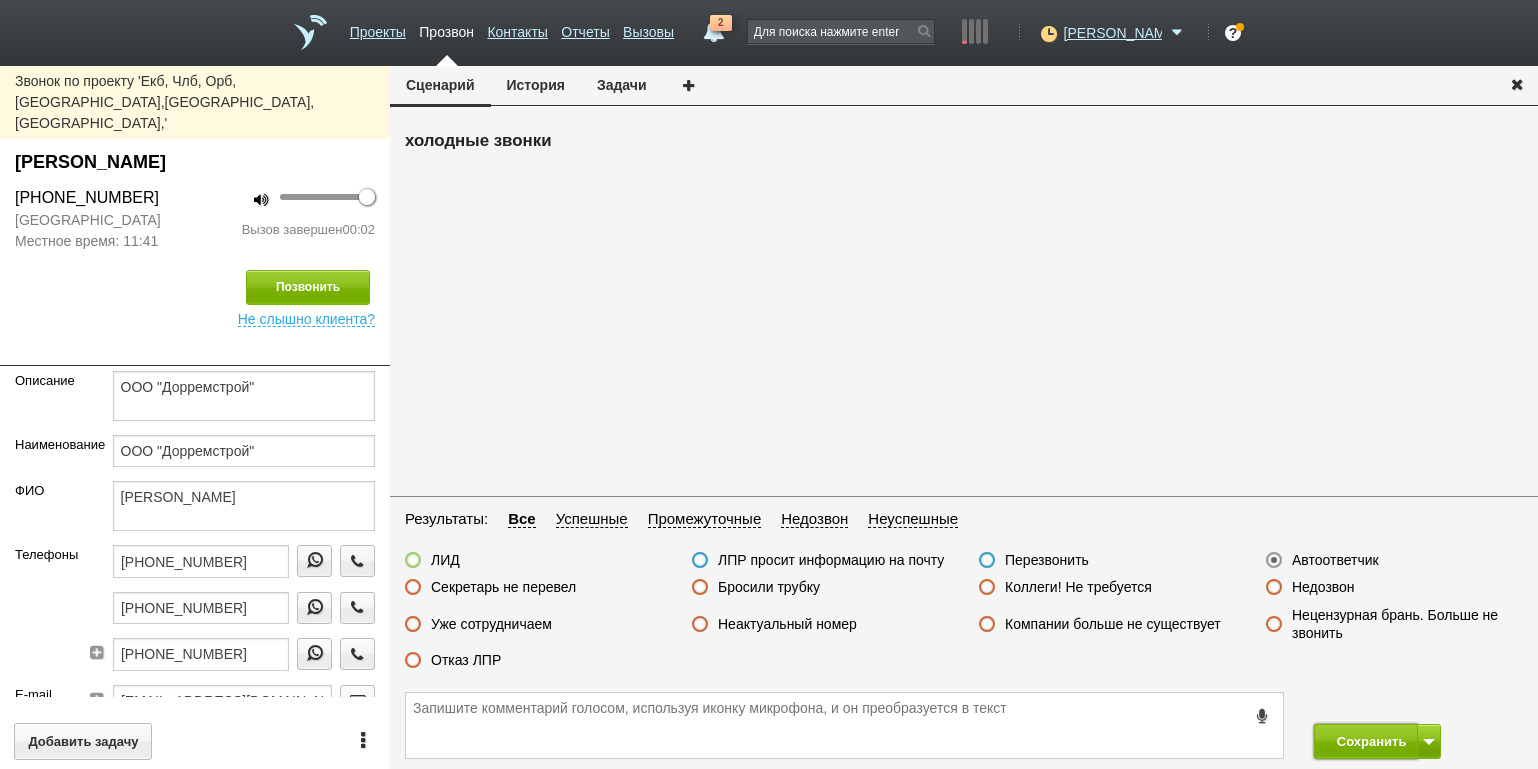 drag, startPoint x: 1328, startPoint y: 737, endPoint x: 1304, endPoint y: 666, distance: 74.94665 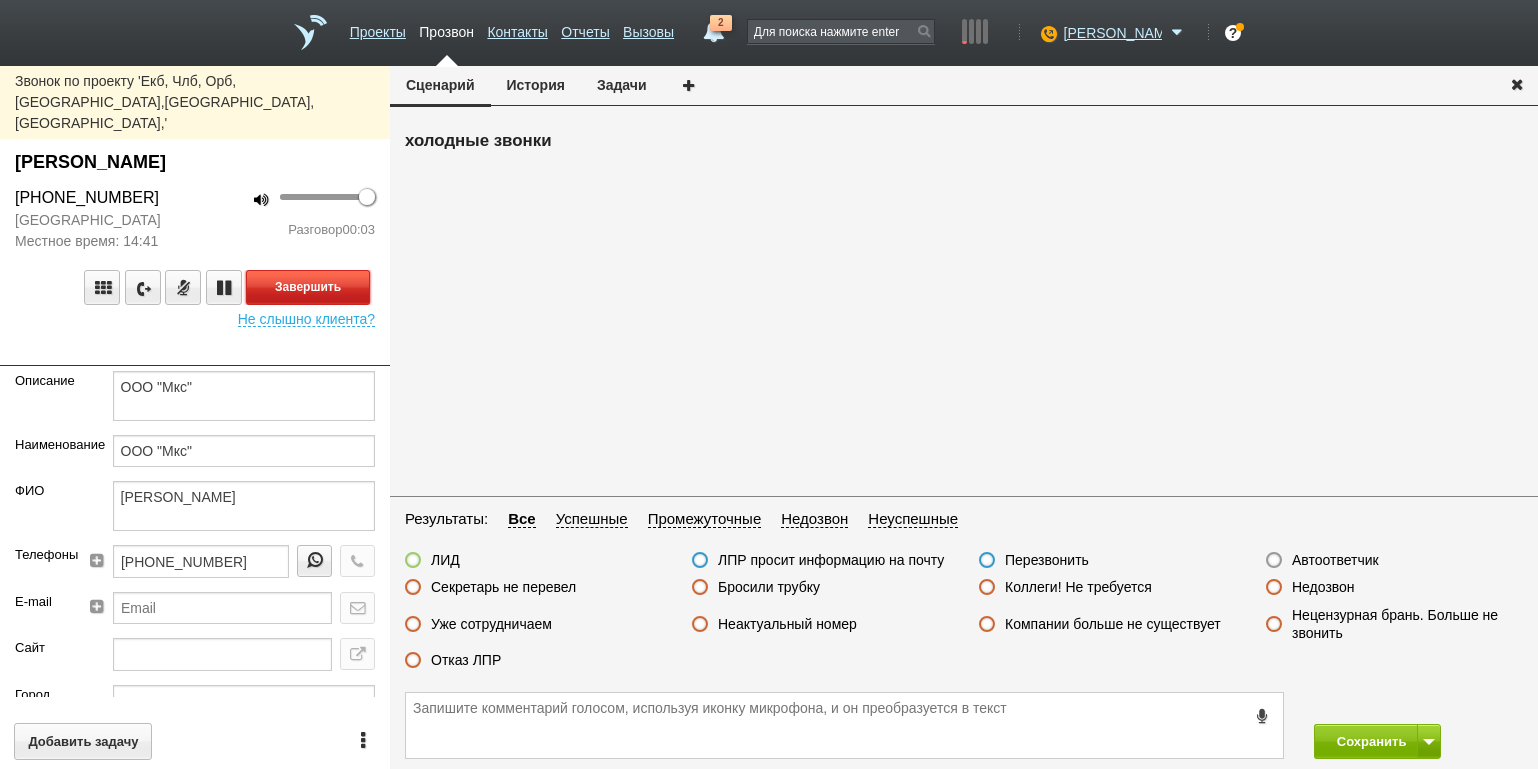 click on "Завершить" at bounding box center (308, 287) 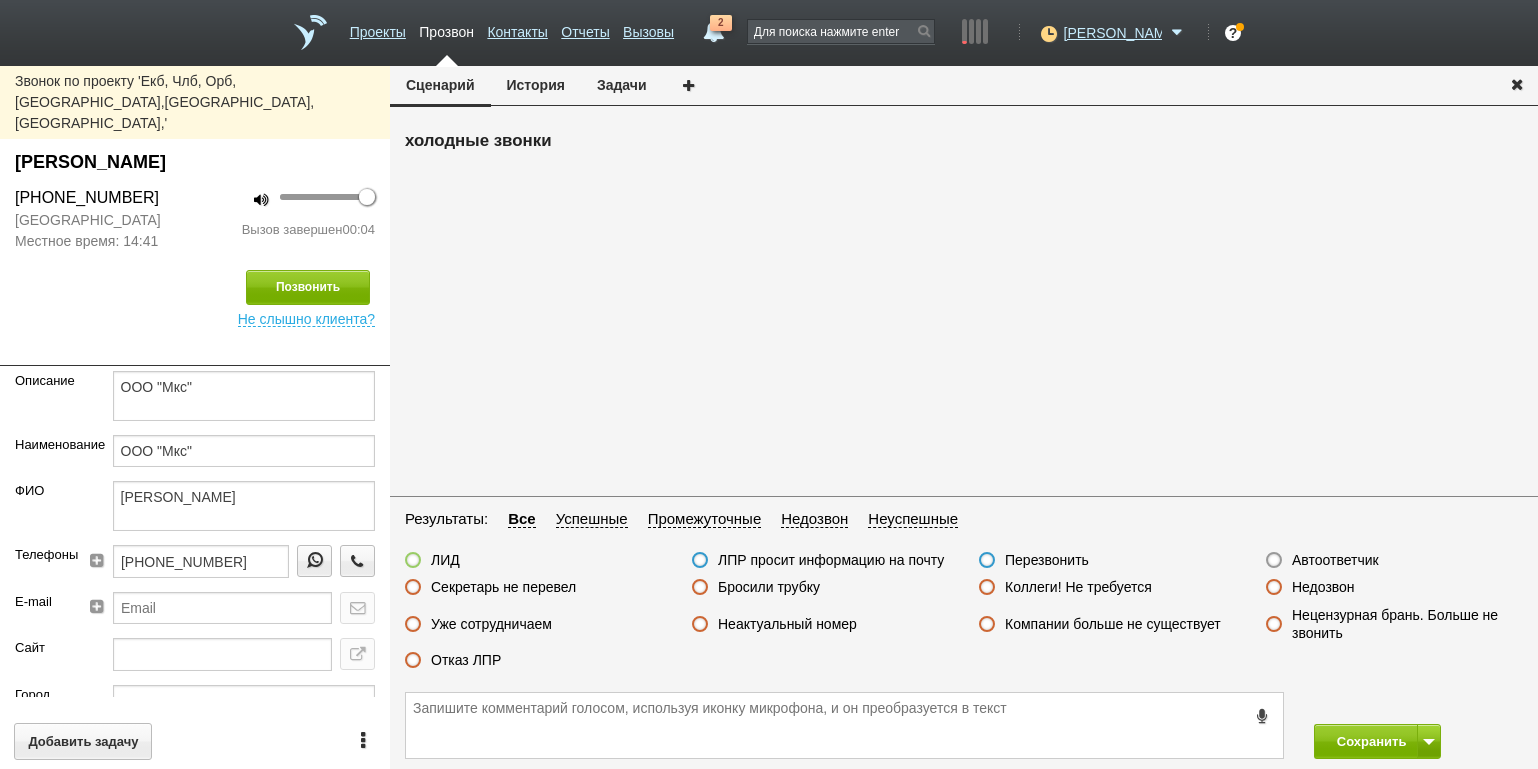 click on "Автоответчик" at bounding box center (1335, 560) 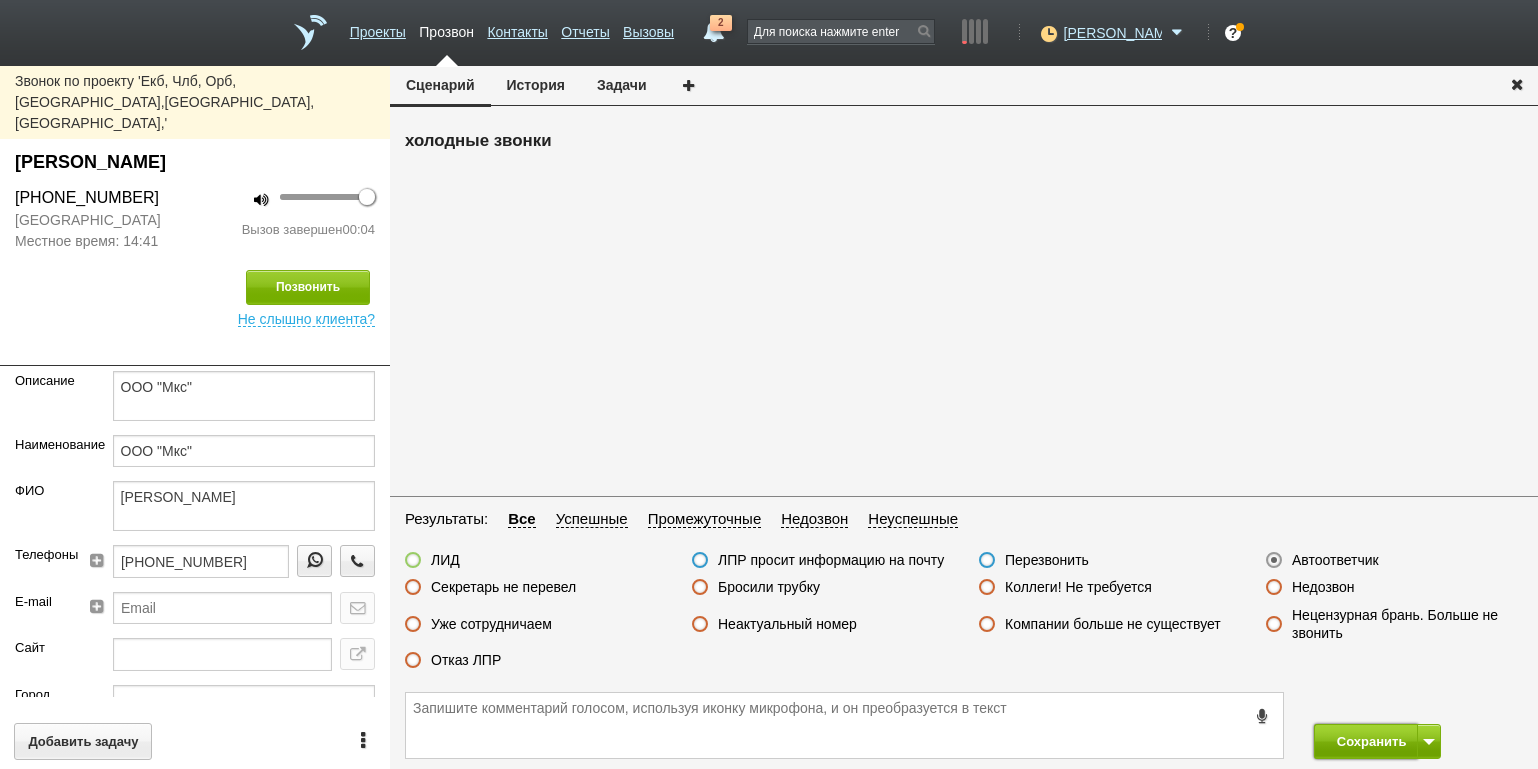 click on "Сохранить" at bounding box center [1366, 741] 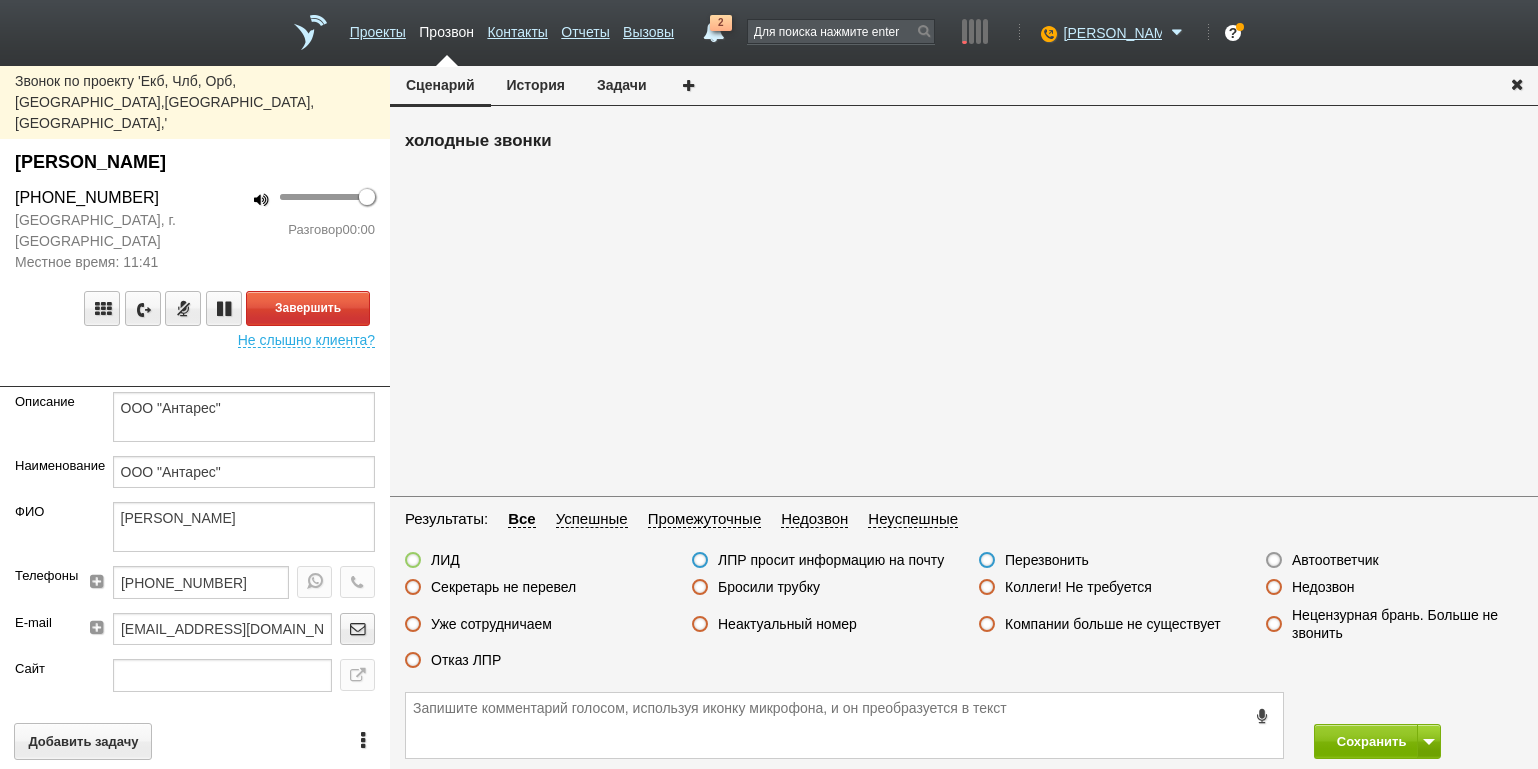 click on "Завершить Не слышно клиента?" at bounding box center [195, 310] 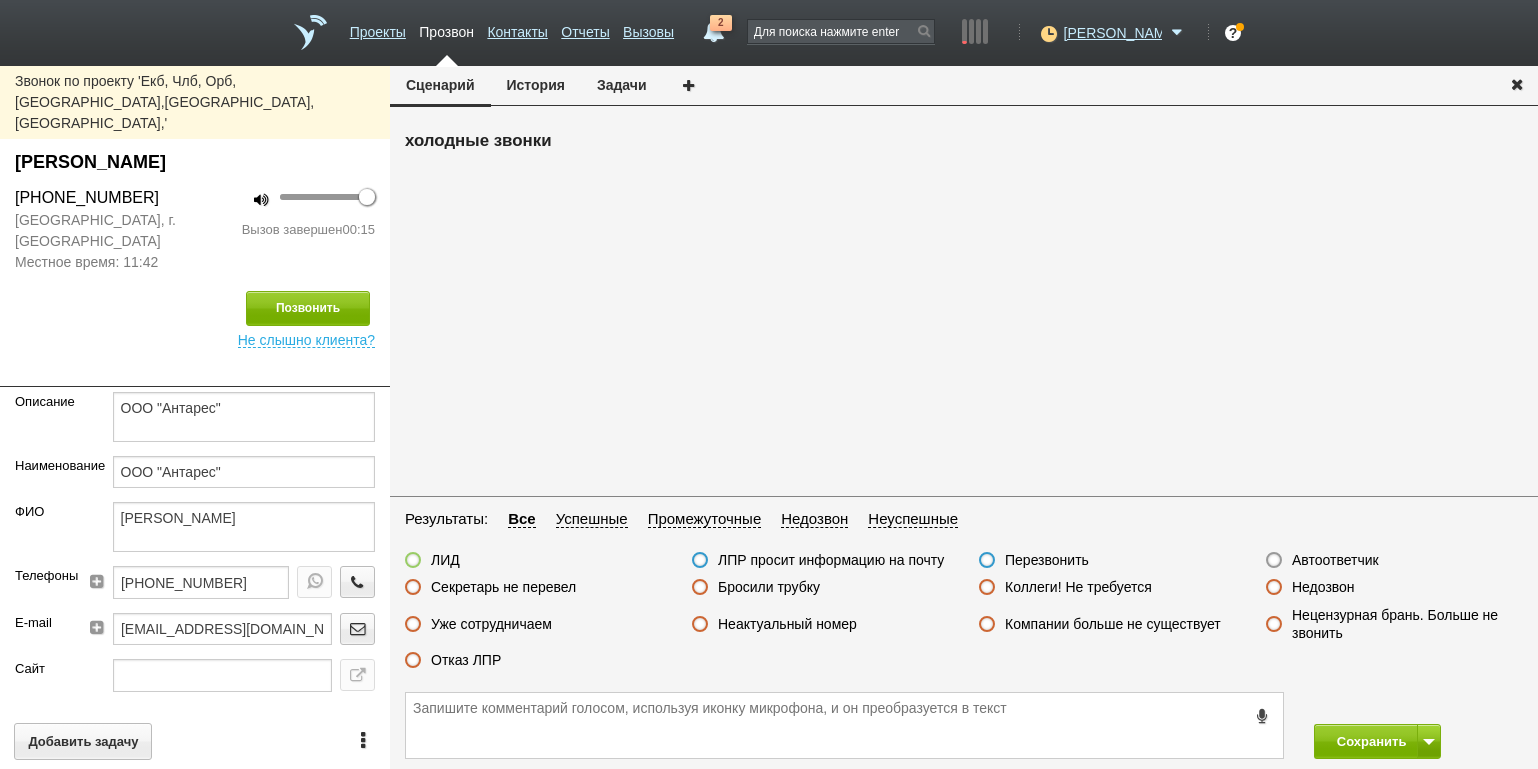 click on "Бросили трубку" at bounding box center [769, 587] 